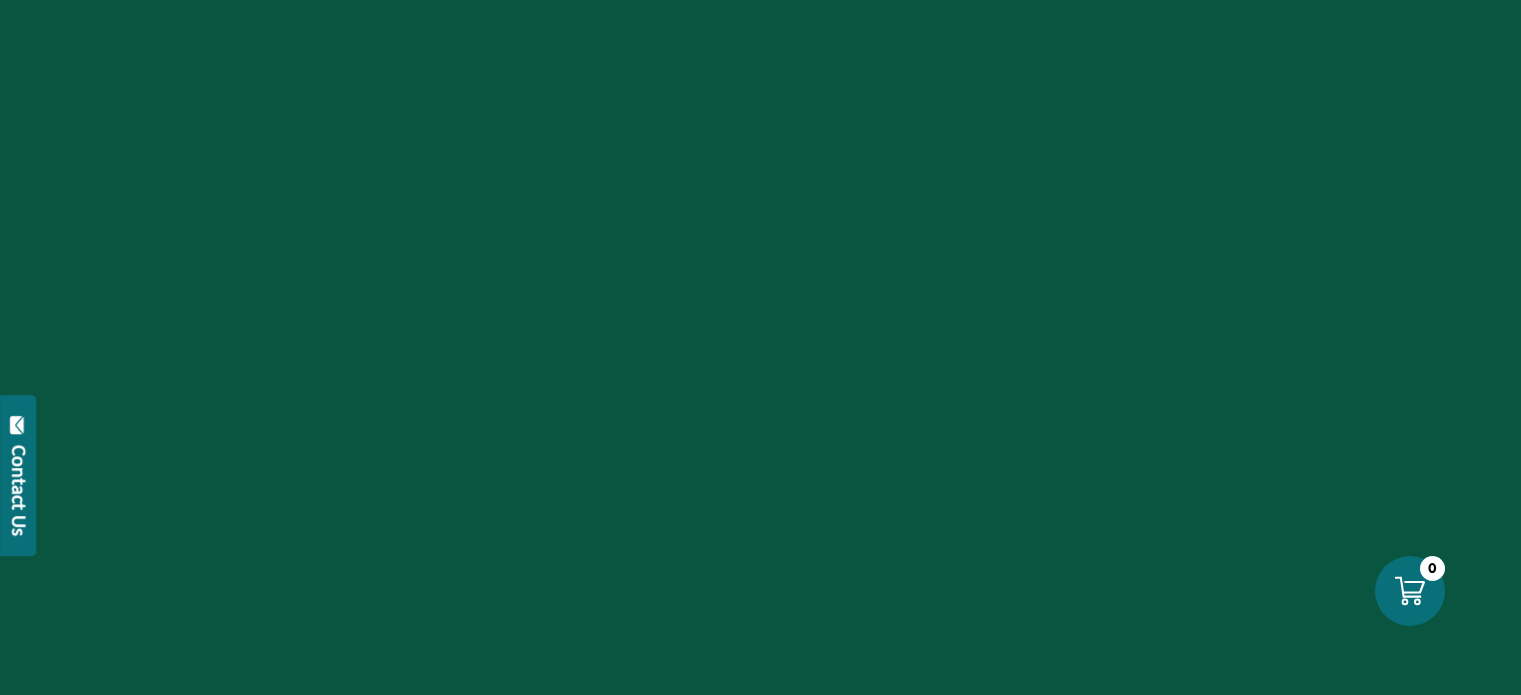 scroll, scrollTop: 0, scrollLeft: 0, axis: both 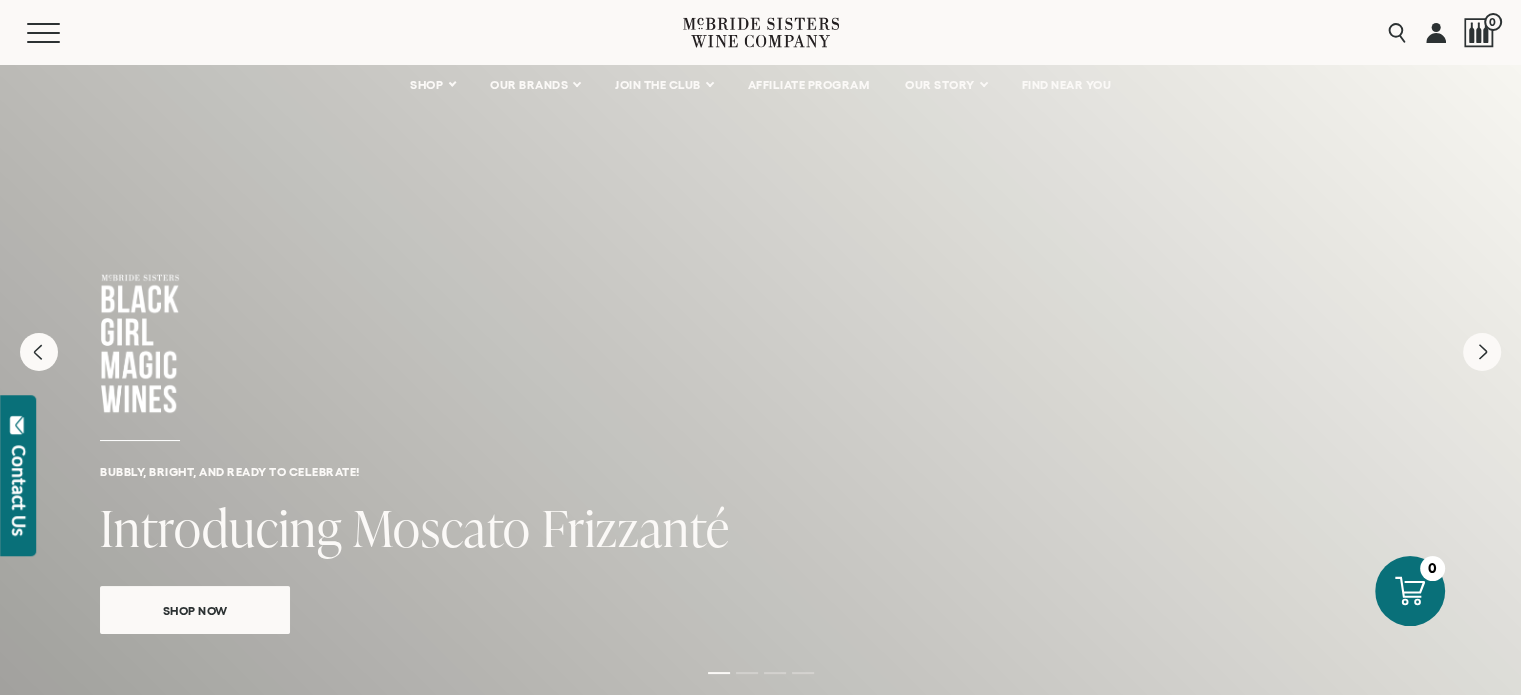 click on "Bubbly, bright, and ready to celebrate!
Introducing   Moscato   Frizzanté
Shop Now" at bounding box center [760, 374] 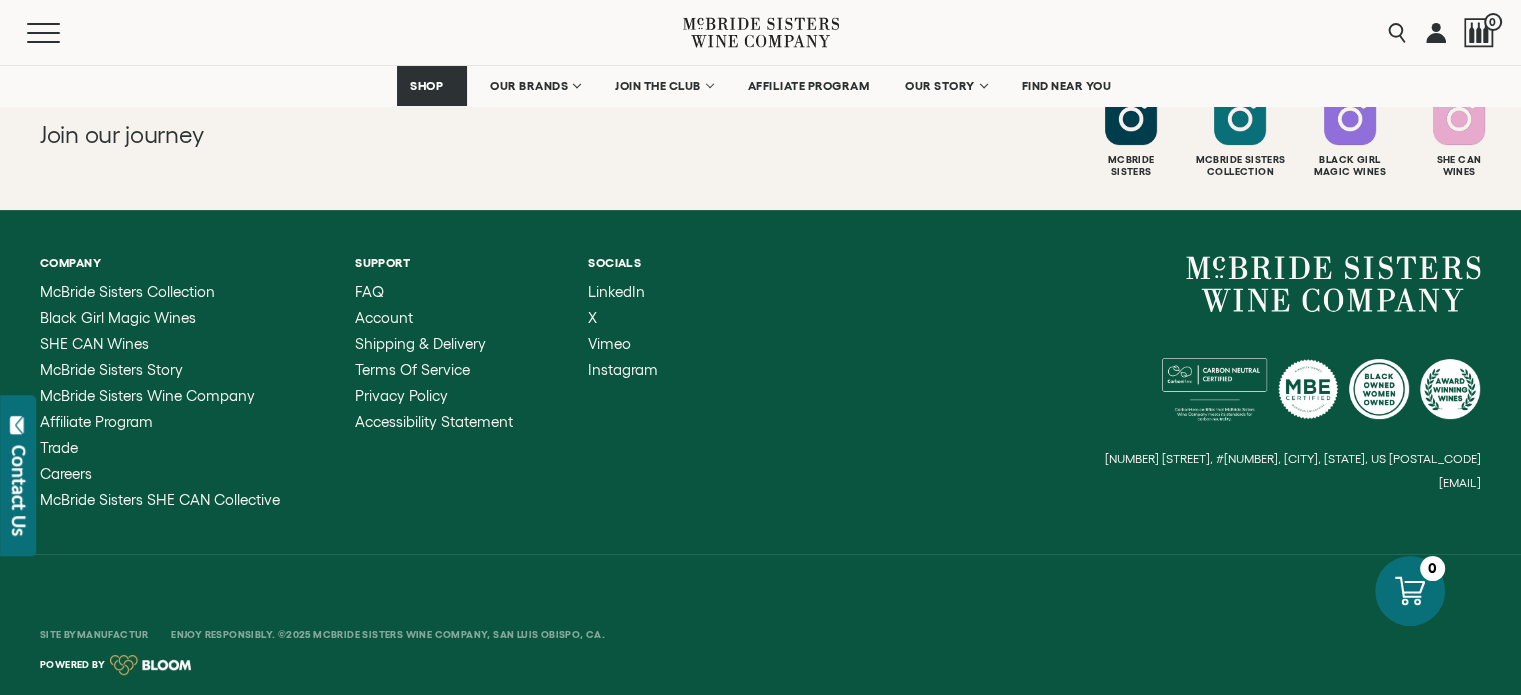 scroll, scrollTop: 7973, scrollLeft: 0, axis: vertical 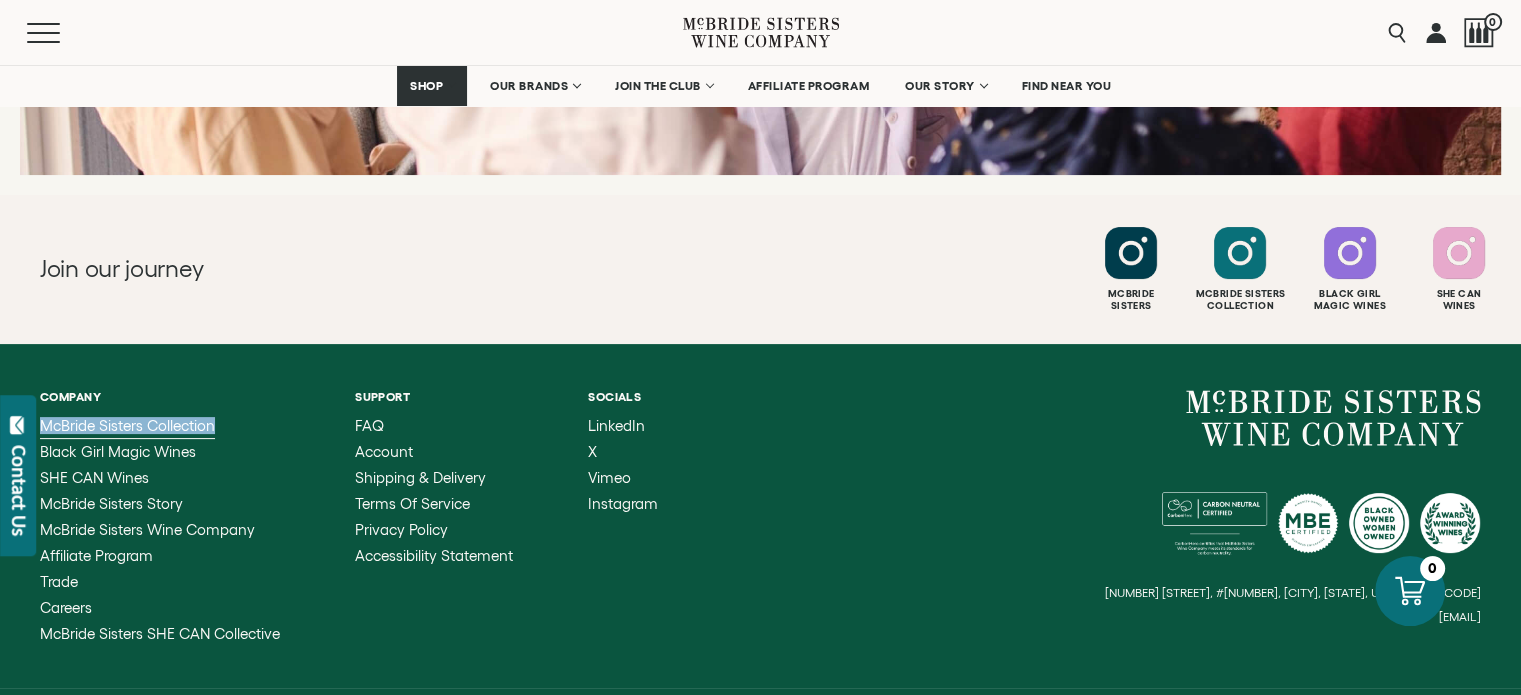 drag, startPoint x: 38, startPoint y: 417, endPoint x: 241, endPoint y: 425, distance: 203.15758 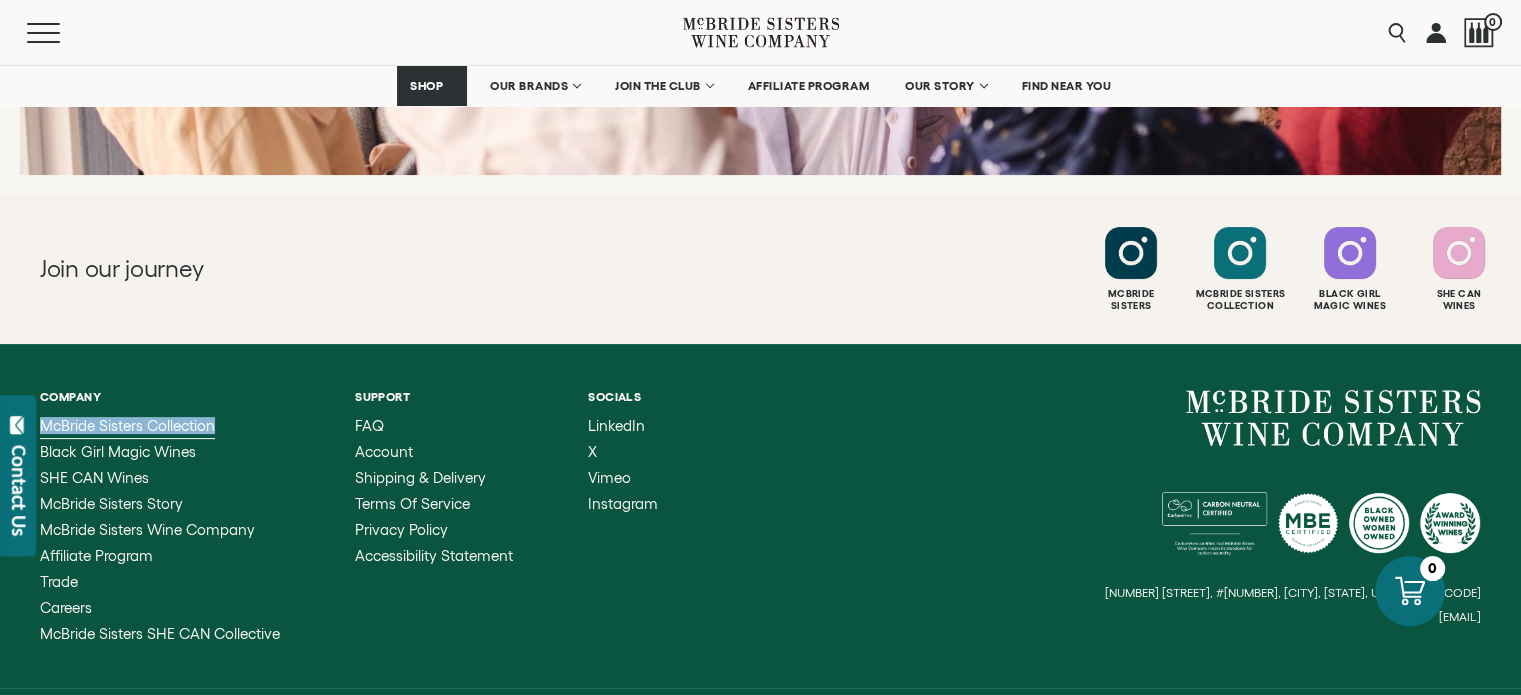 click on "Company
McBride Sisters Collection
Black Girl Magic Wines
SHE CAN Wines
McBride Sisters Story
McBride Sisters Wine Company
Affiliate Program
Trade
Careers
McBride Sisters SHE CAN Collective
Support
FAQ Account X" at bounding box center (760, 516) 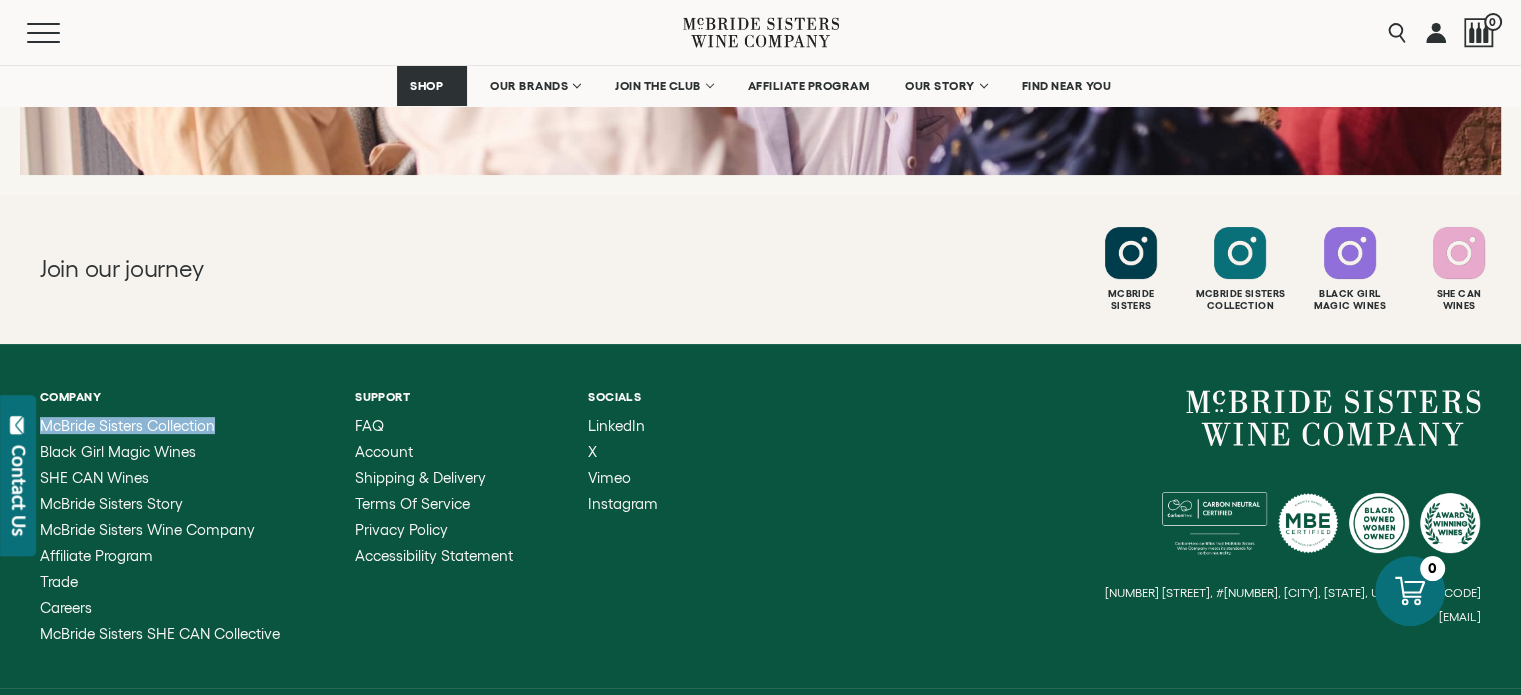 copy on "McBride Sisters Collection" 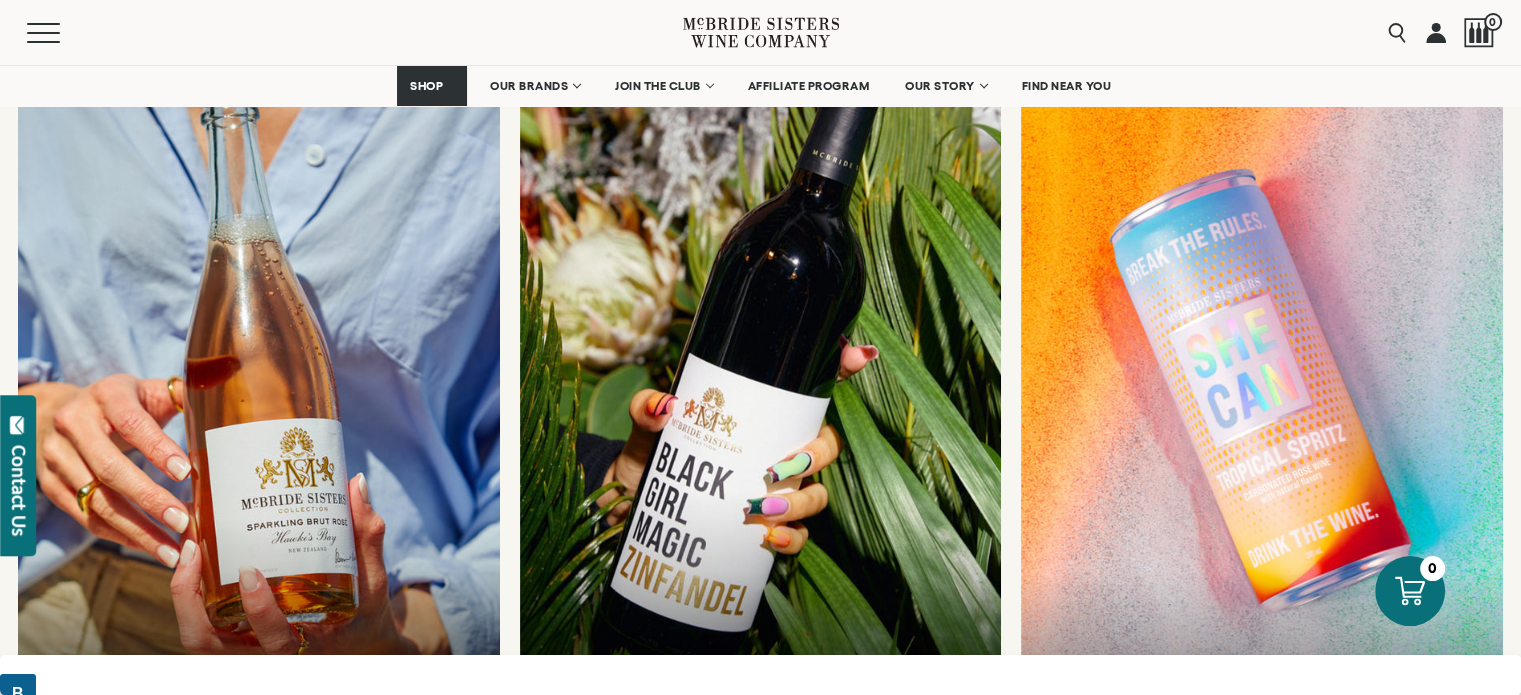 scroll, scrollTop: 0, scrollLeft: 0, axis: both 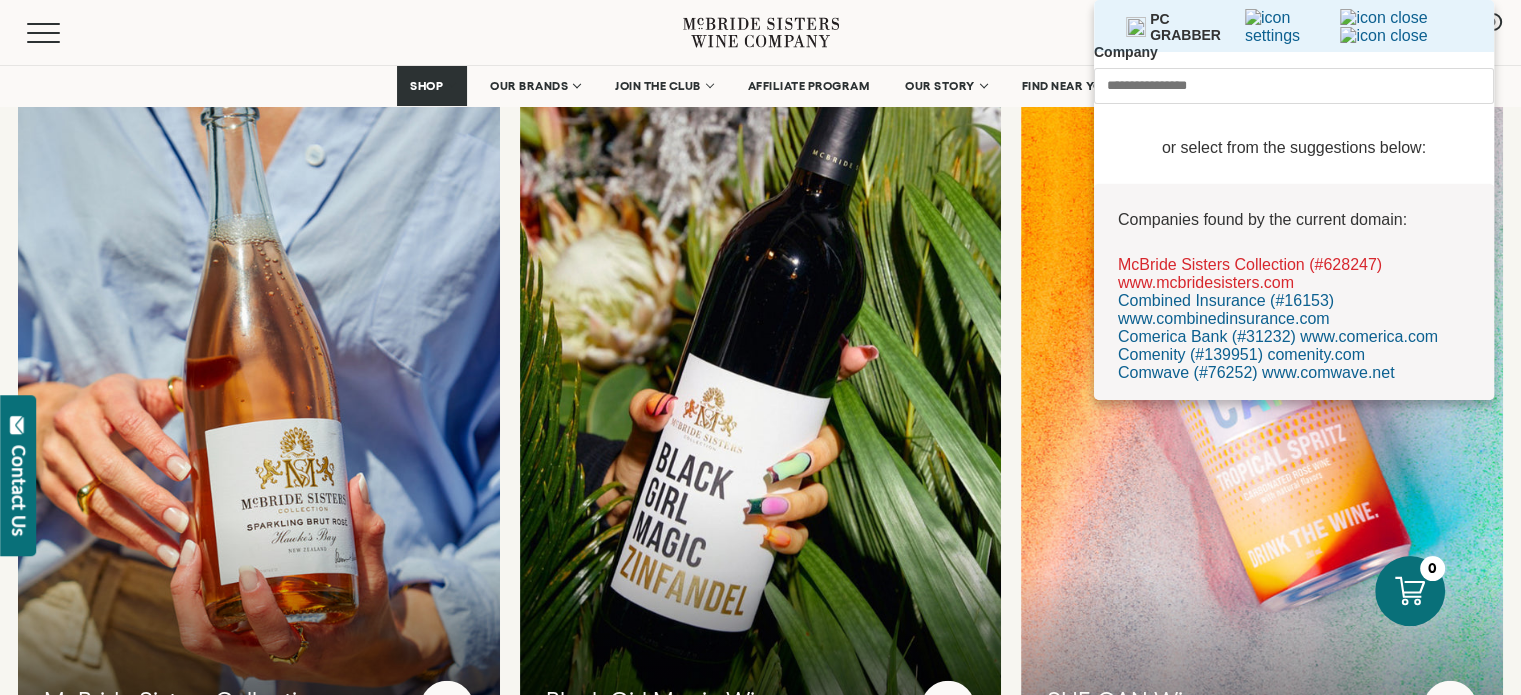 click on "McBride Sisters Collection (#628247) www.mcbridesisters.com" at bounding box center (1250, 273) 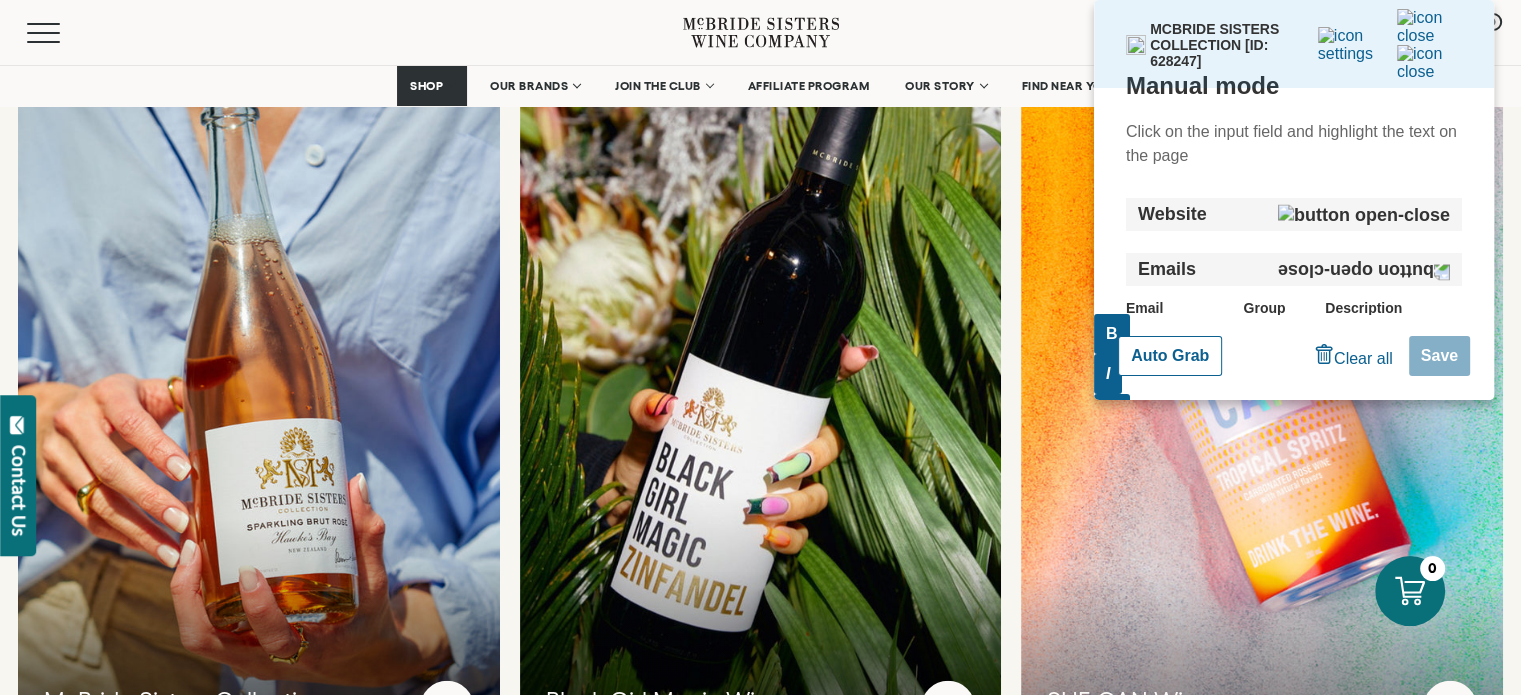 click on "Auto Grab" at bounding box center [1170, 356] 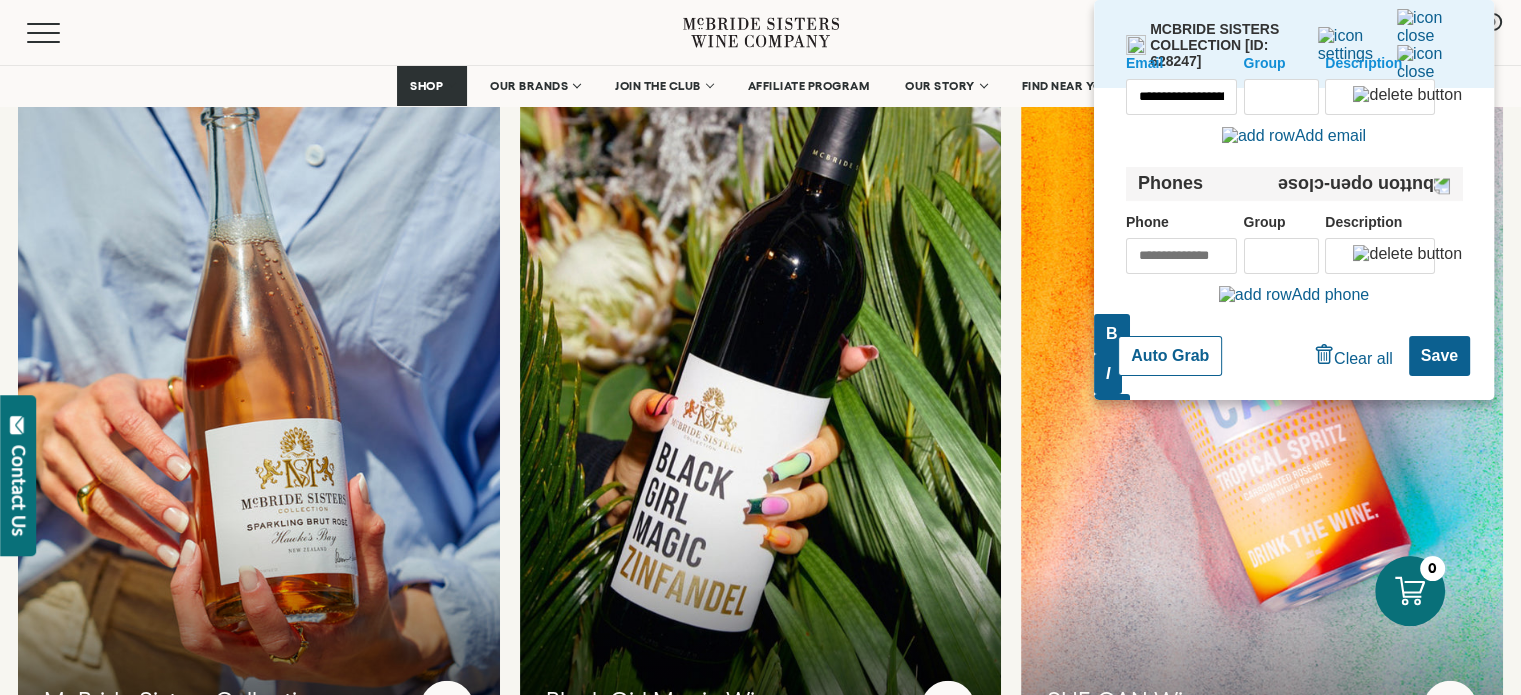 click on "**********" at bounding box center [1181, 97] 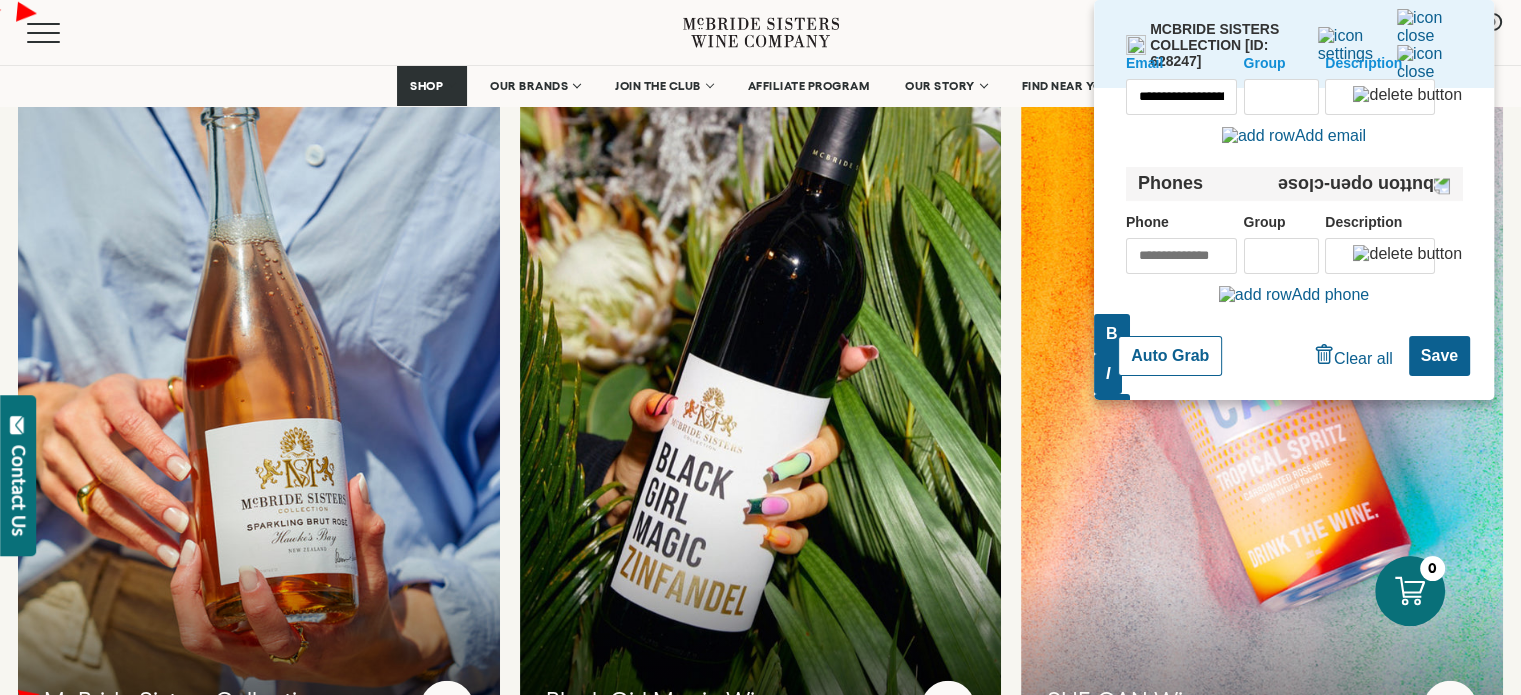 click on "**********" at bounding box center [1294, 93] 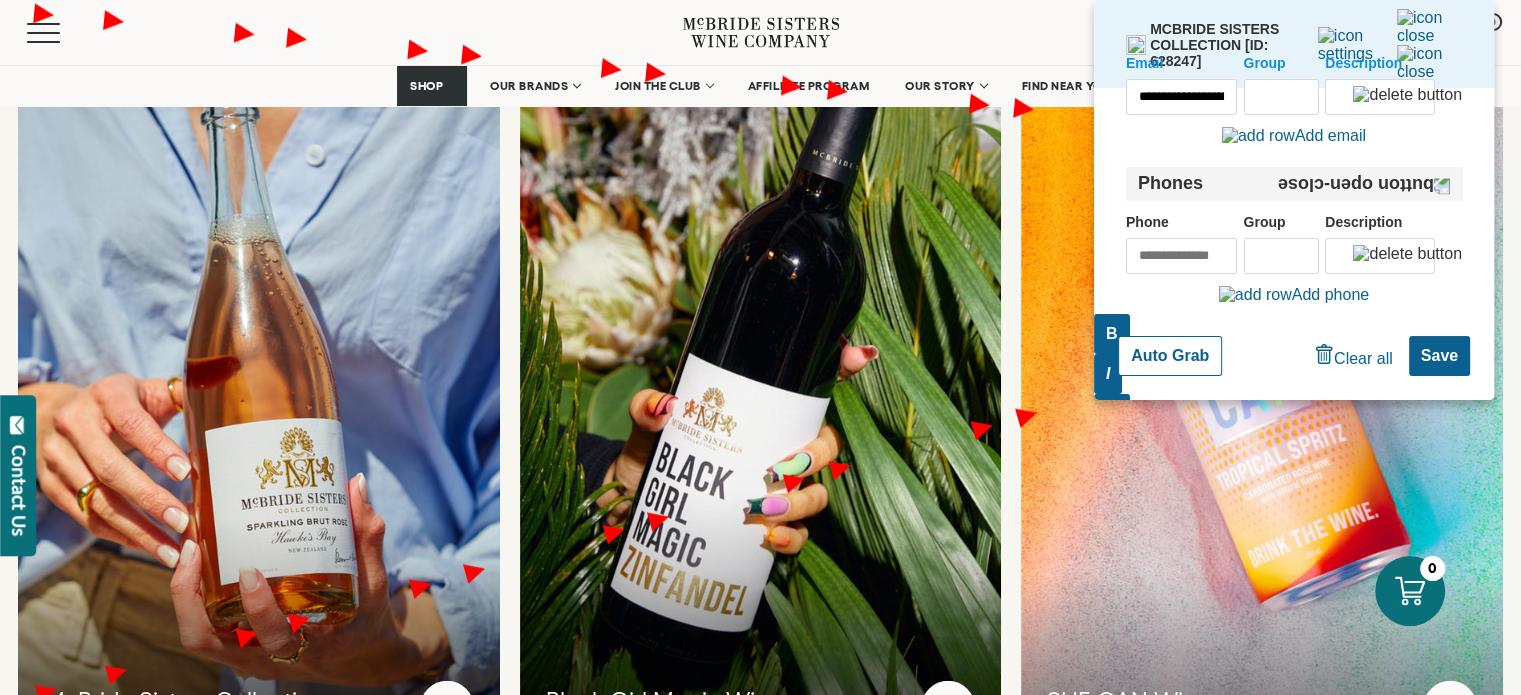 click on "Group" at bounding box center (1281, 97) 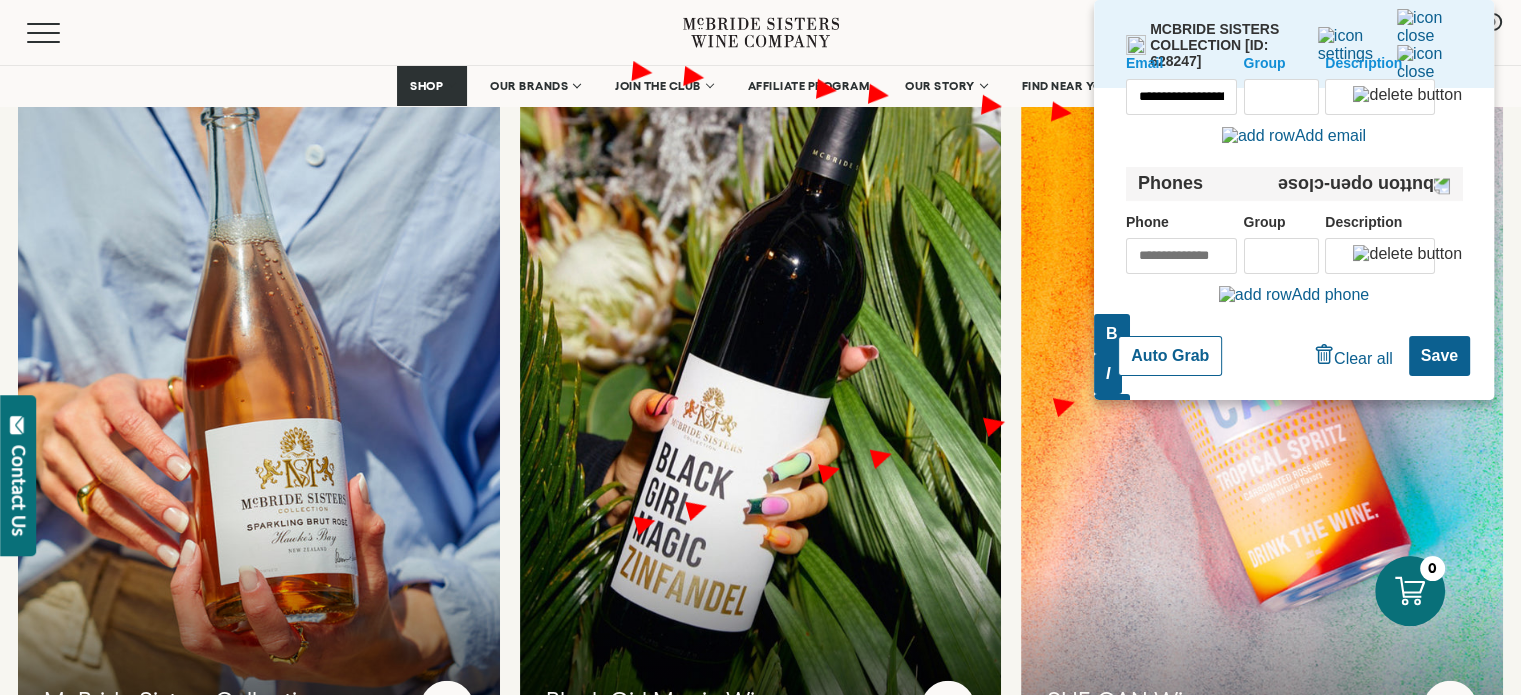 click on "Customer Service" at bounding box center (1237, 897) 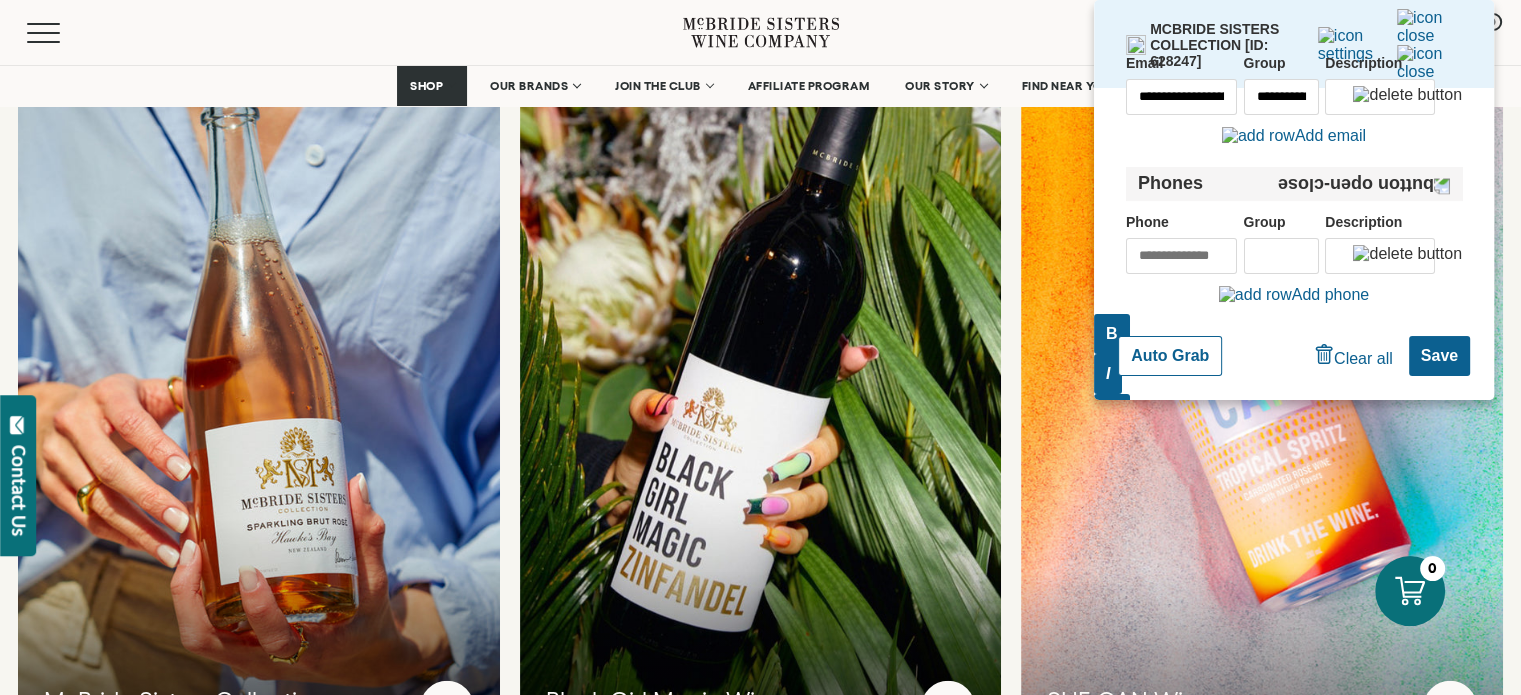 scroll, scrollTop: 0, scrollLeft: 76, axis: horizontal 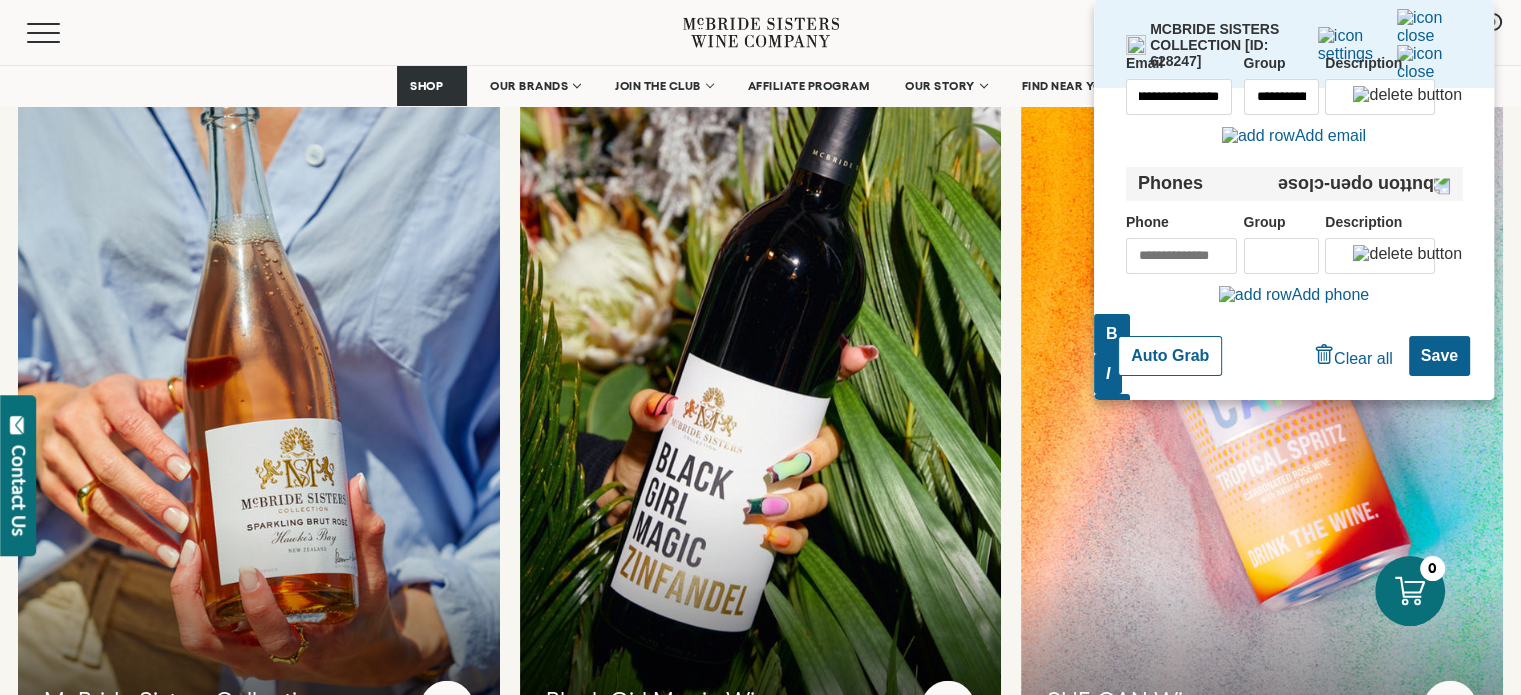 drag, startPoint x: 1208, startPoint y: 93, endPoint x: 1306, endPoint y: 122, distance: 102.20078 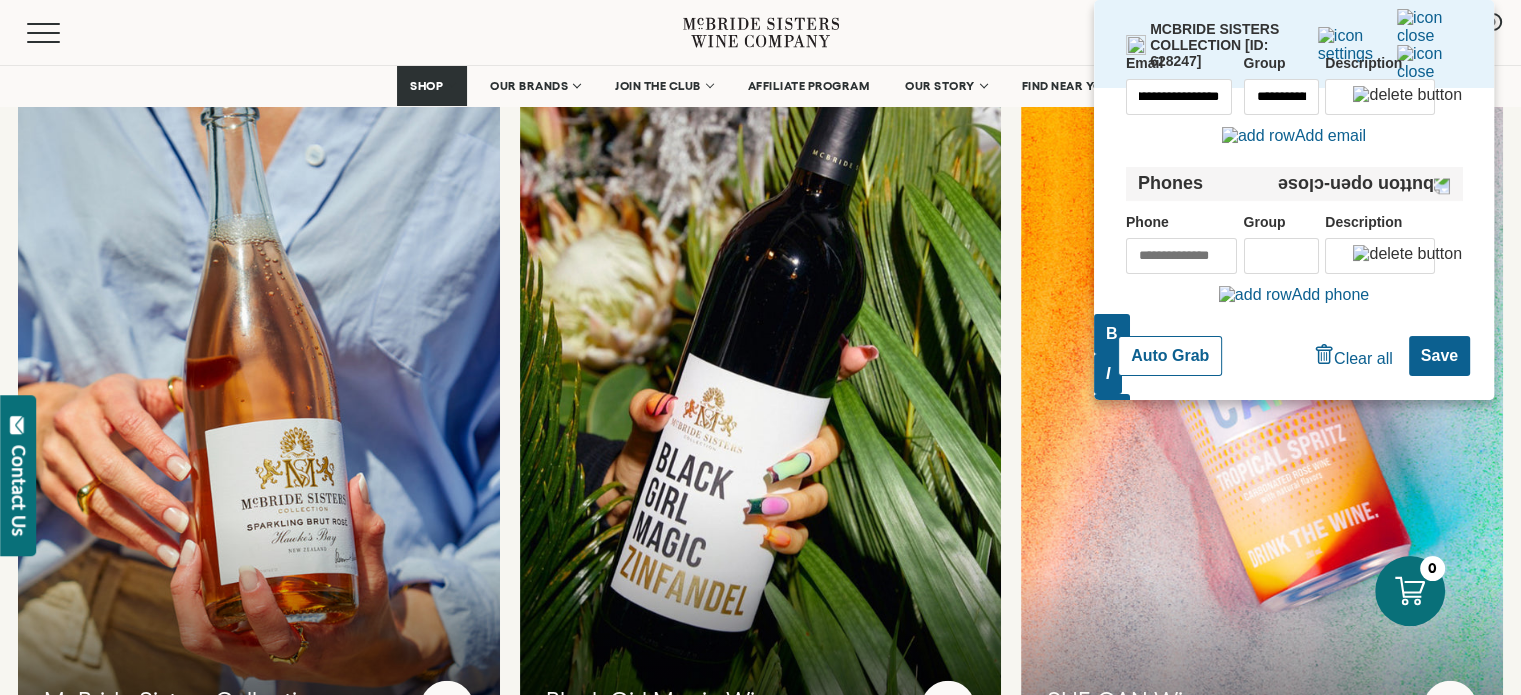 scroll, scrollTop: 0, scrollLeft: 0, axis: both 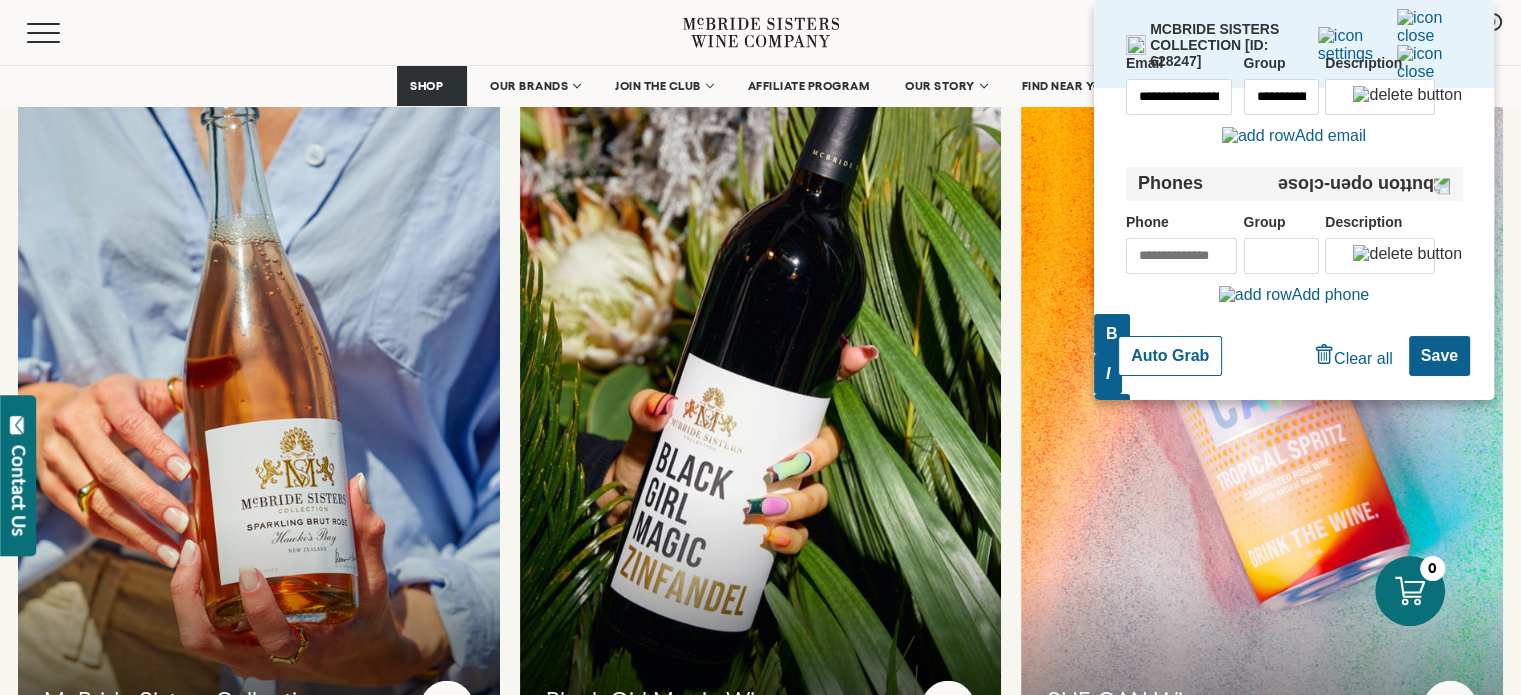 click on "Menu" at bounding box center [355, 32] 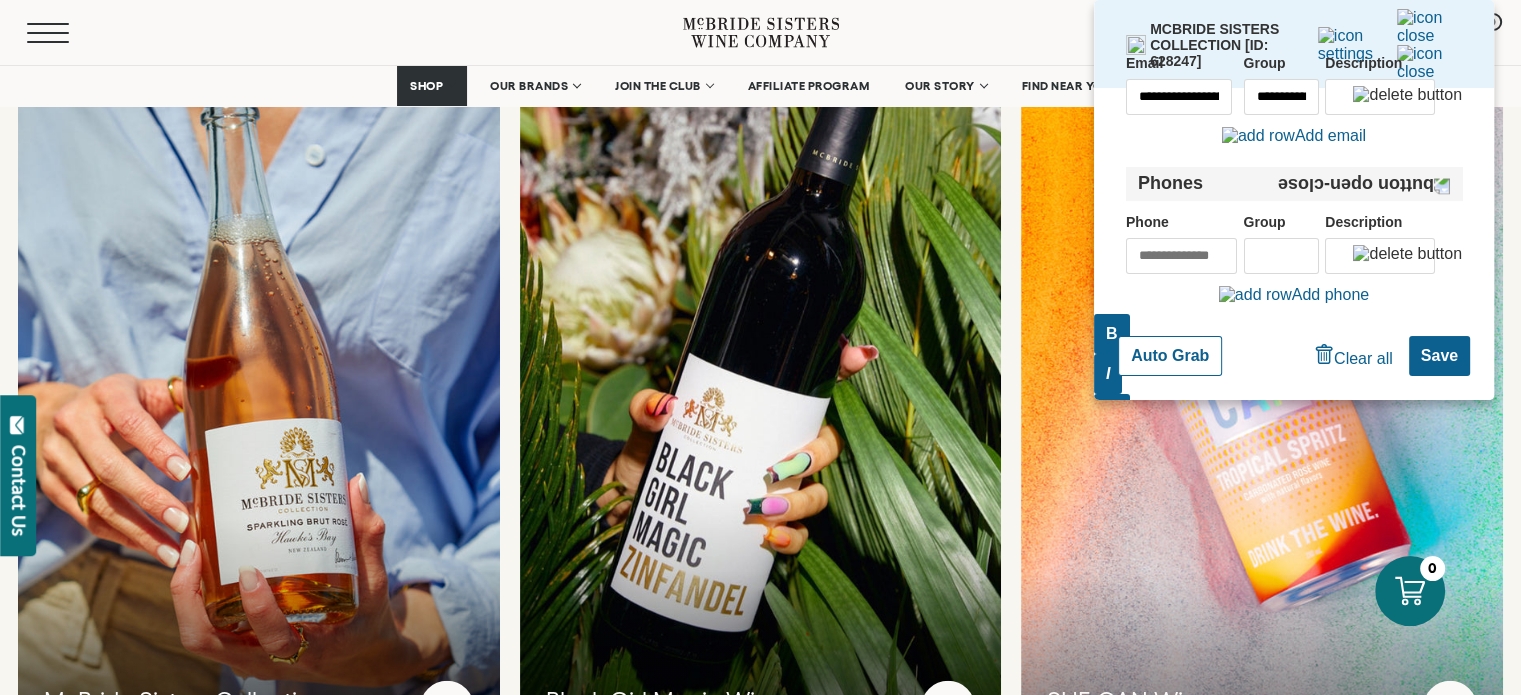 click at bounding box center [48, 33] 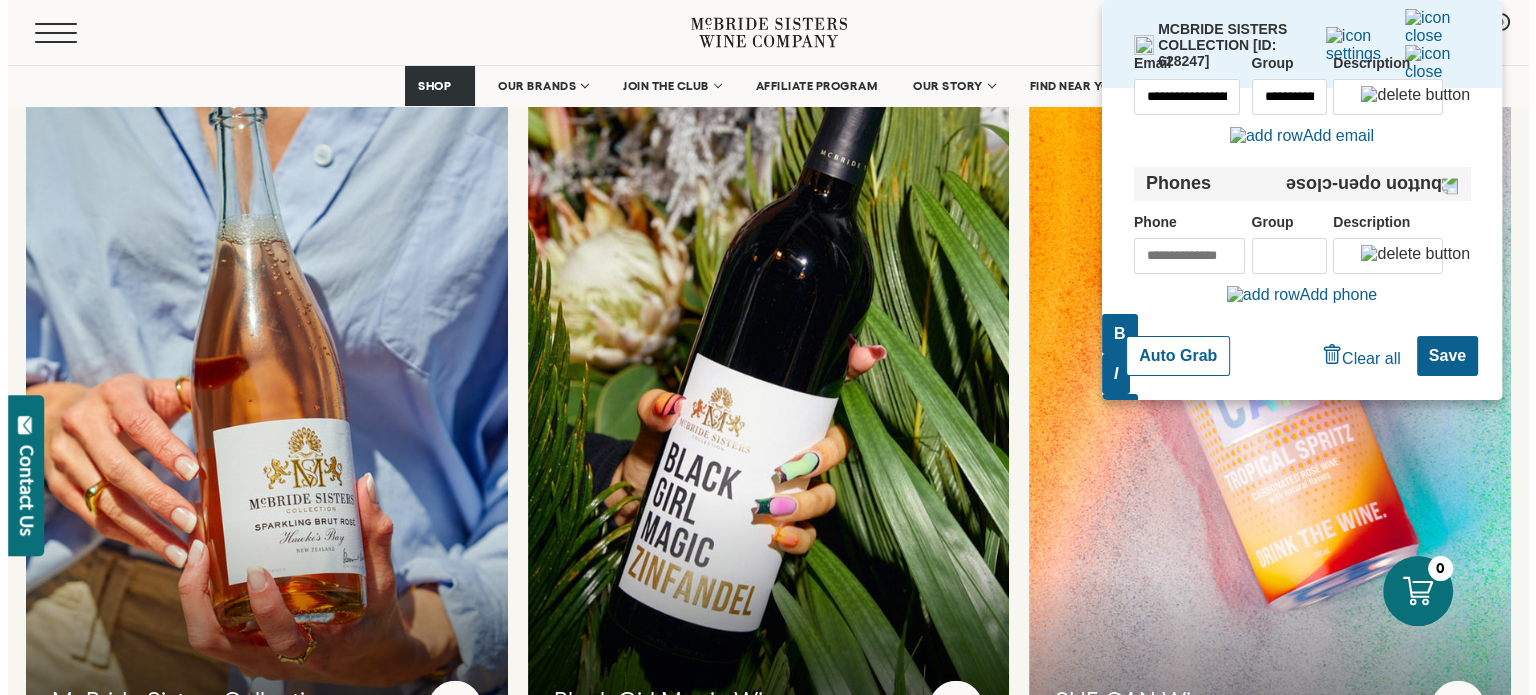 scroll, scrollTop: 5174, scrollLeft: 0, axis: vertical 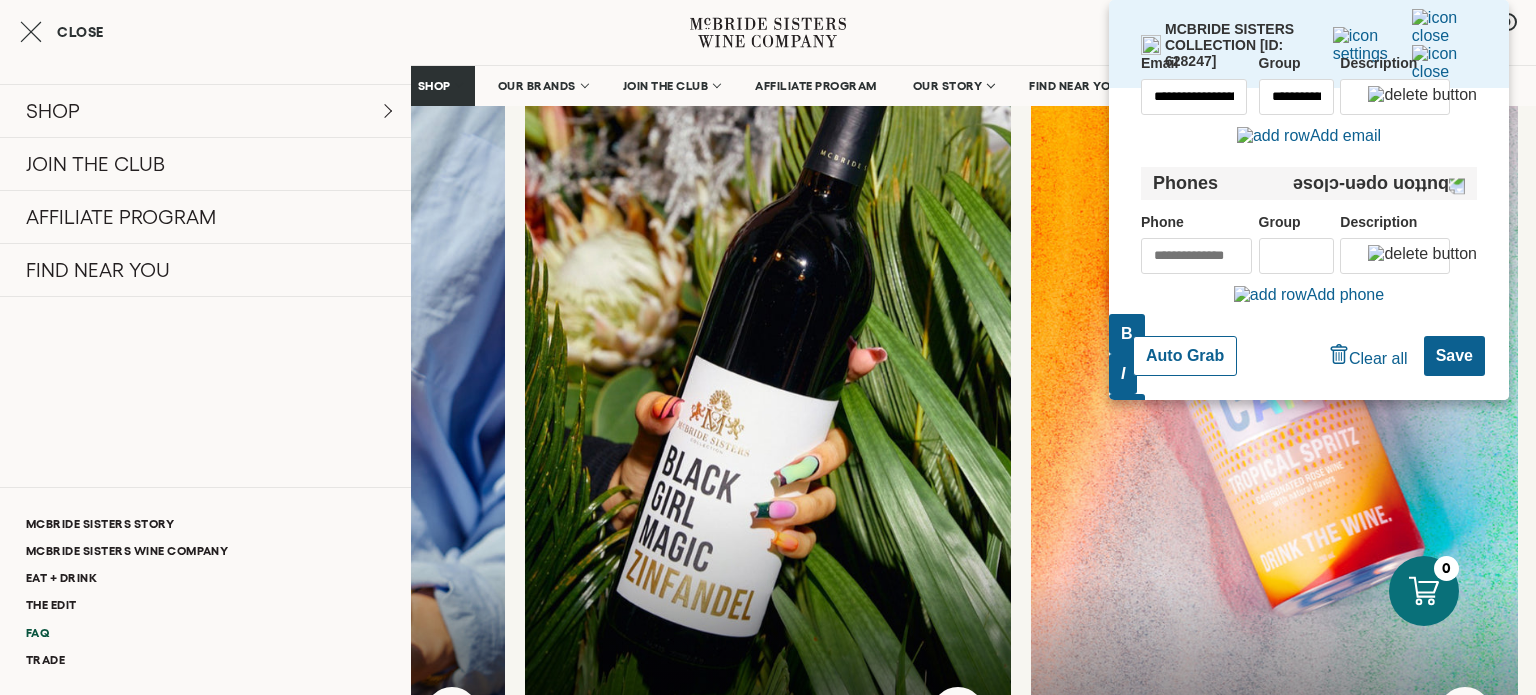 type 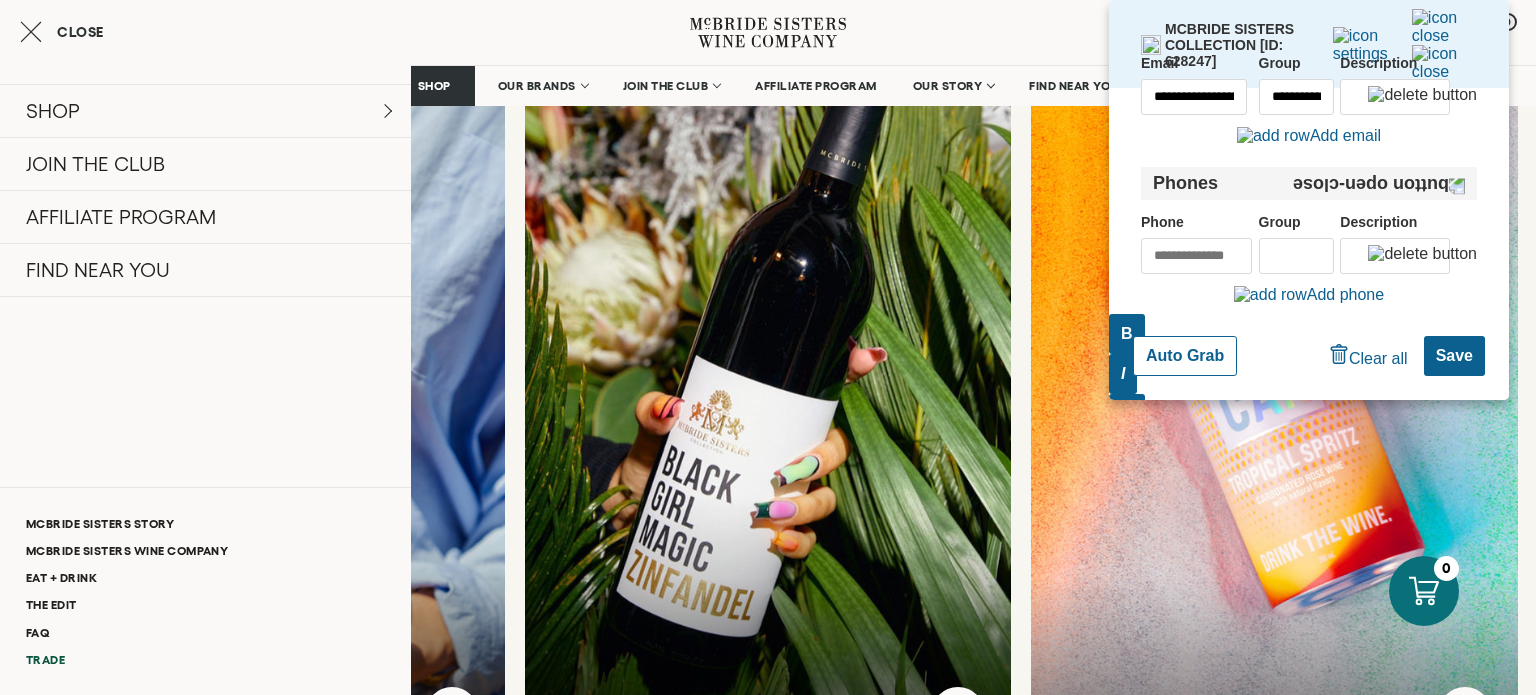 click on "Trade" at bounding box center (205, 659) 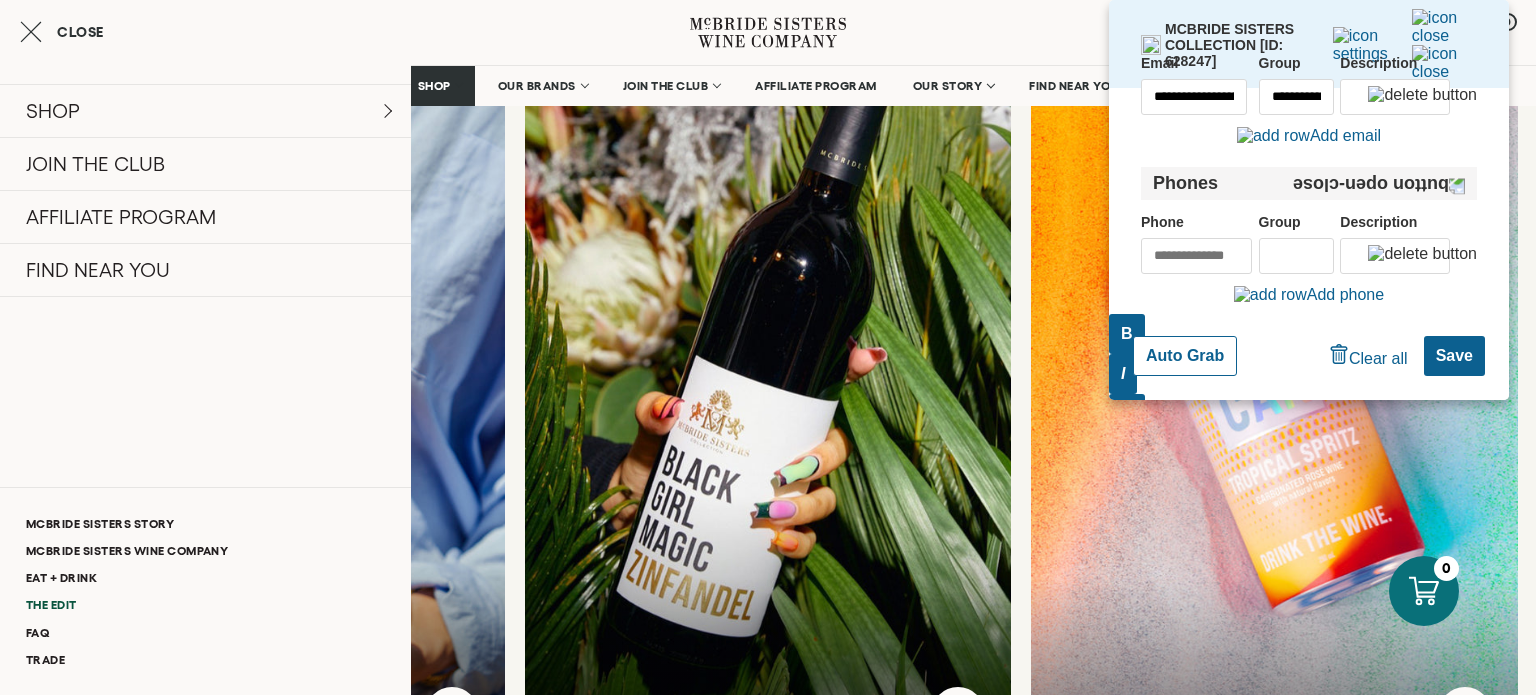 click on "The Edit" at bounding box center [205, 604] 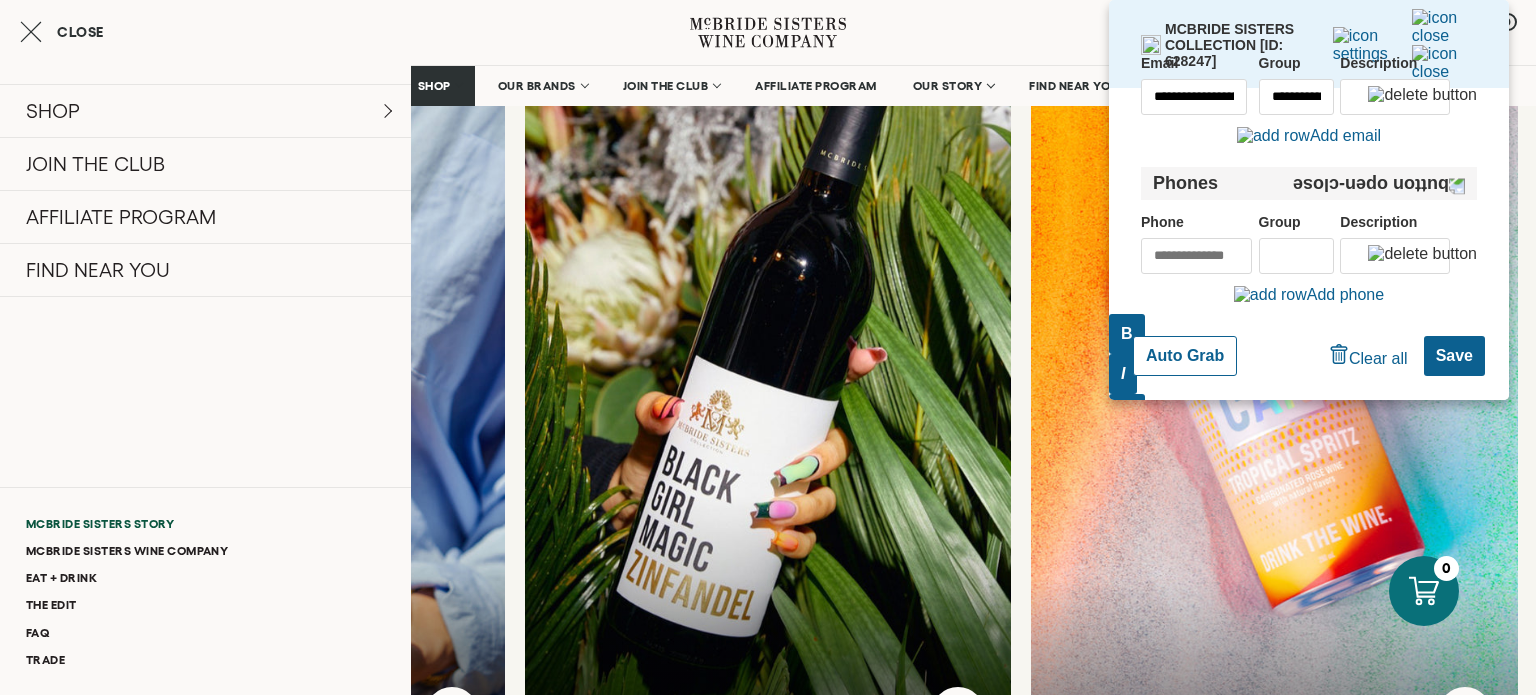 click on "McBride Sisters Story" at bounding box center (205, 523) 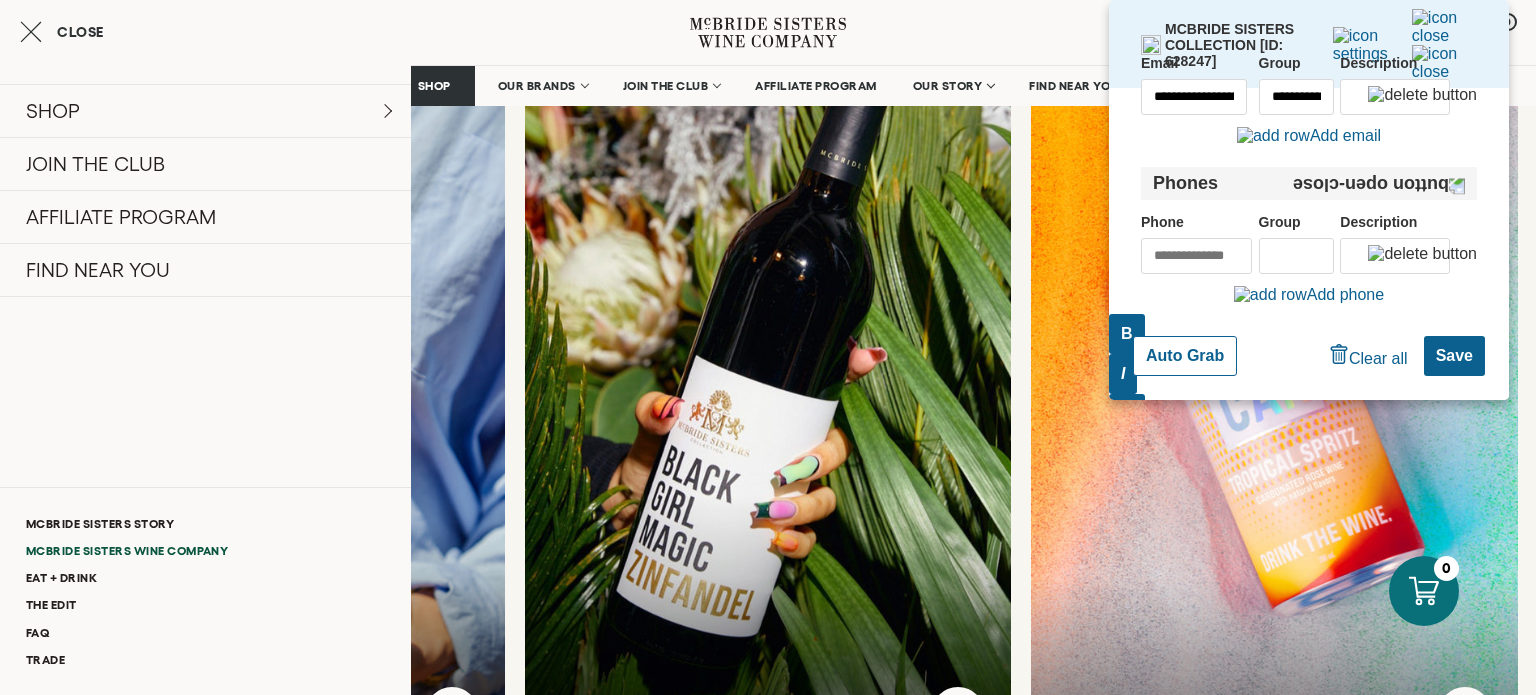 click on "McBride Sisters Wine Company" at bounding box center [205, 550] 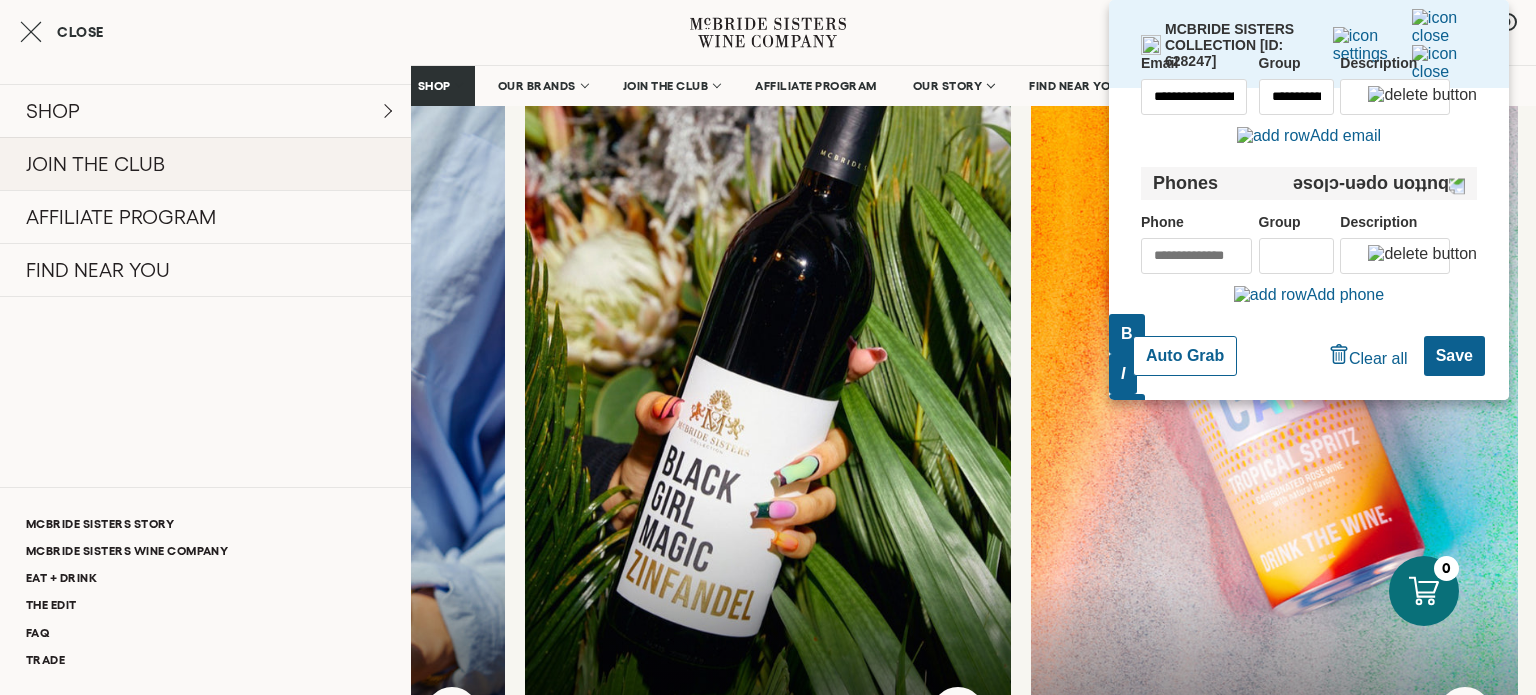 click on "JOIN THE CLUB" at bounding box center (205, 163) 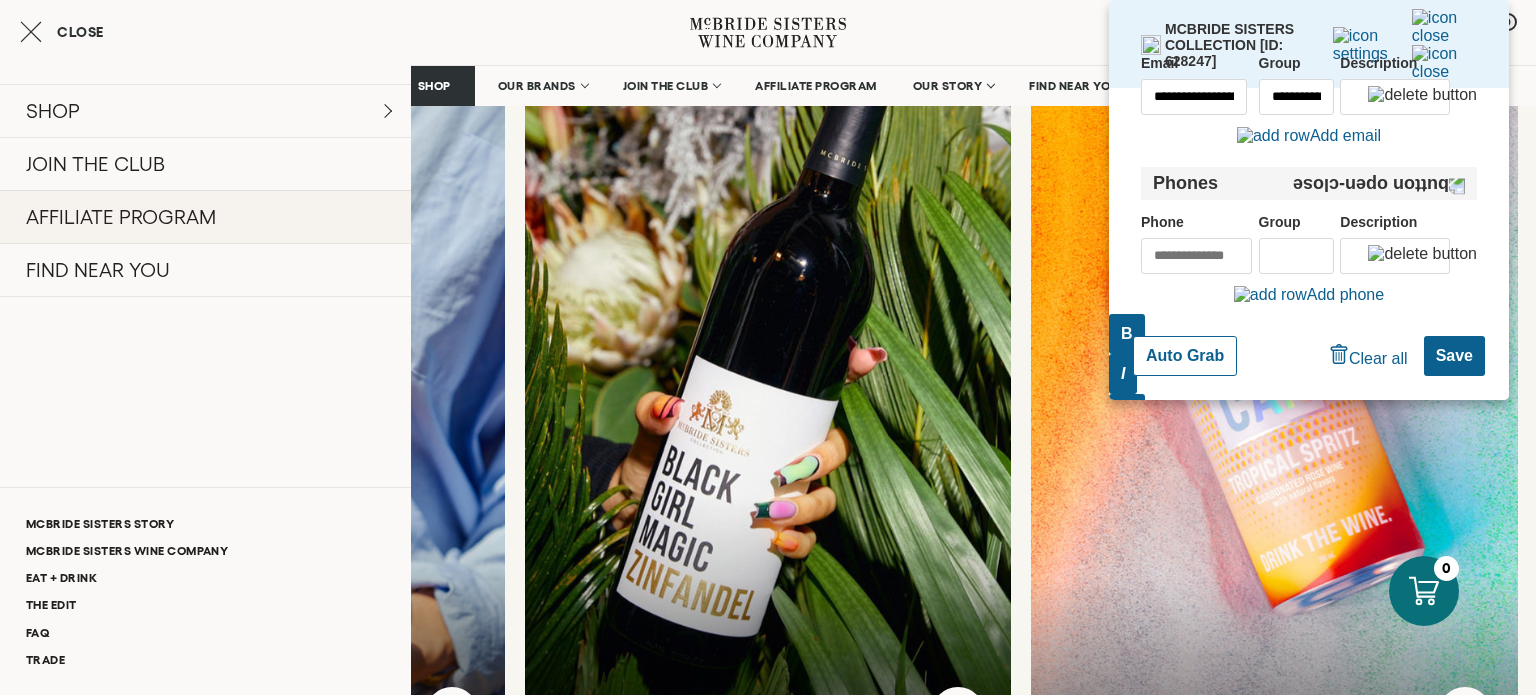 click on "AFFILIATE PROGRAM" at bounding box center [205, 216] 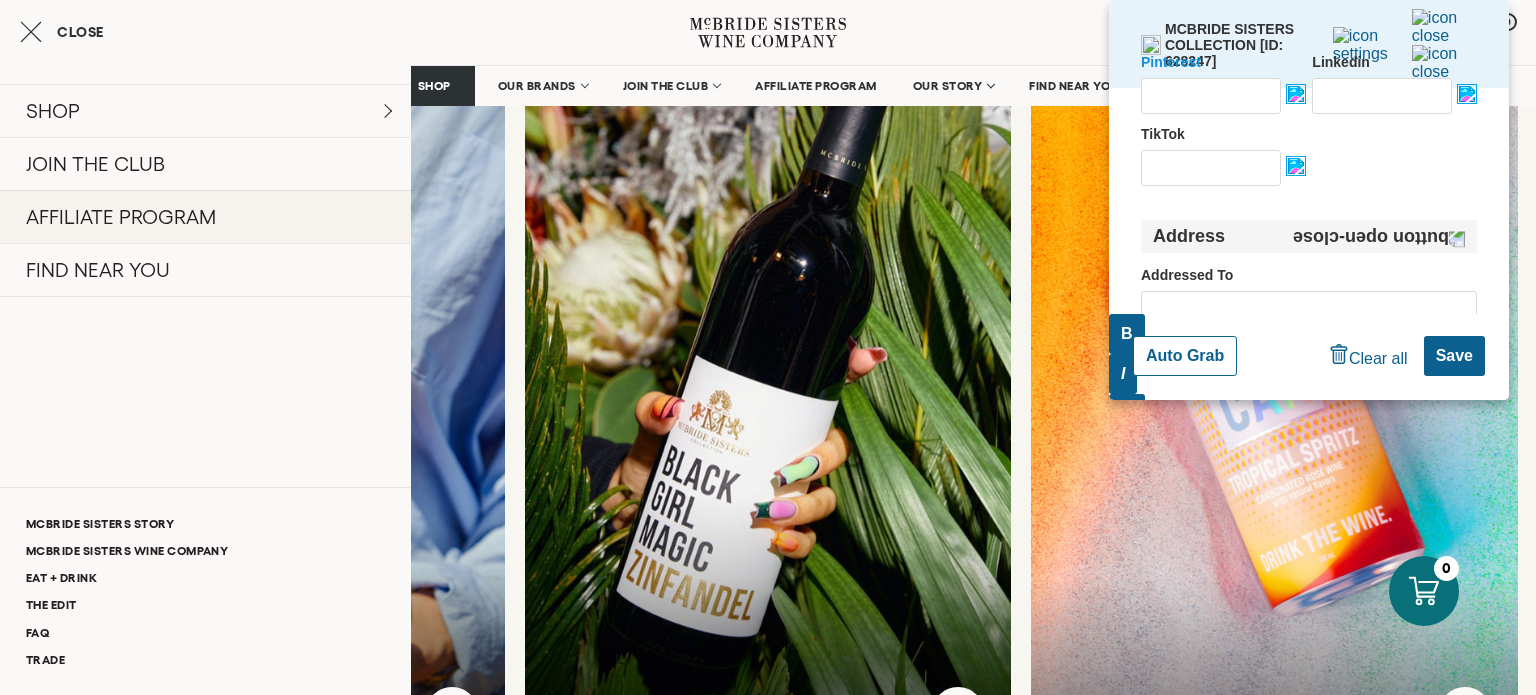 scroll, scrollTop: 1084, scrollLeft: 0, axis: vertical 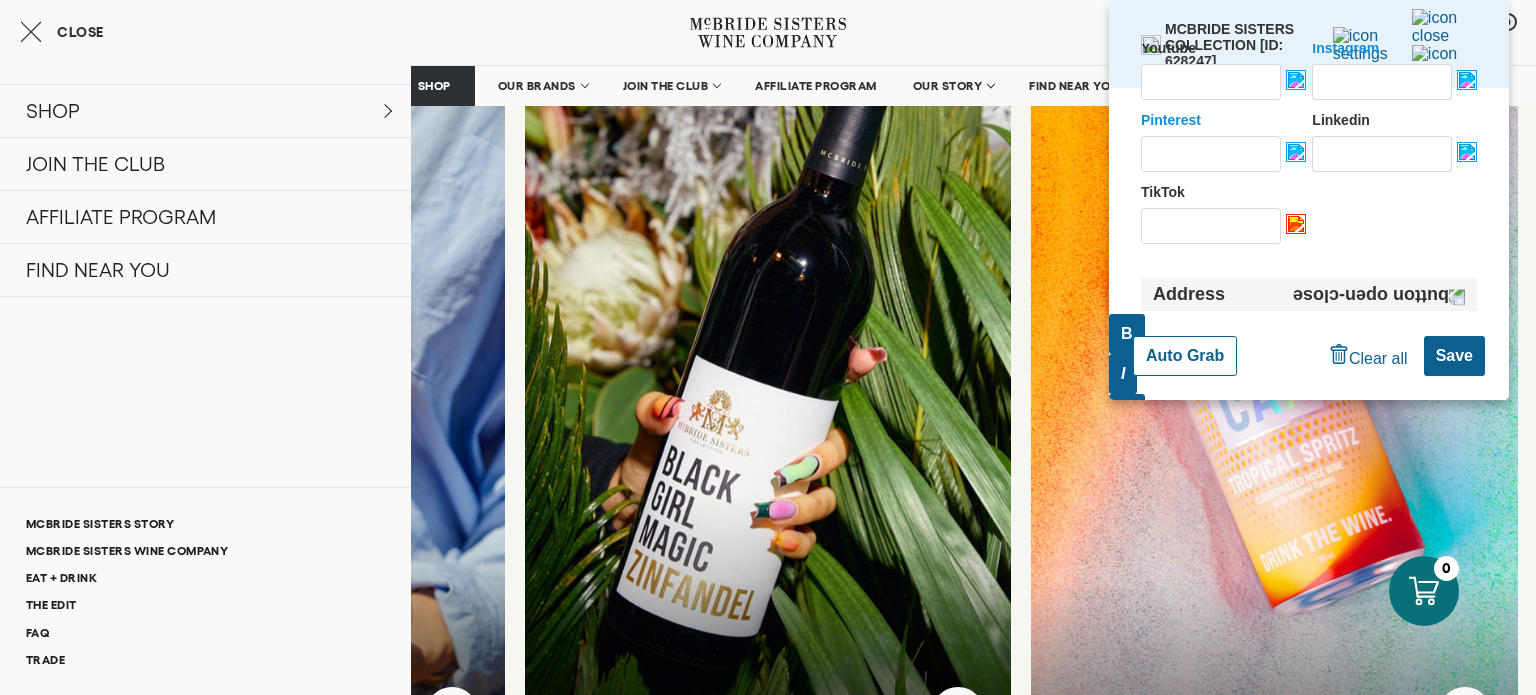 click at bounding box center (1296, 224) 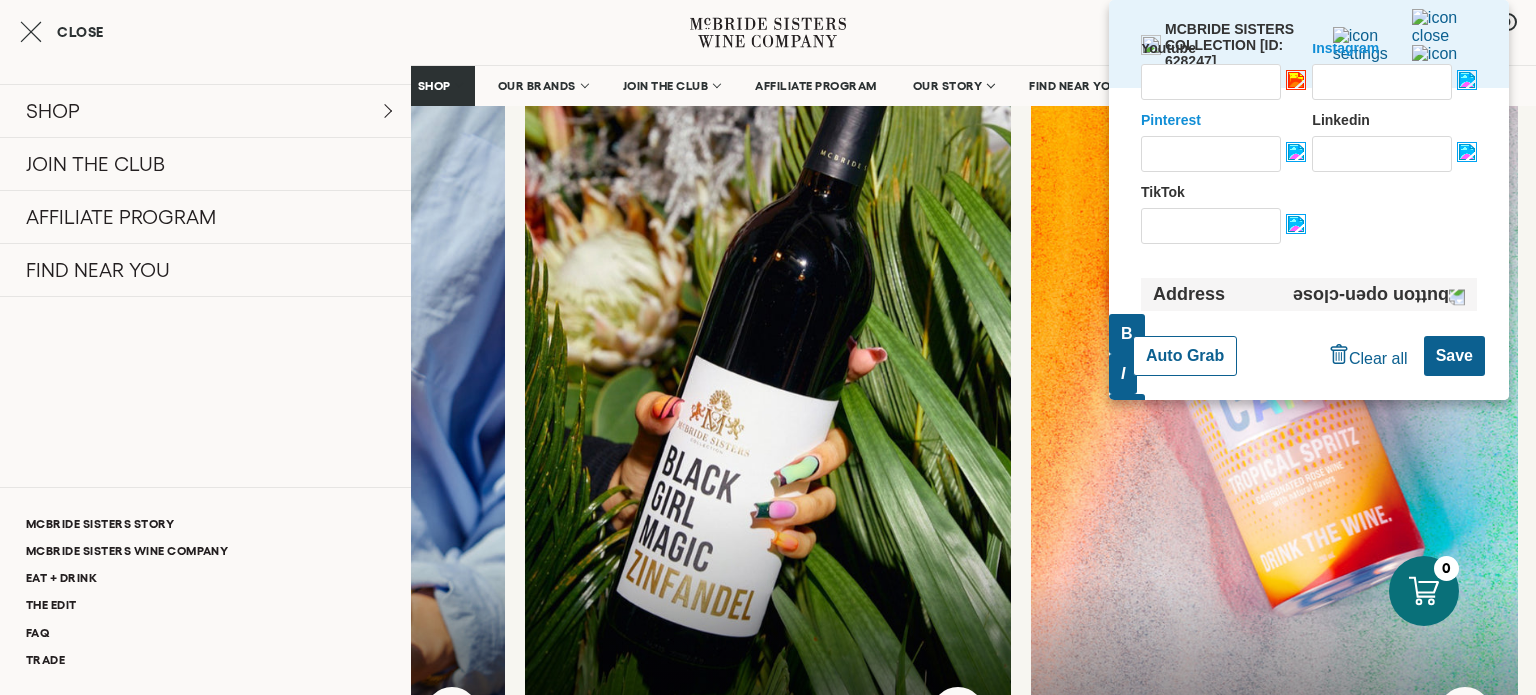 click at bounding box center (1296, 80) 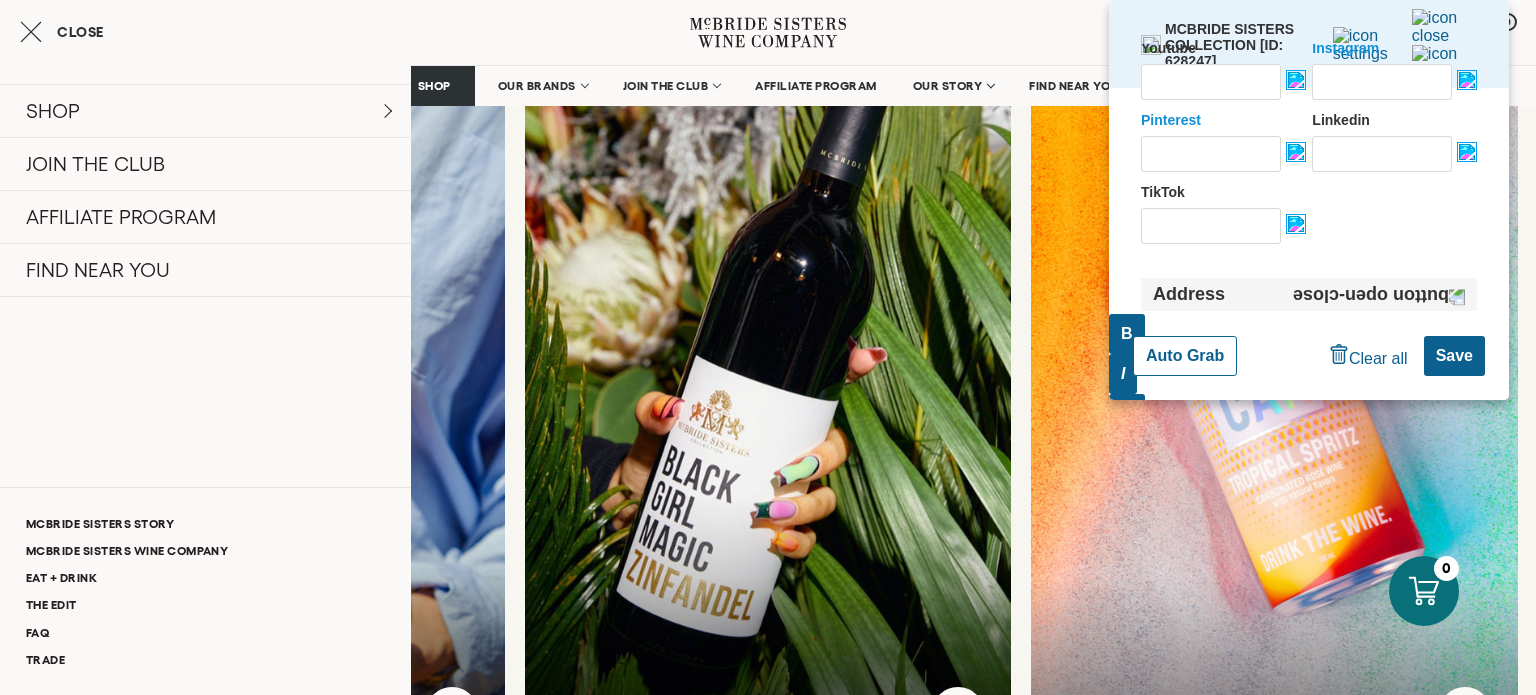 scroll, scrollTop: 0, scrollLeft: 114, axis: horizontal 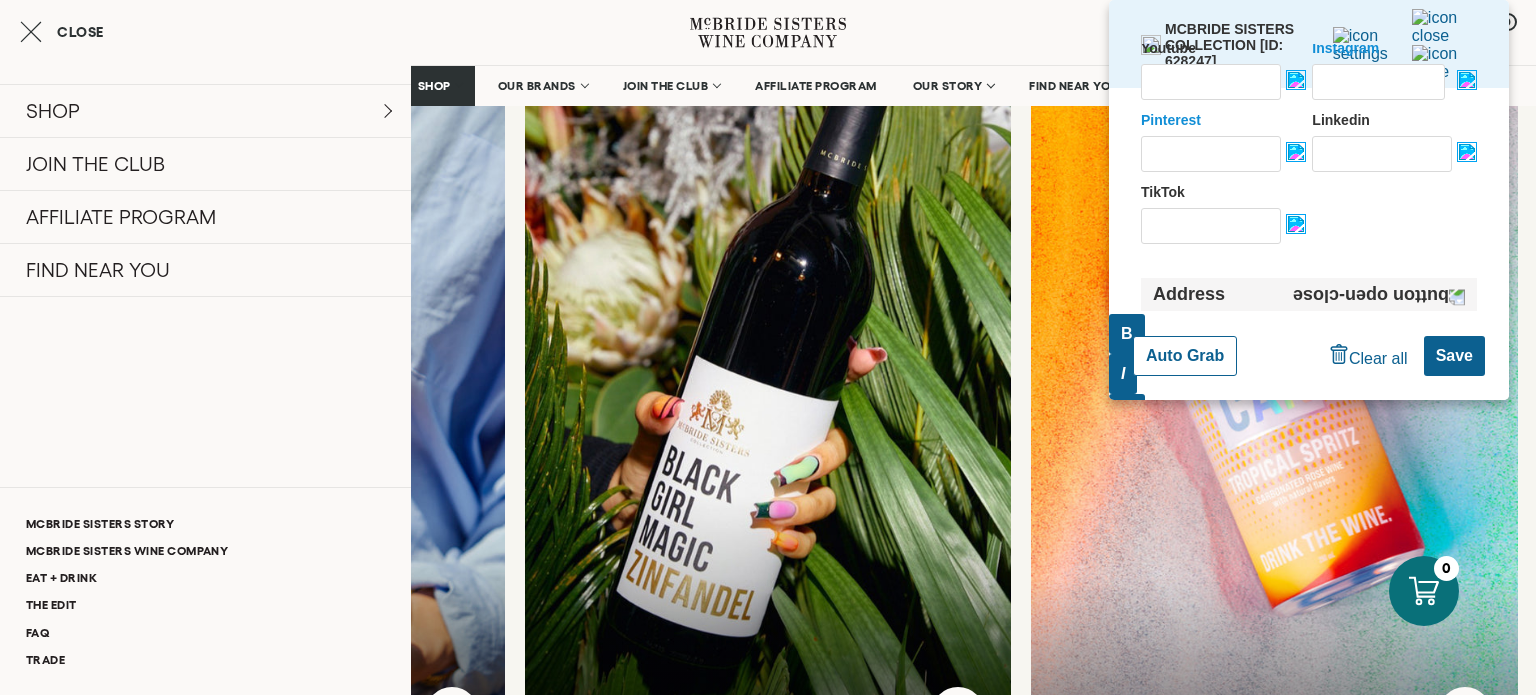 drag, startPoint x: 1351, startPoint y: 99, endPoint x: 2629, endPoint y: 125, distance: 1278.2644 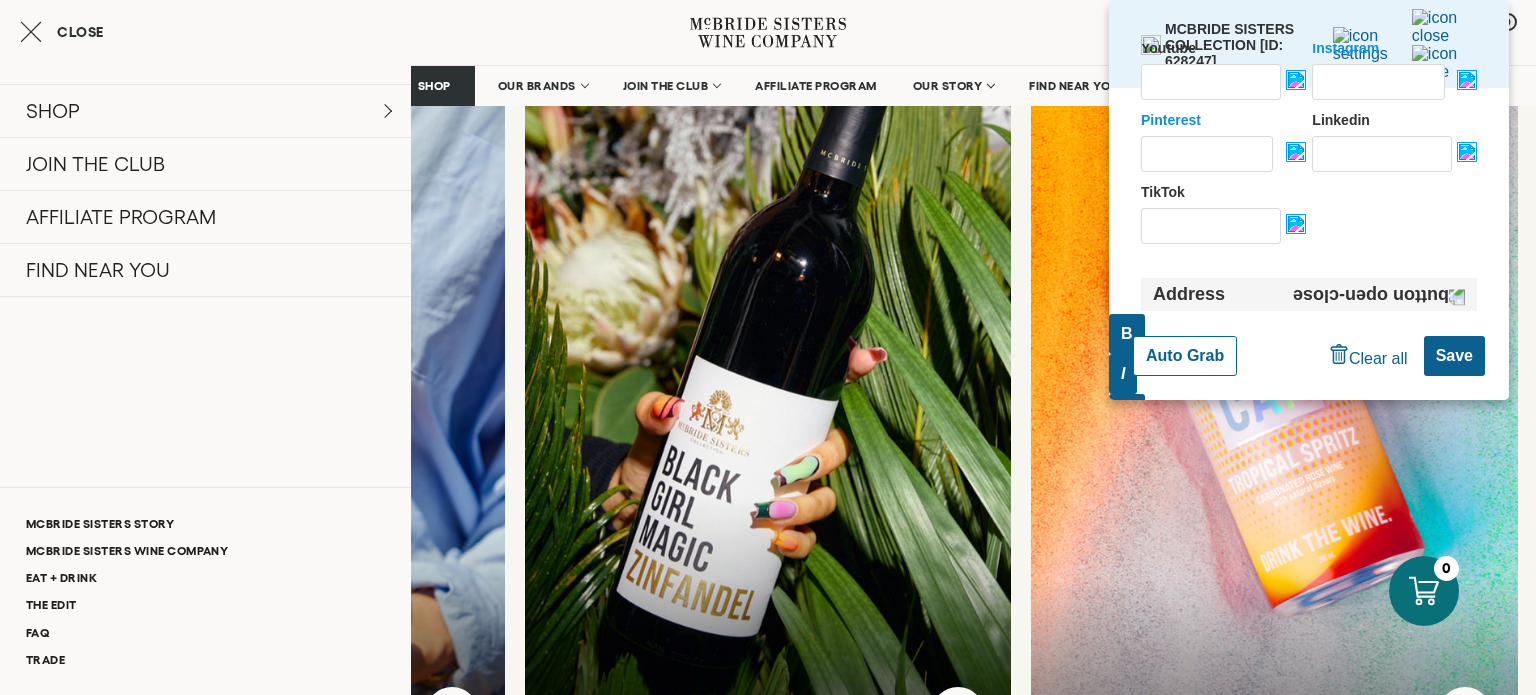 drag, startPoint x: 1244, startPoint y: 159, endPoint x: 1373, endPoint y: 187, distance: 132.00378 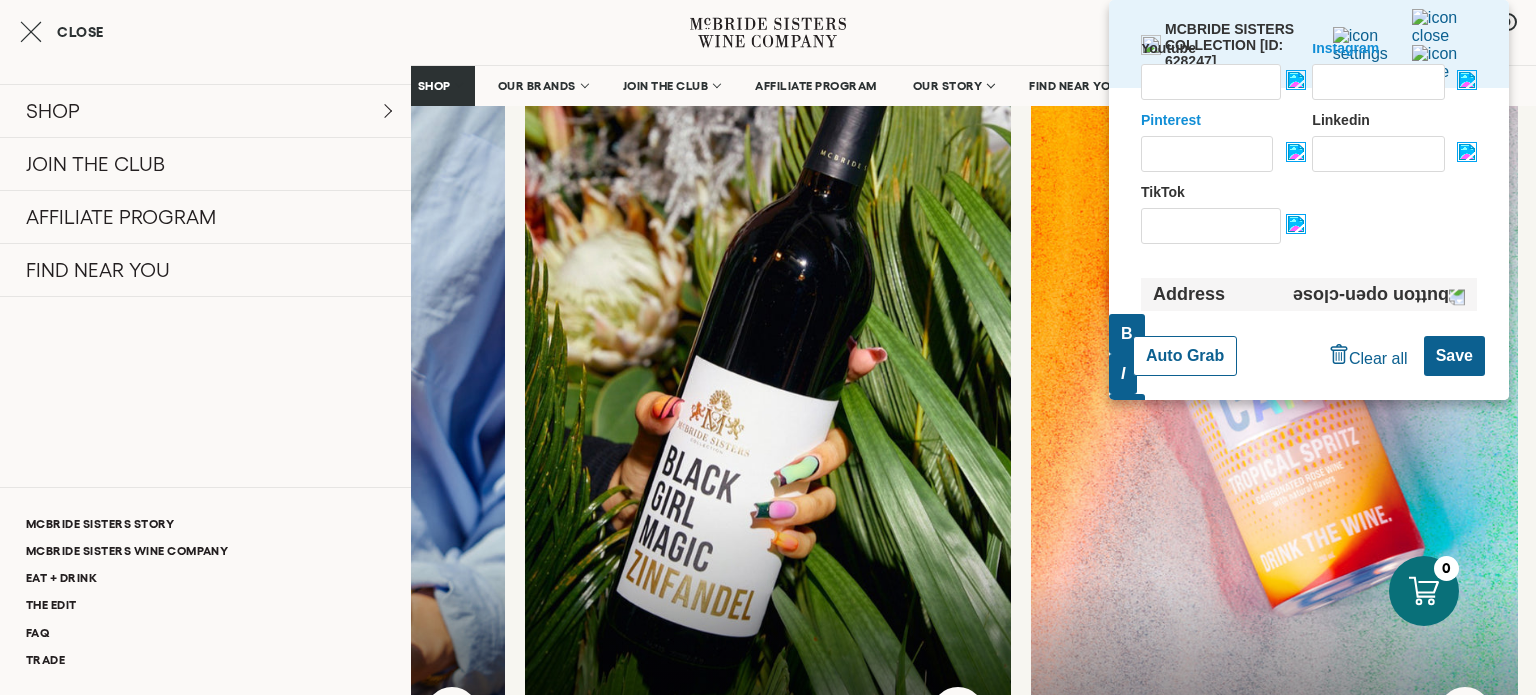 drag, startPoint x: 1423, startPoint y: 162, endPoint x: 1512, endPoint y: 186, distance: 92.17918 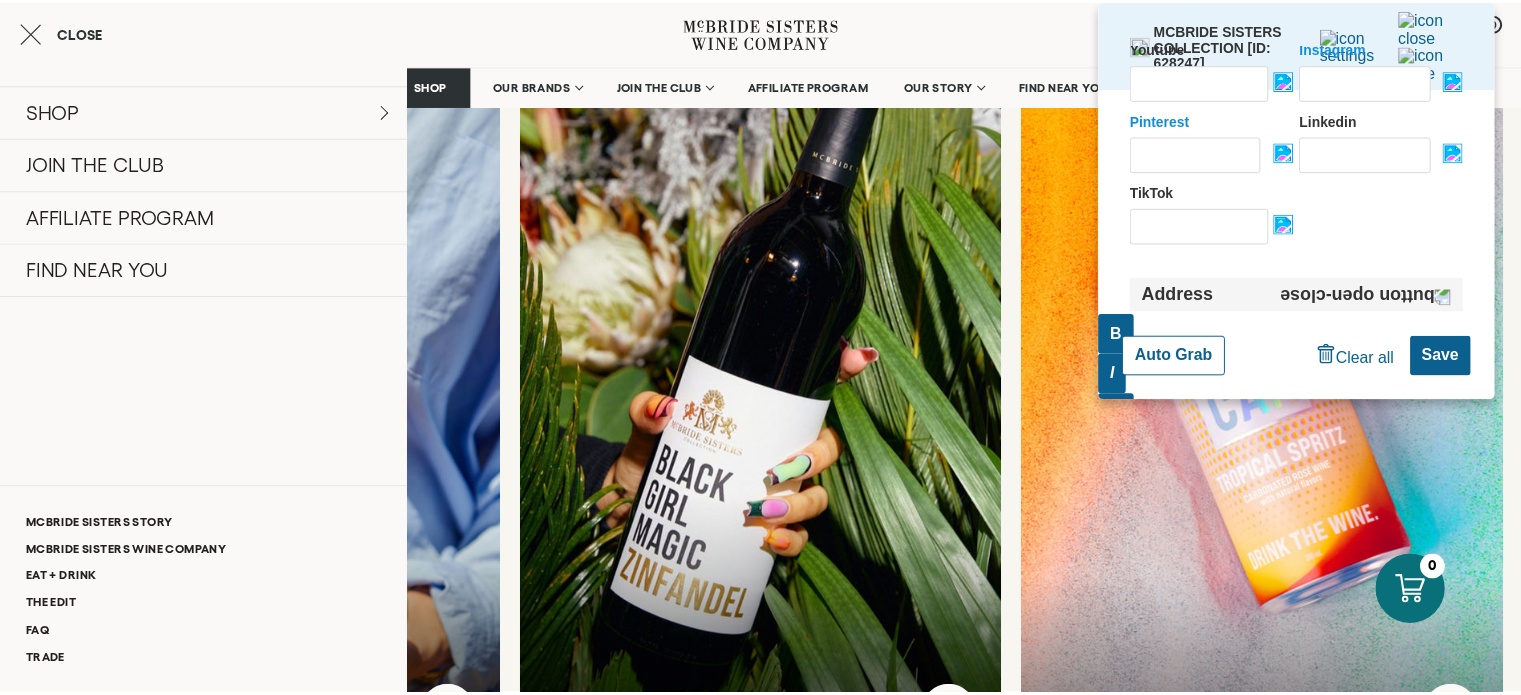 scroll, scrollTop: 0, scrollLeft: 0, axis: both 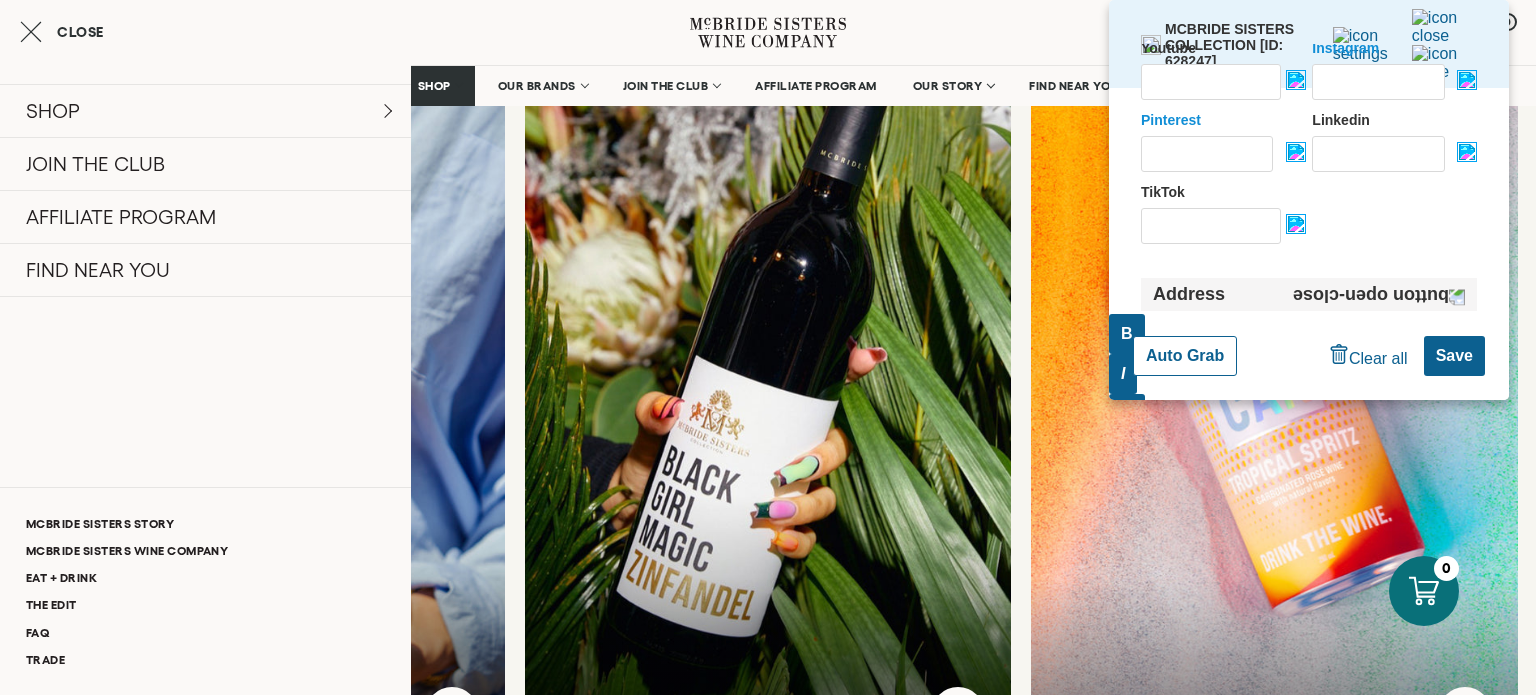 click 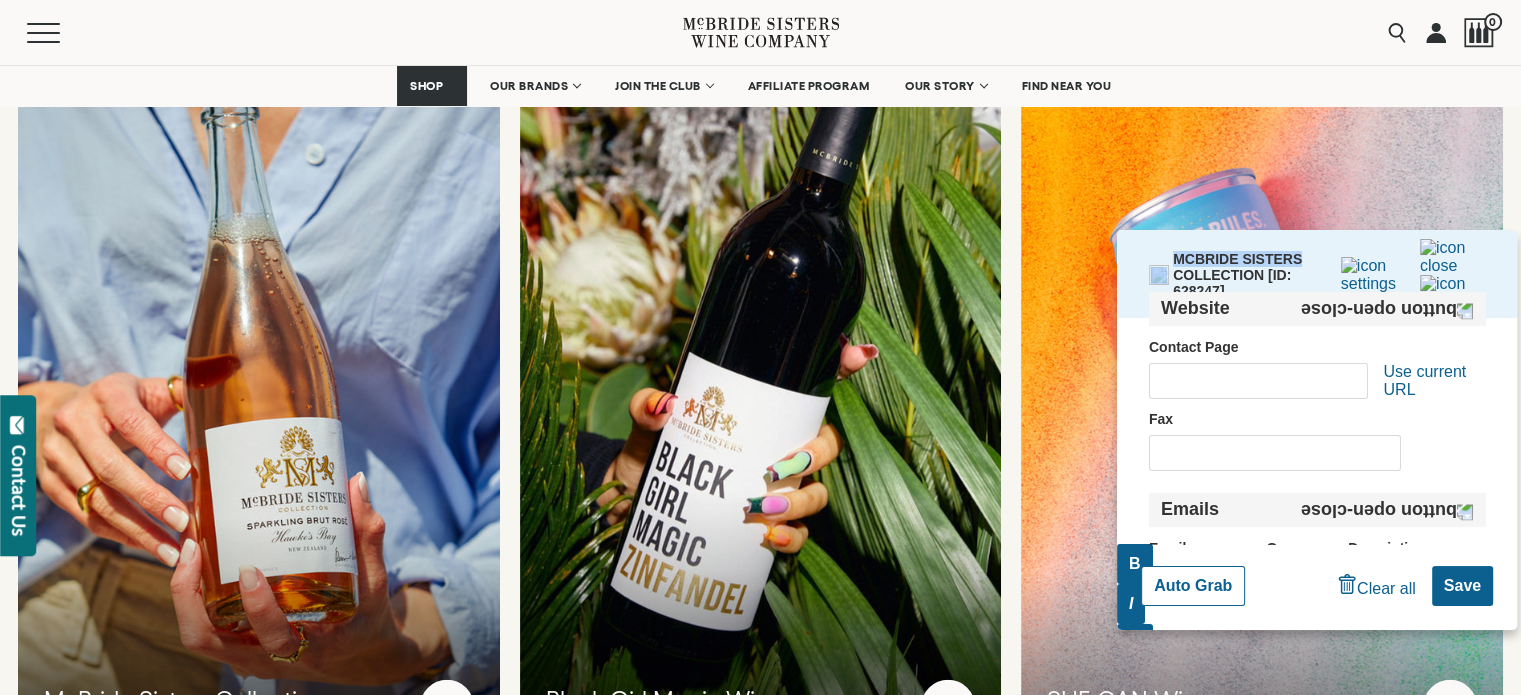 scroll, scrollTop: 0, scrollLeft: 0, axis: both 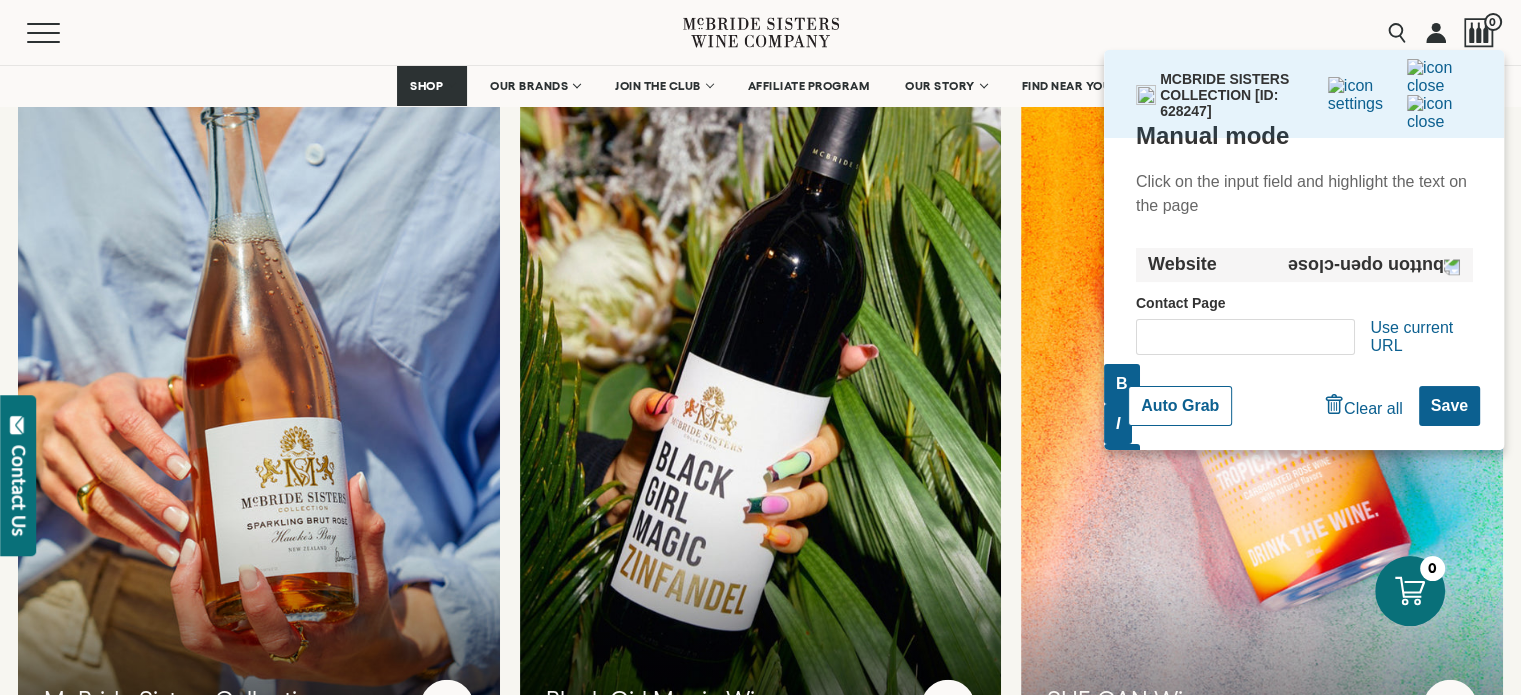 click on "McBride Sisters Collection [ID: 628247]" at bounding box center [1304, 94] 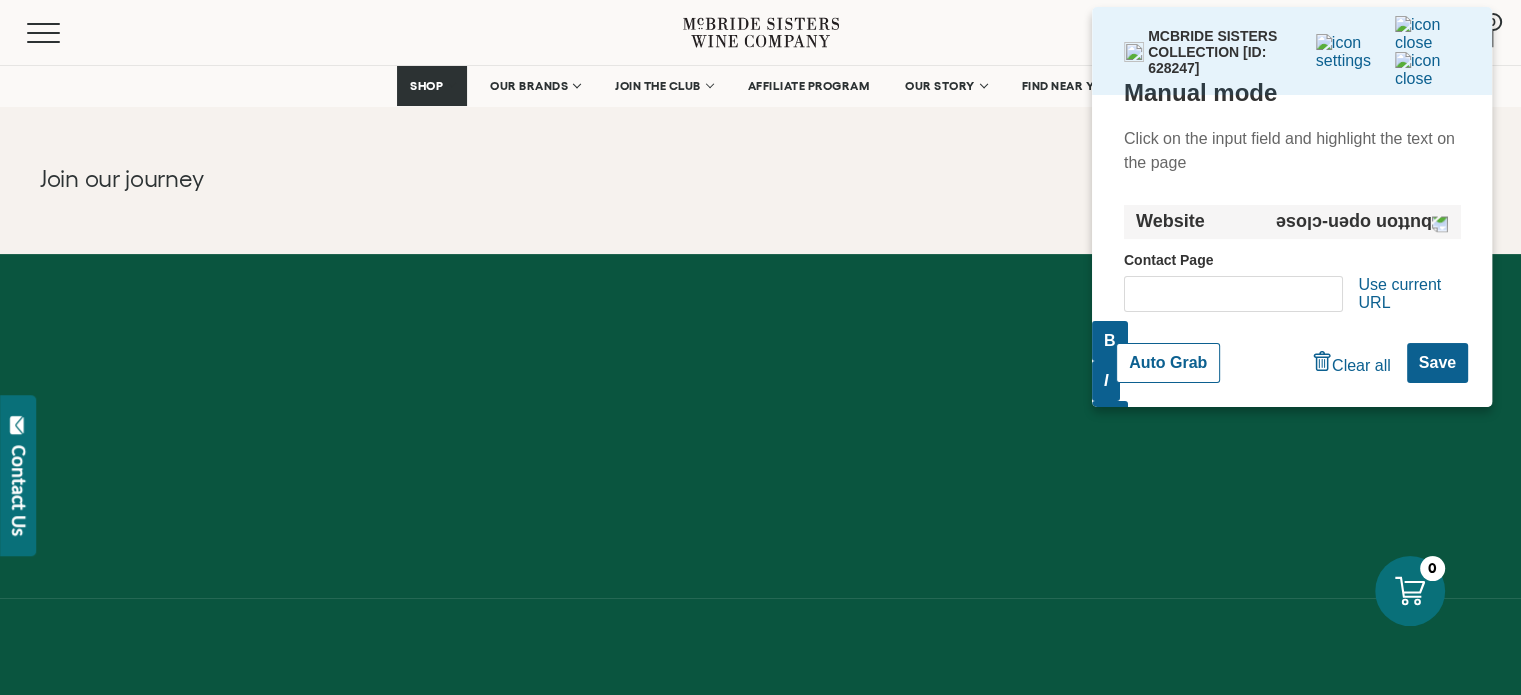 scroll, scrollTop: 8107, scrollLeft: 0, axis: vertical 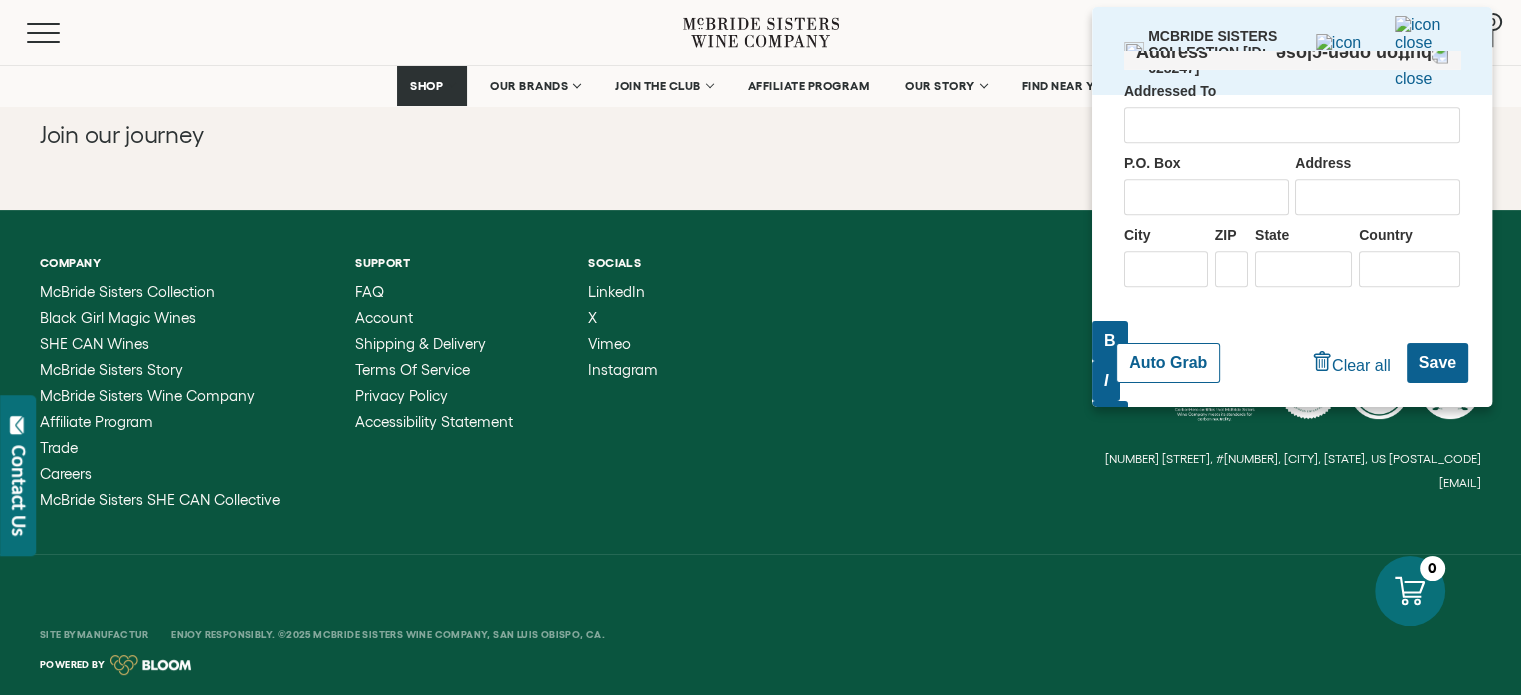 click on "Support
FAQ
Account
Shipping & Delivery
Terms of Service
Privacy Policy
Accessibility Statement" at bounding box center (434, 382) 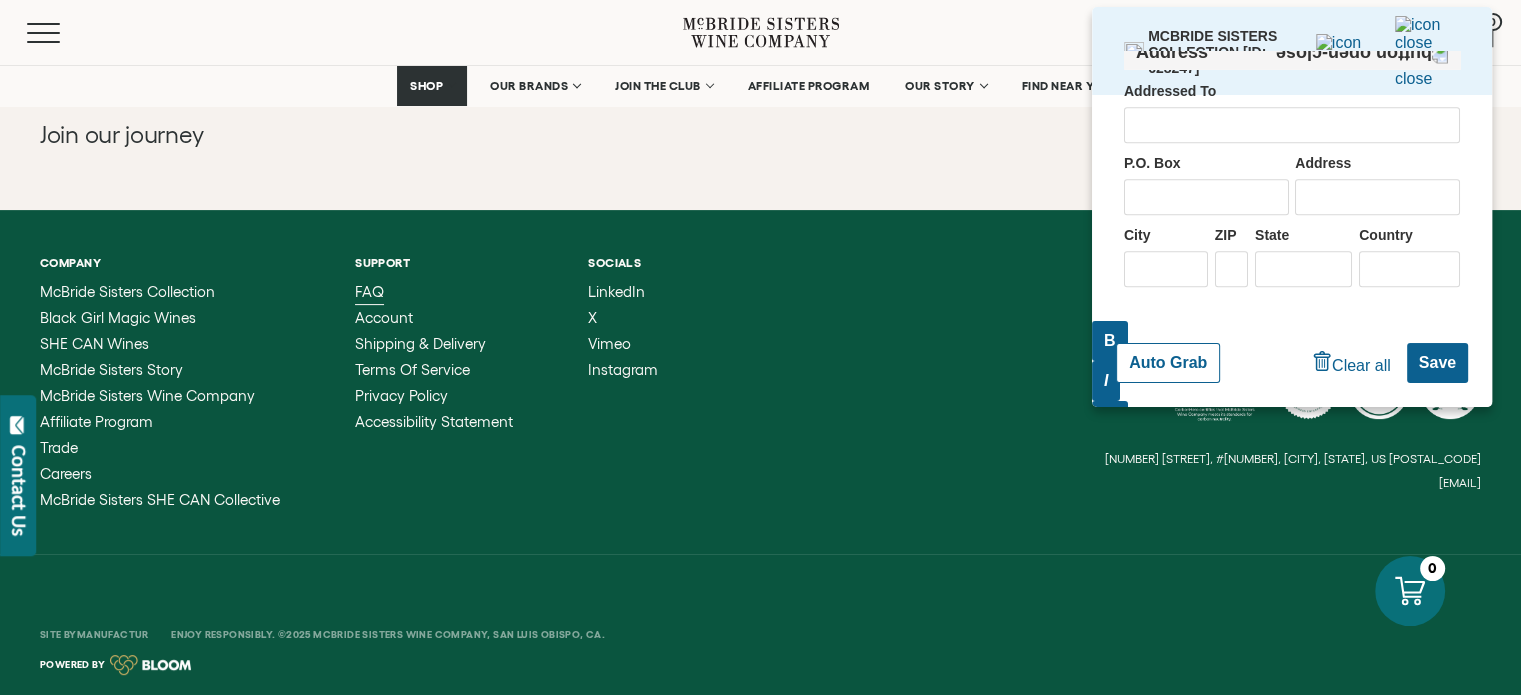 click on "FAQ" at bounding box center (369, 291) 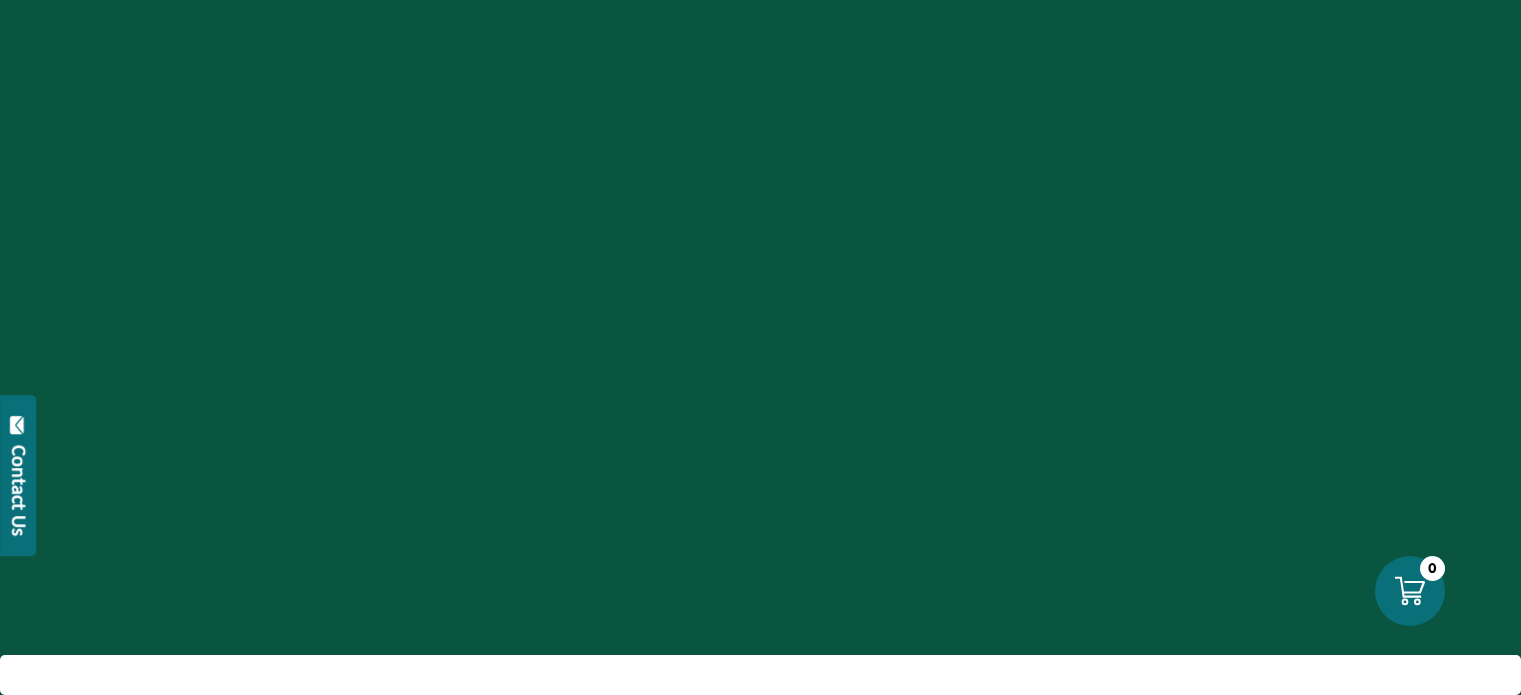 scroll, scrollTop: 0, scrollLeft: 0, axis: both 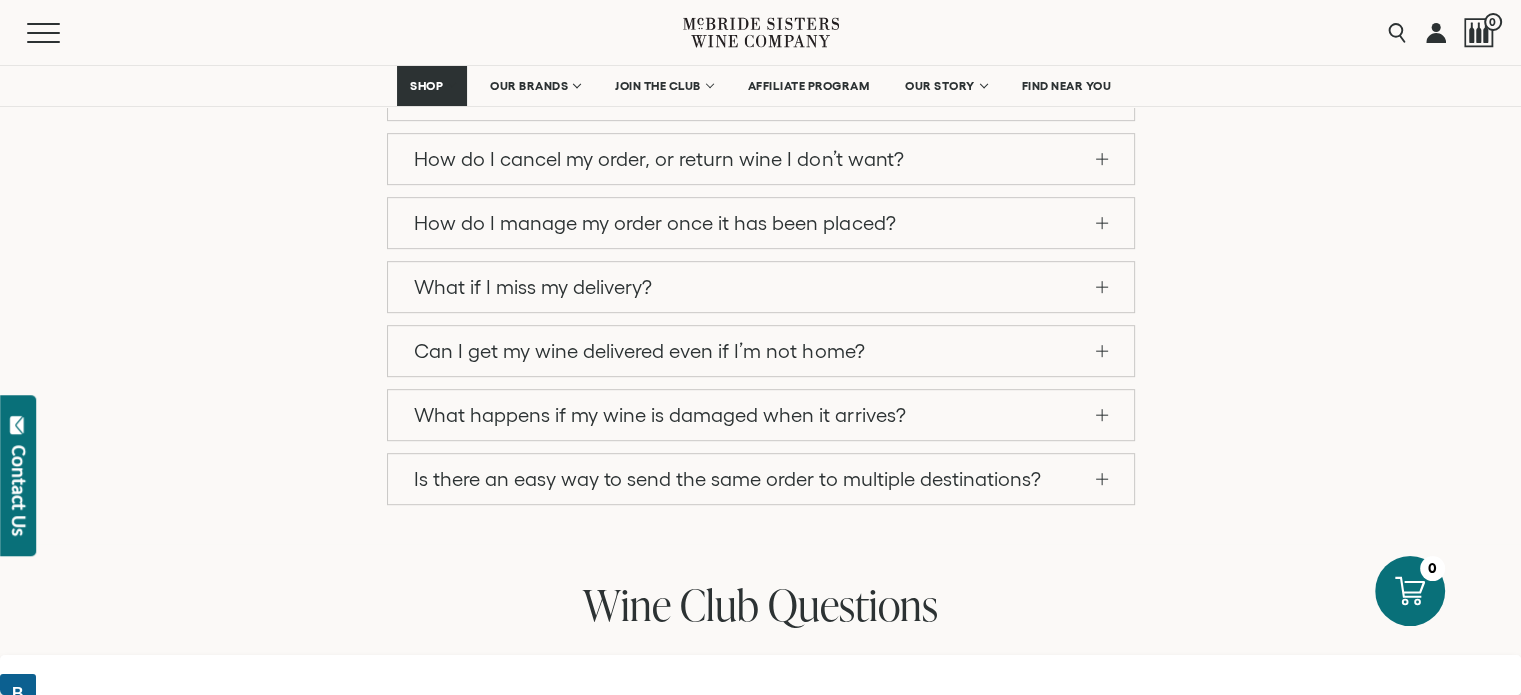 click on "How do I cancel my order, or return wine I don’t want?" at bounding box center [761, 159] 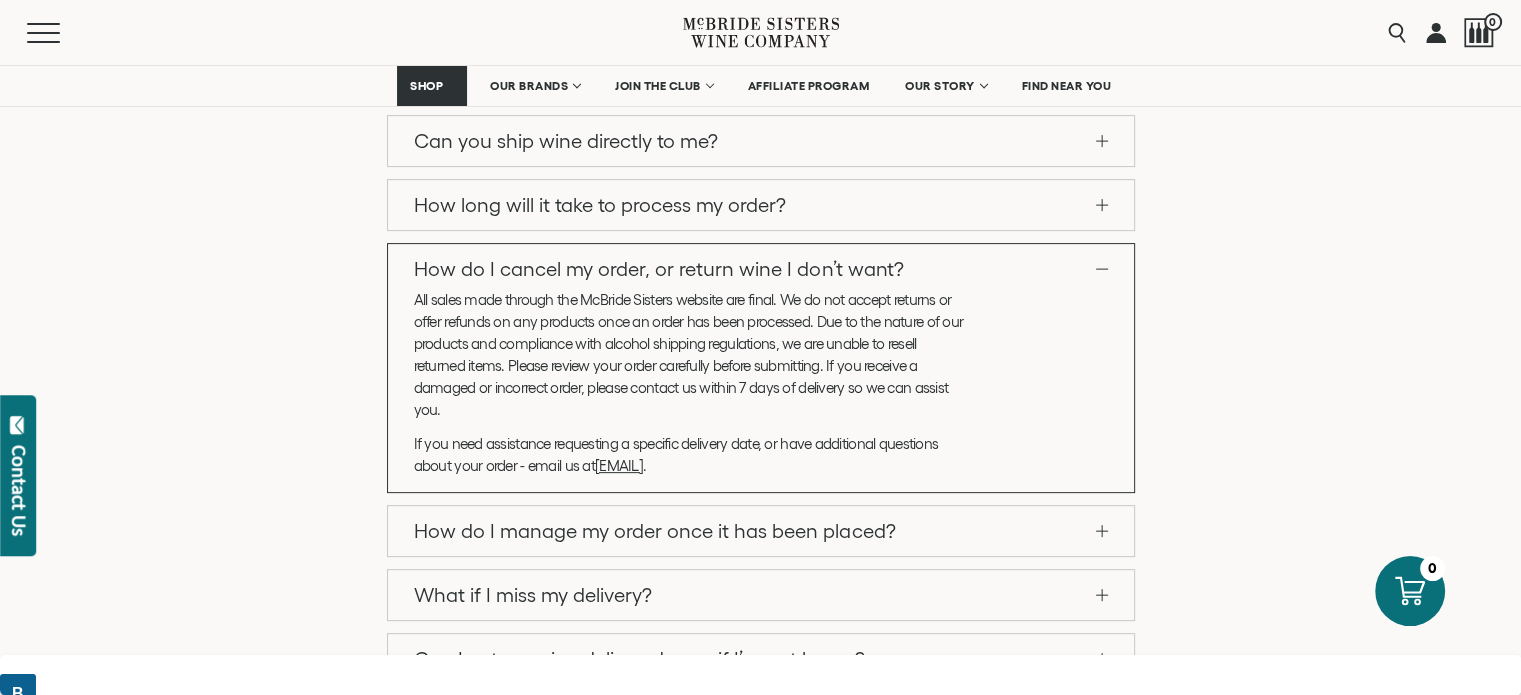 scroll, scrollTop: 472, scrollLeft: 0, axis: vertical 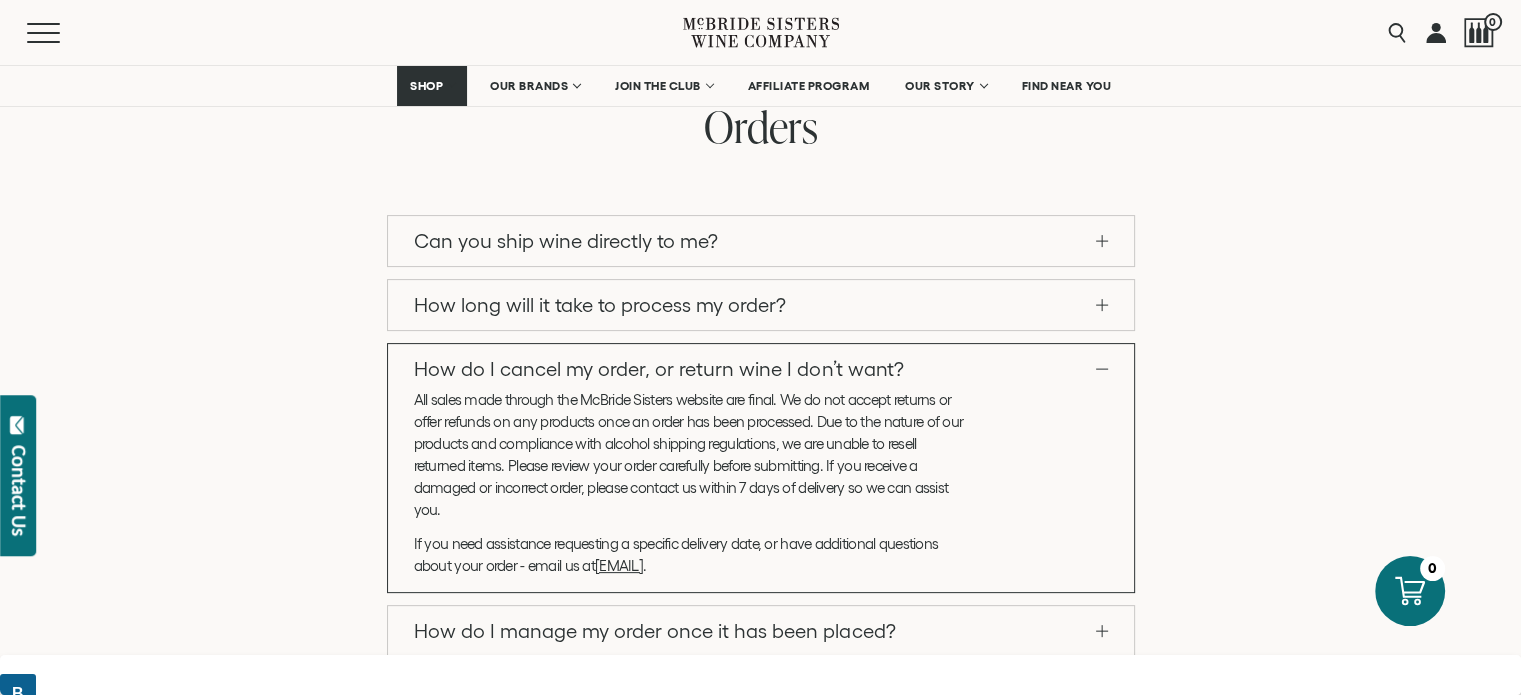 click on "Can you ship wine directly to me?" at bounding box center (761, 241) 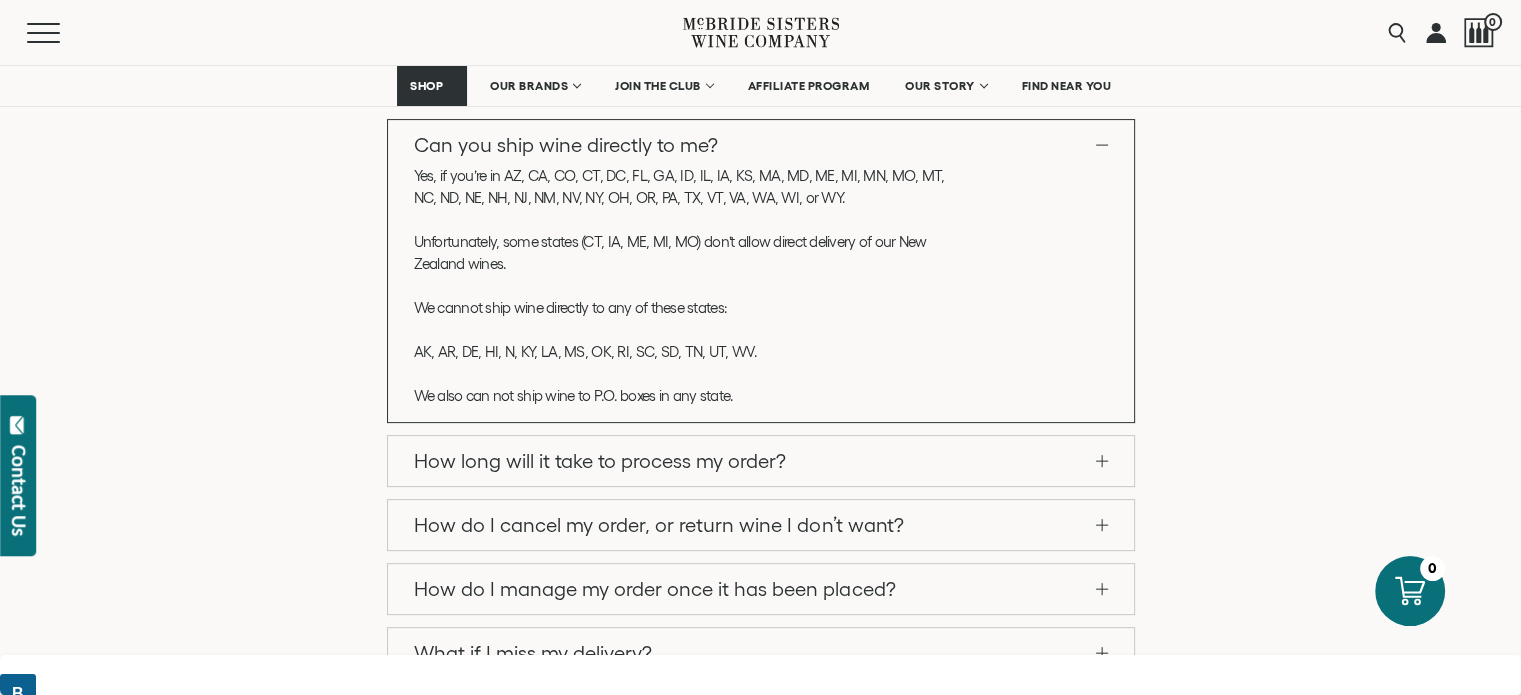 scroll, scrollTop: 740, scrollLeft: 0, axis: vertical 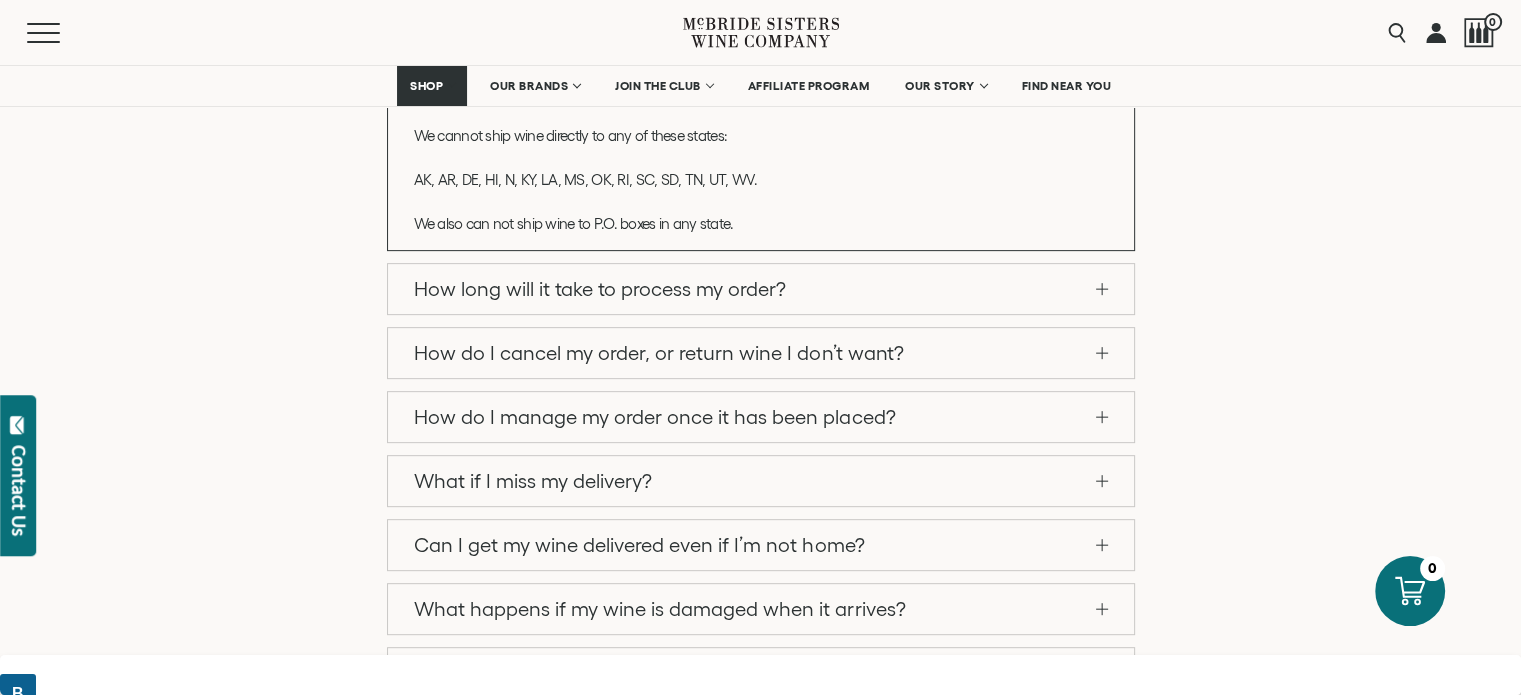 click on "How long will it take to process my order?" at bounding box center (761, 289) 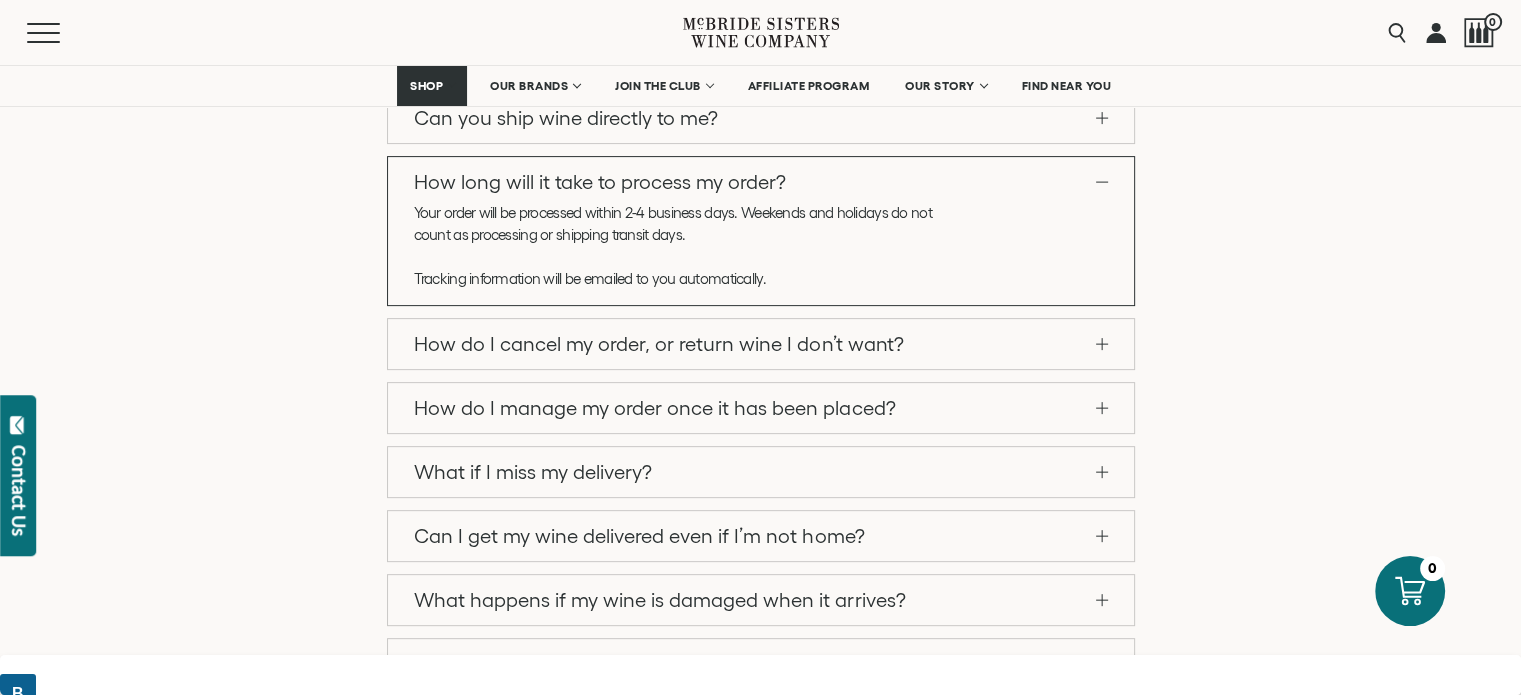 scroll, scrollTop: 606, scrollLeft: 0, axis: vertical 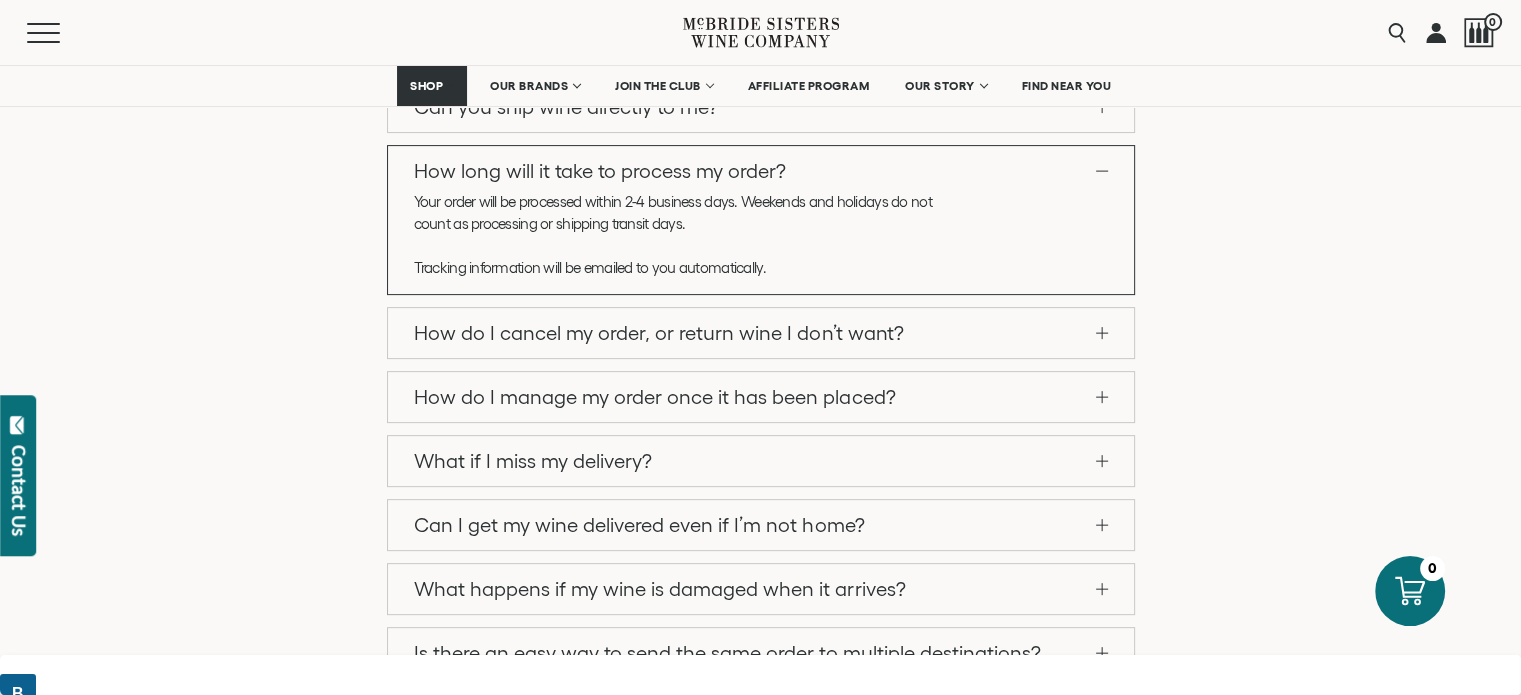 click on "How do I cancel my order, or return wine I don’t want?" at bounding box center [761, 333] 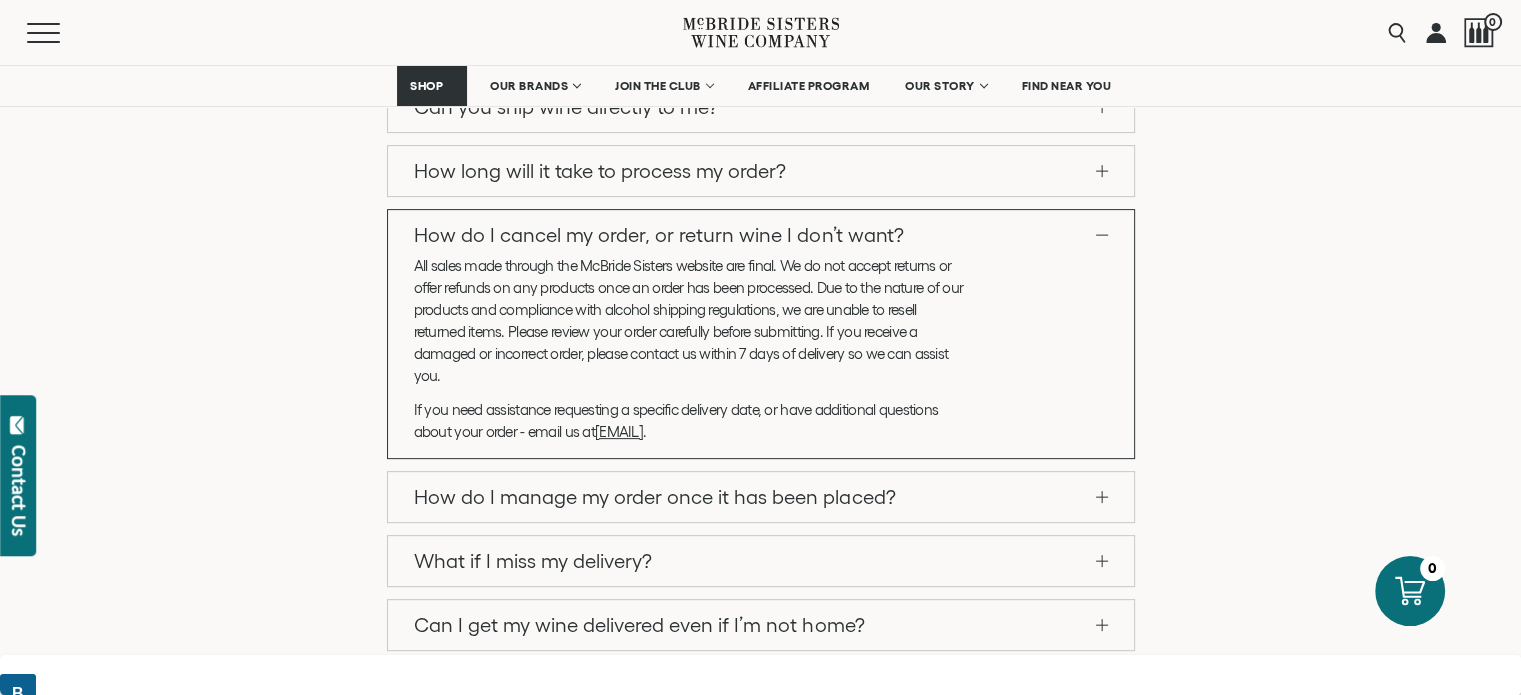 click on "How do I manage my order once it has been placed?" at bounding box center (761, 497) 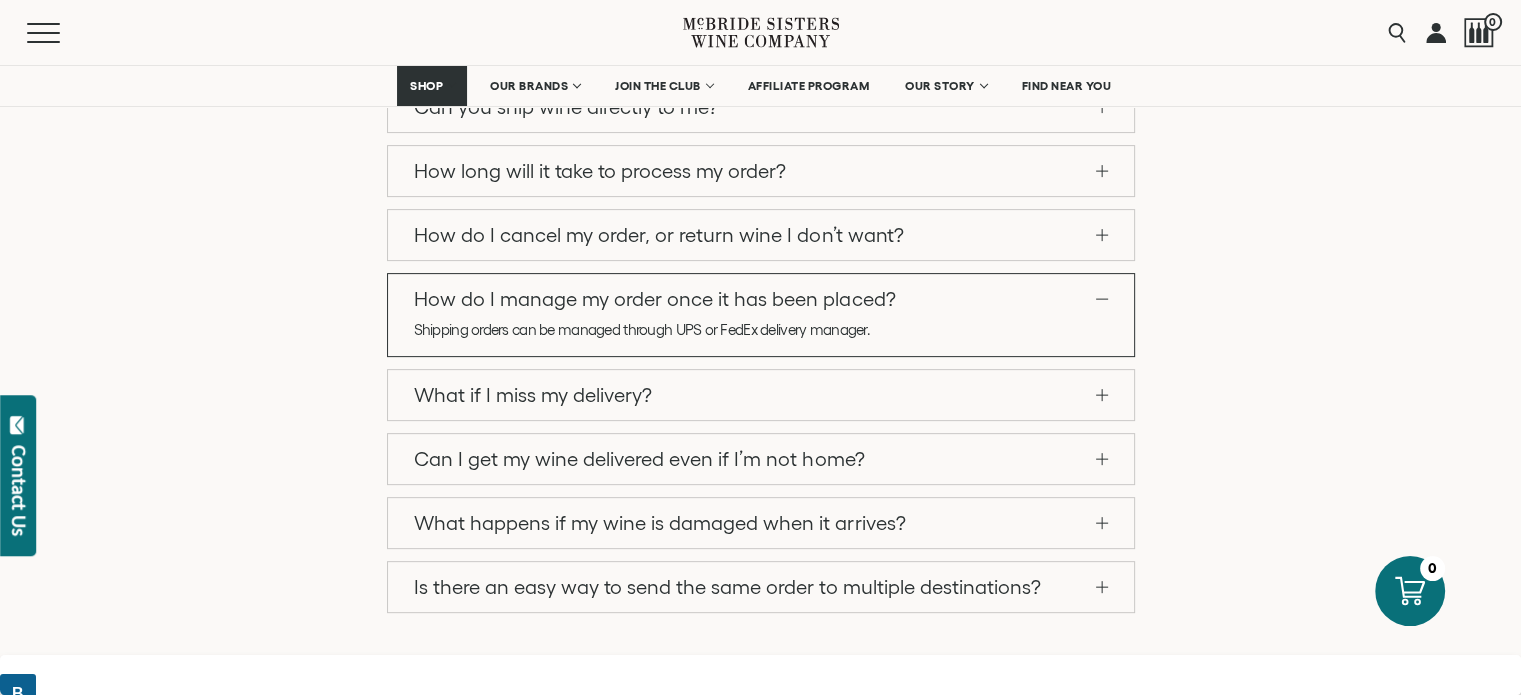 click on "How do I cancel my order, or return wine I don’t want?" at bounding box center (761, 235) 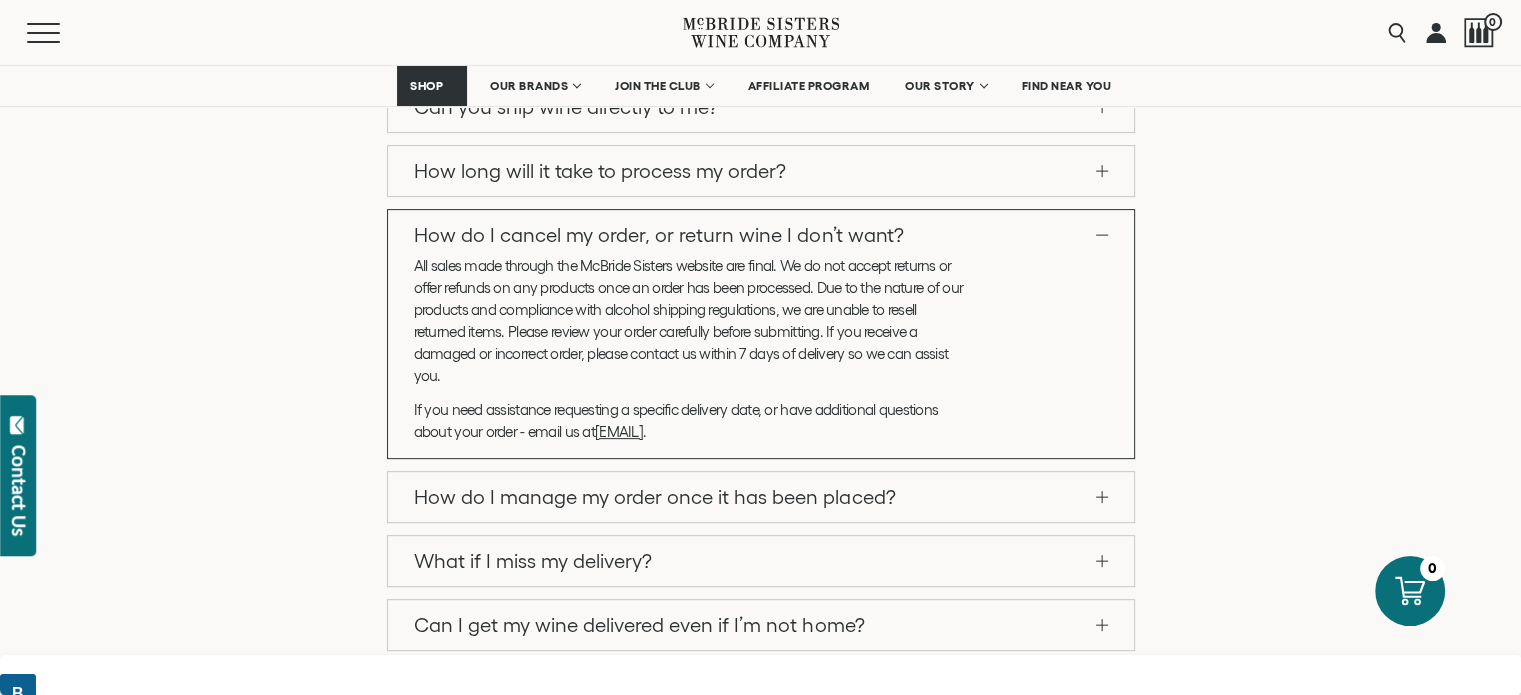 scroll, scrollTop: 0, scrollLeft: 0, axis: both 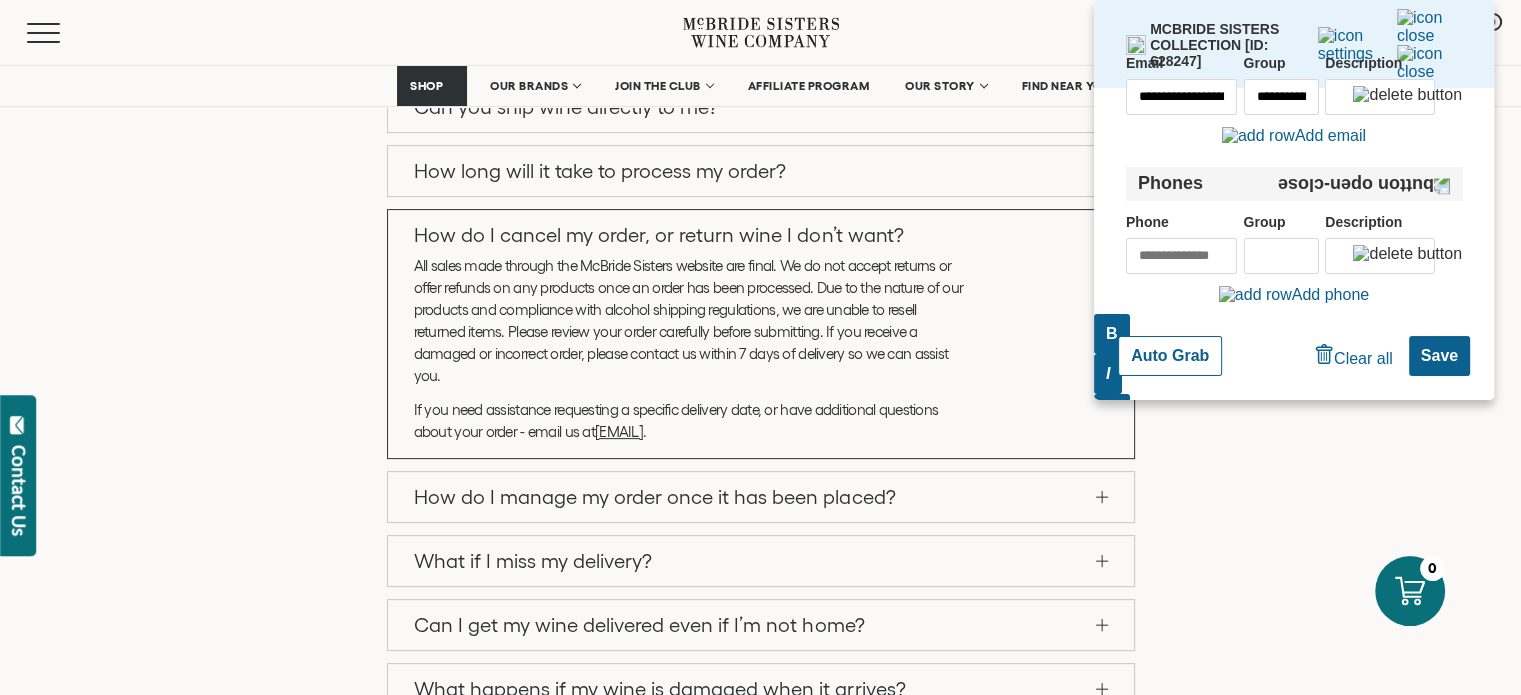 click on "Auto Grab
Clear all
Save" at bounding box center (1294, 356) 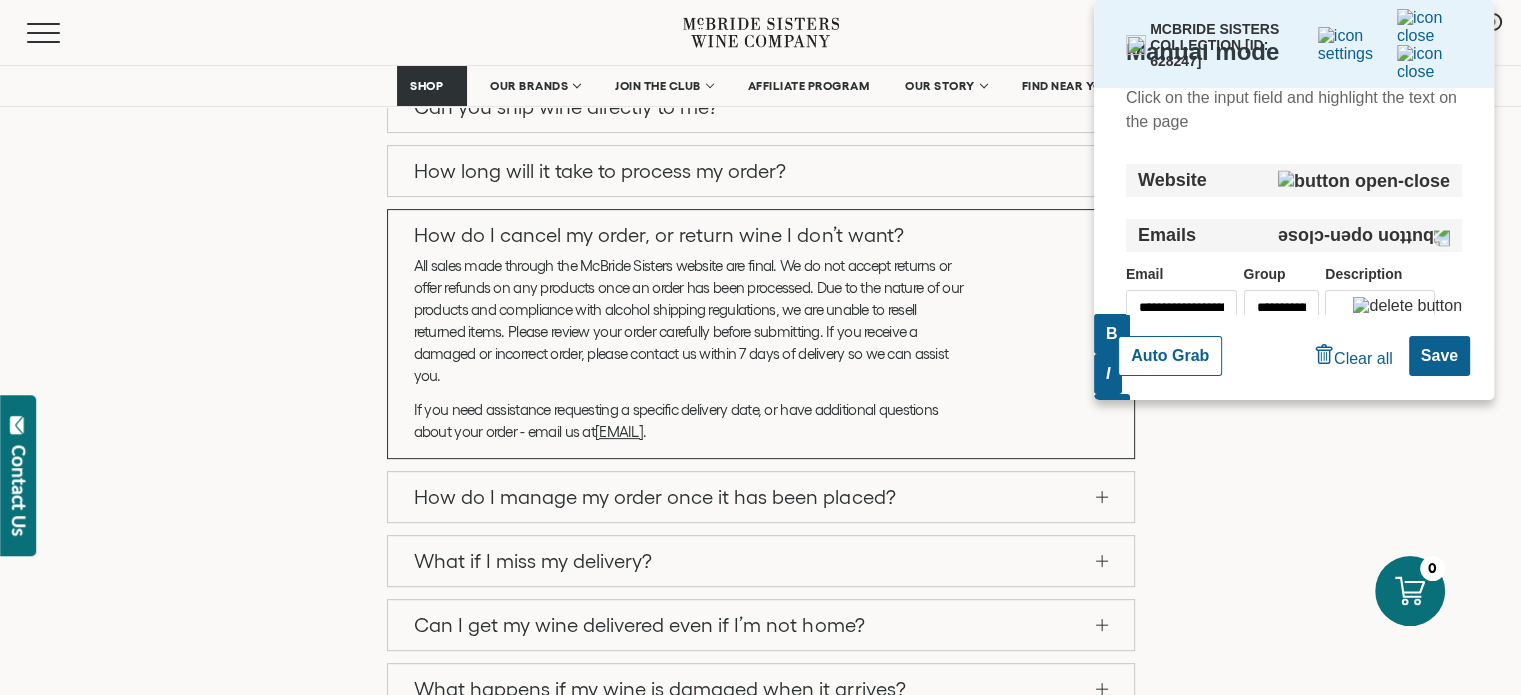 scroll, scrollTop: 0, scrollLeft: 0, axis: both 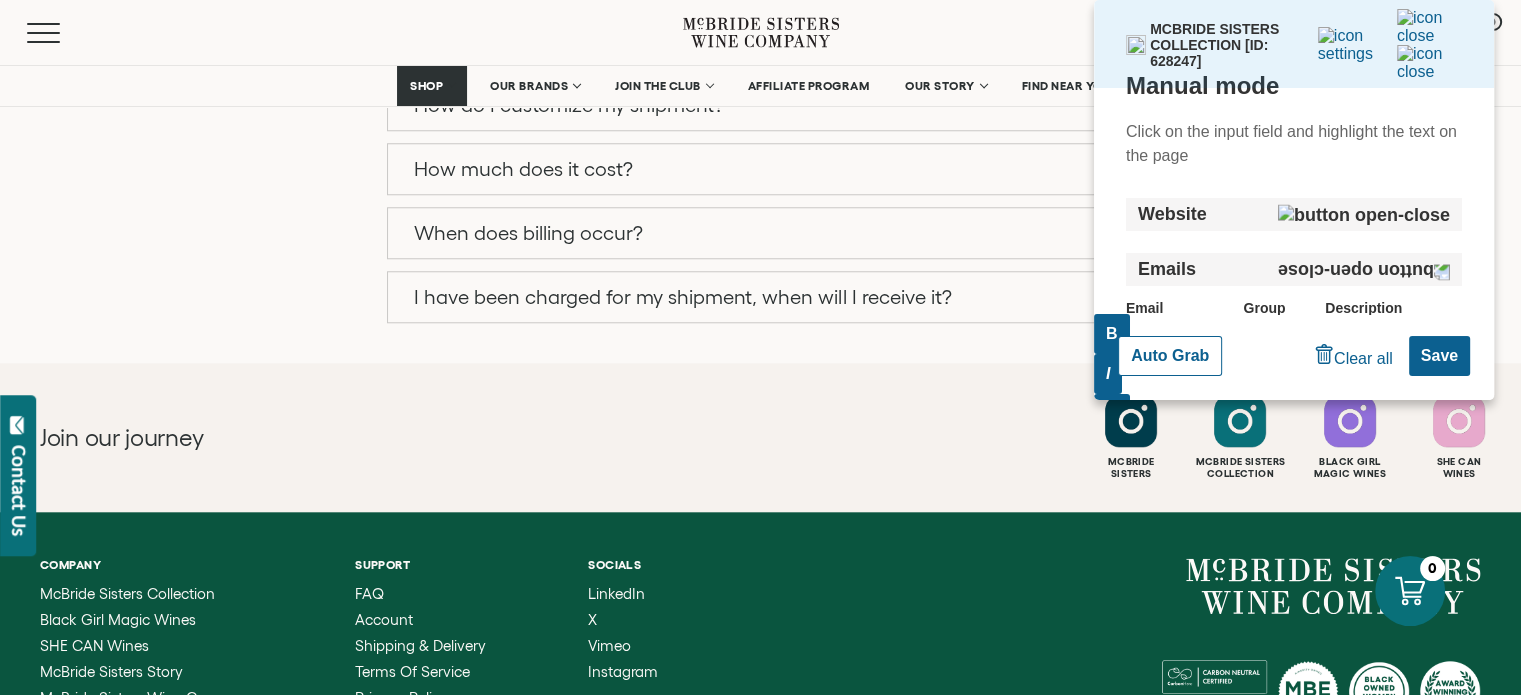 click on "I have been charged for my shipment, when will I receive it?" at bounding box center [761, 297] 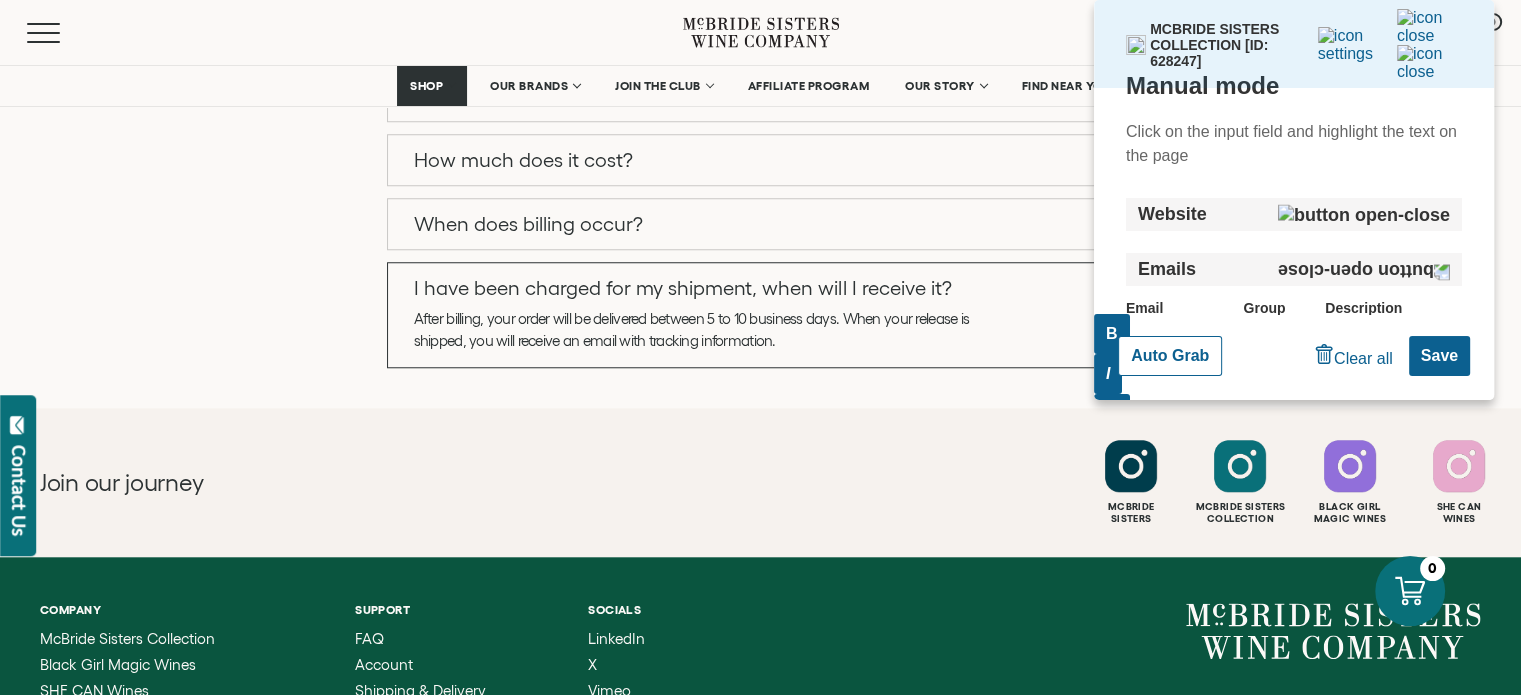 scroll, scrollTop: 1688, scrollLeft: 0, axis: vertical 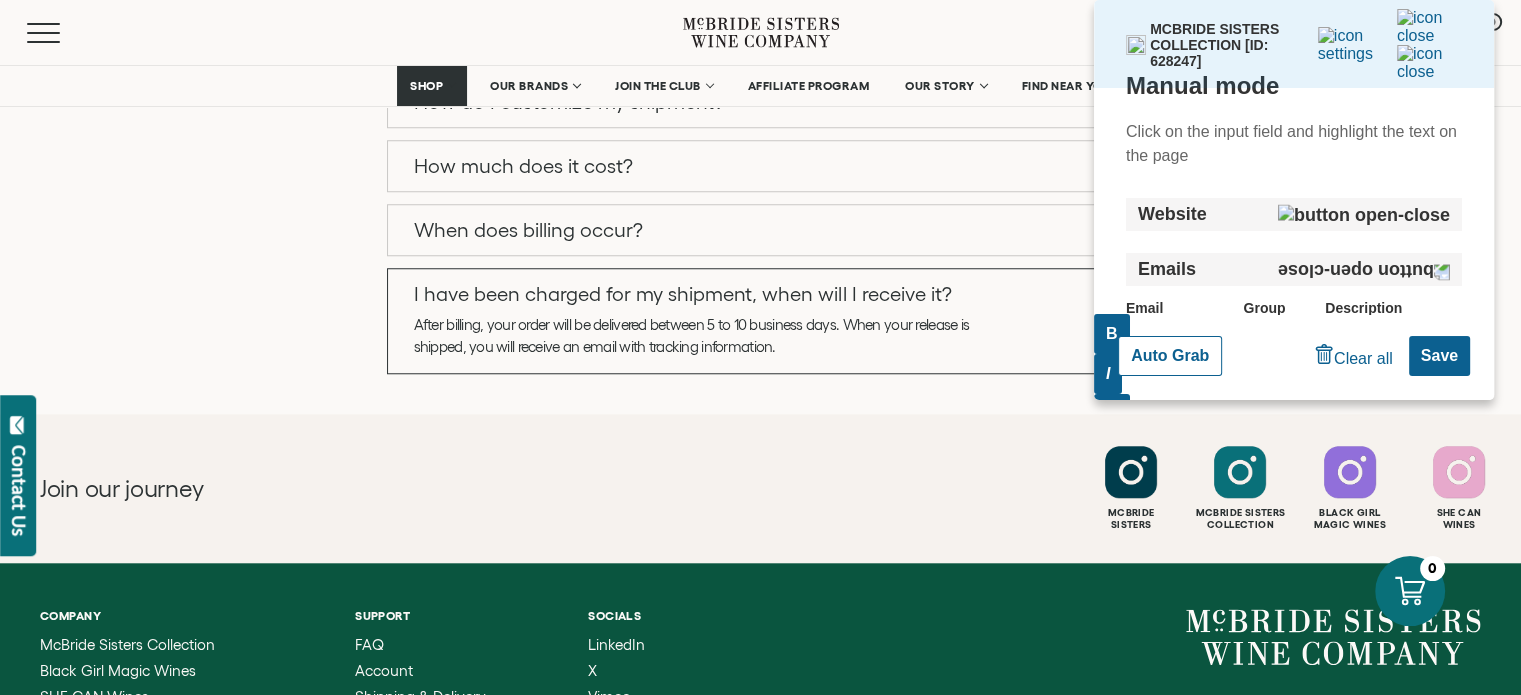 click on "When does billing occur?" at bounding box center [761, 230] 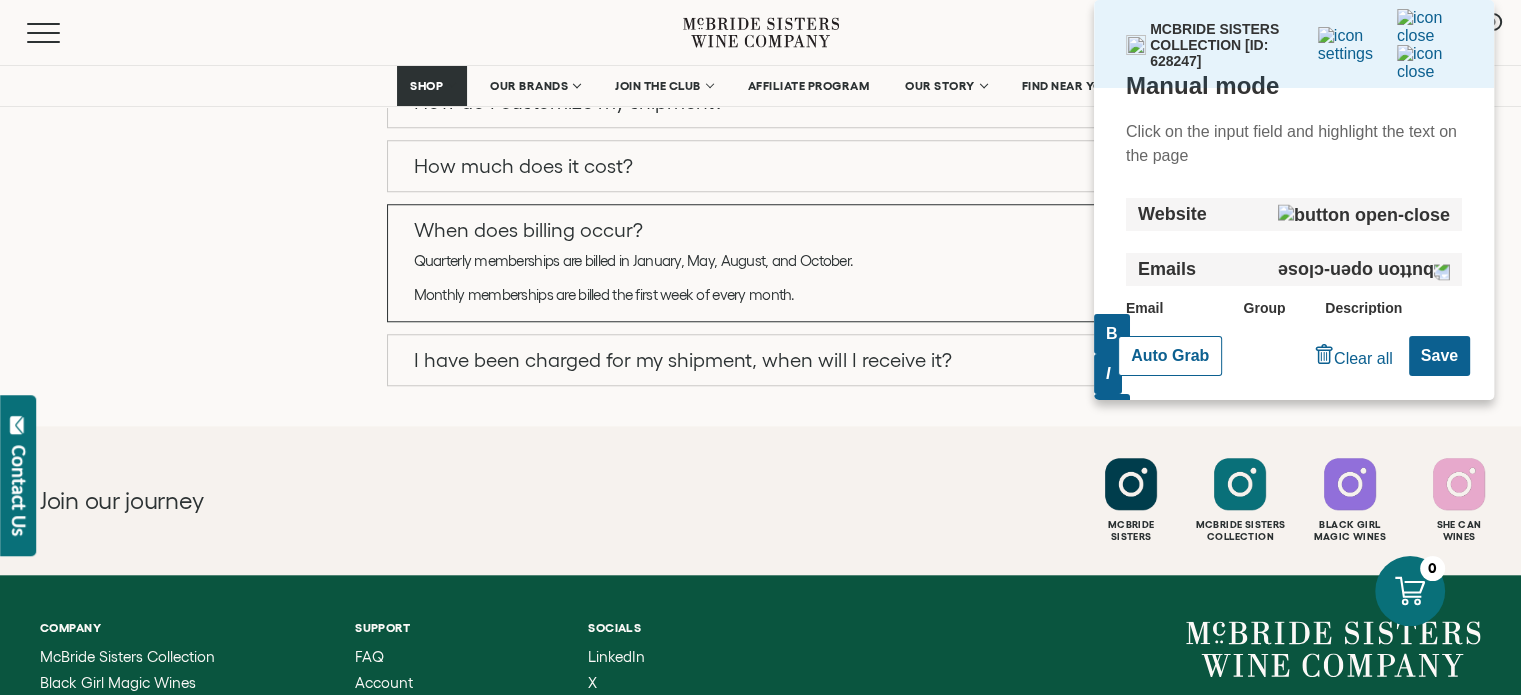 click on "How much does it cost?" at bounding box center [761, 166] 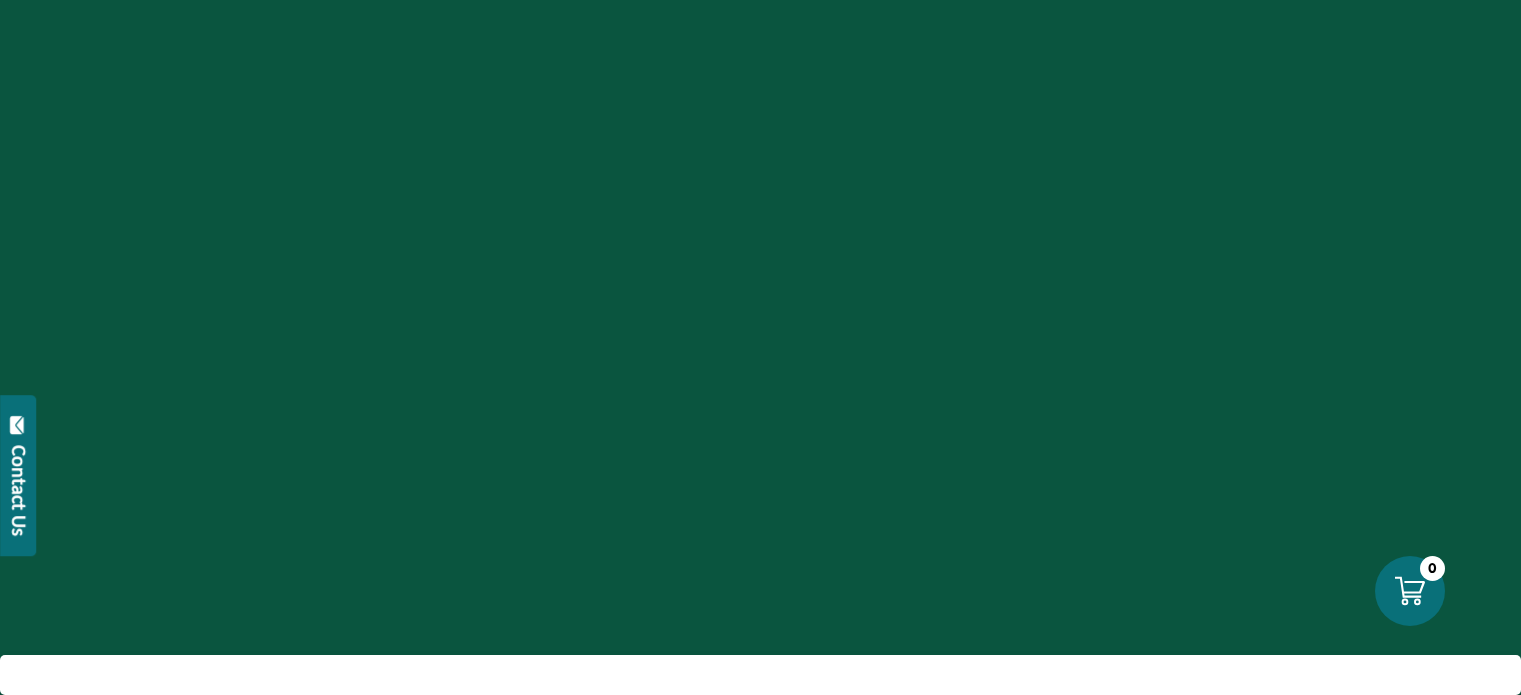 scroll, scrollTop: 0, scrollLeft: 0, axis: both 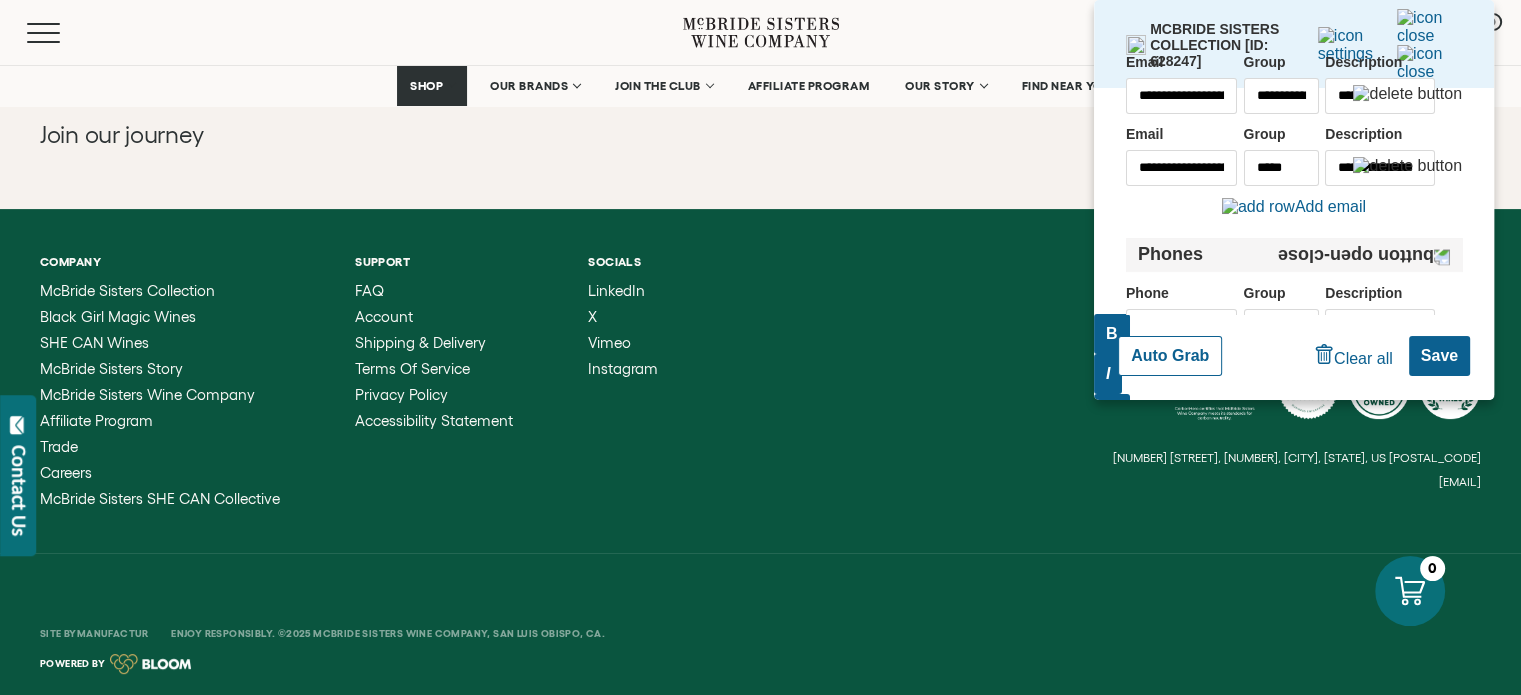 click on "Auto Grab" at bounding box center (1170, 356) 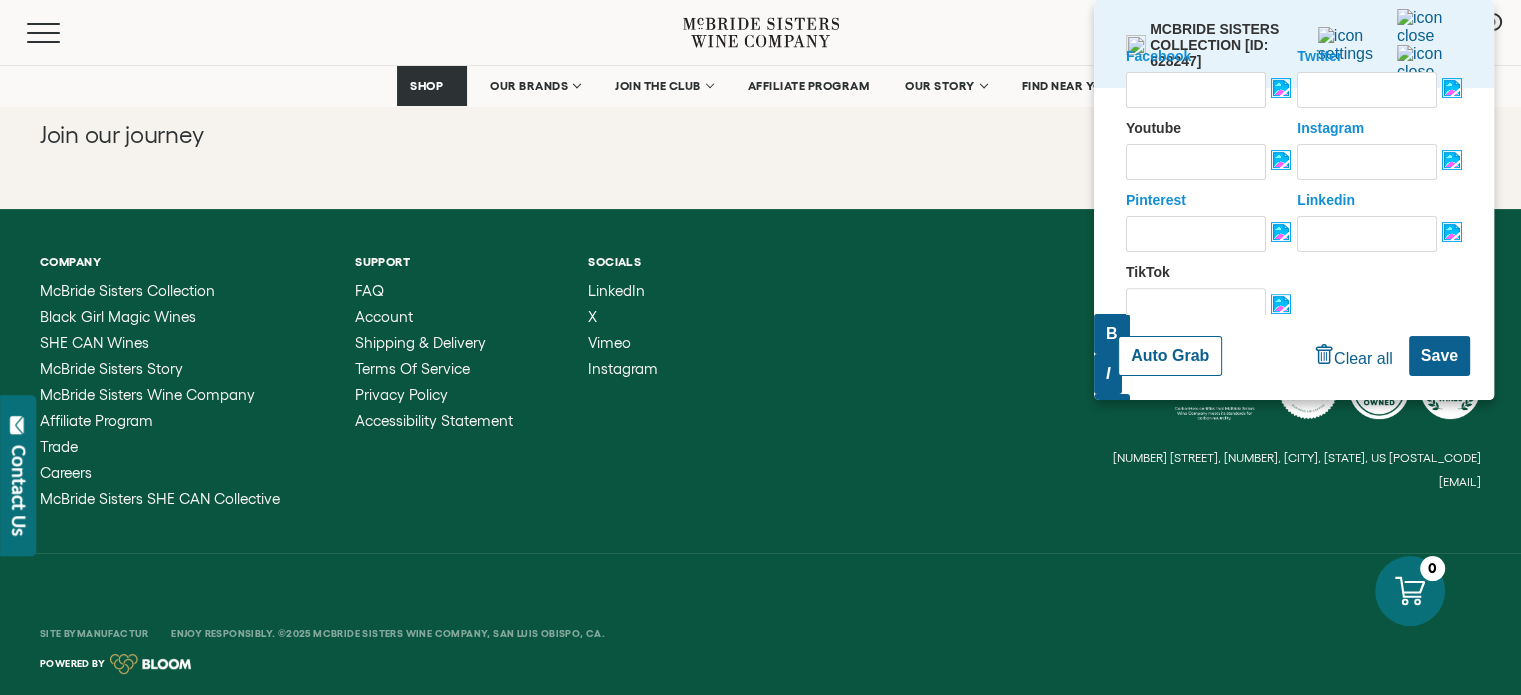 click on "Facebook" at bounding box center (1196, 90) 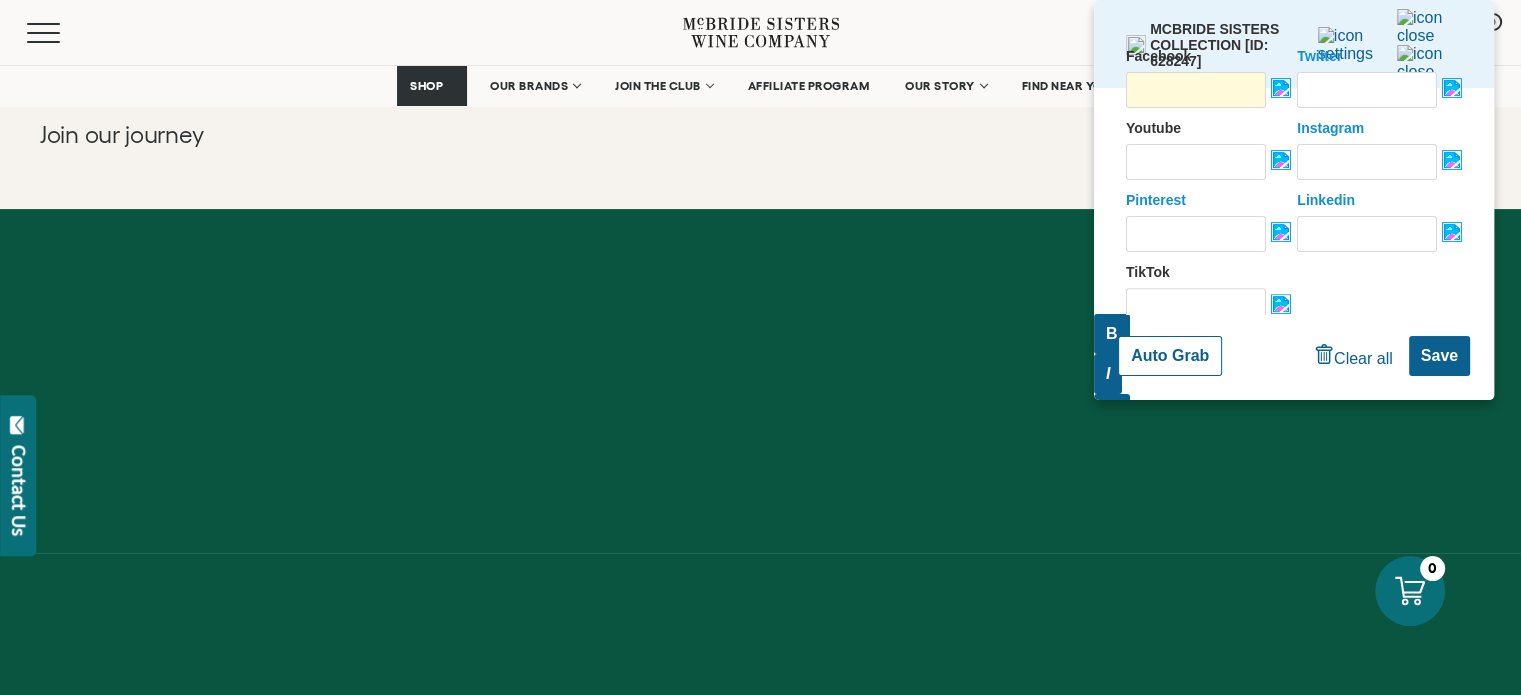 scroll, scrollTop: 7366, scrollLeft: 0, axis: vertical 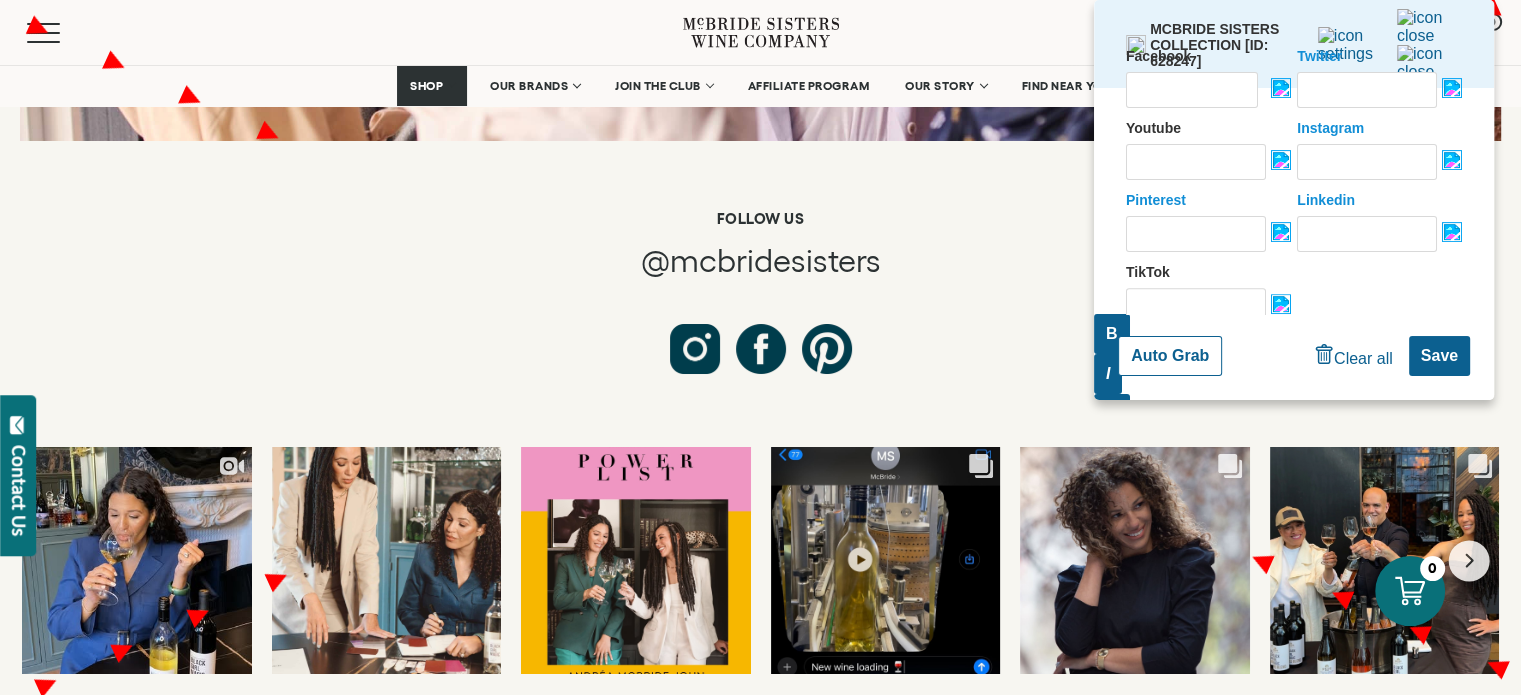 click on "Facebook
Twitter" at bounding box center (1294, 78) 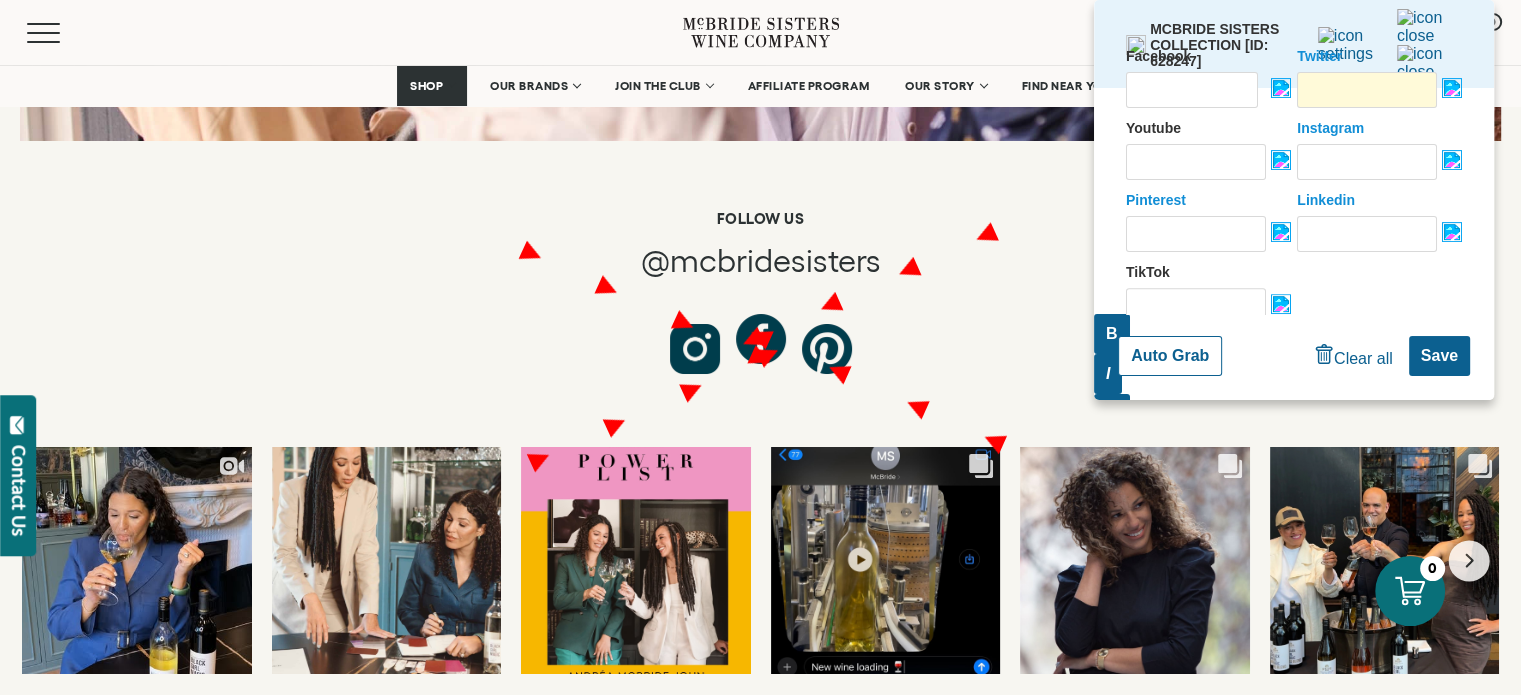 scroll, scrollTop: 0, scrollLeft: 0, axis: both 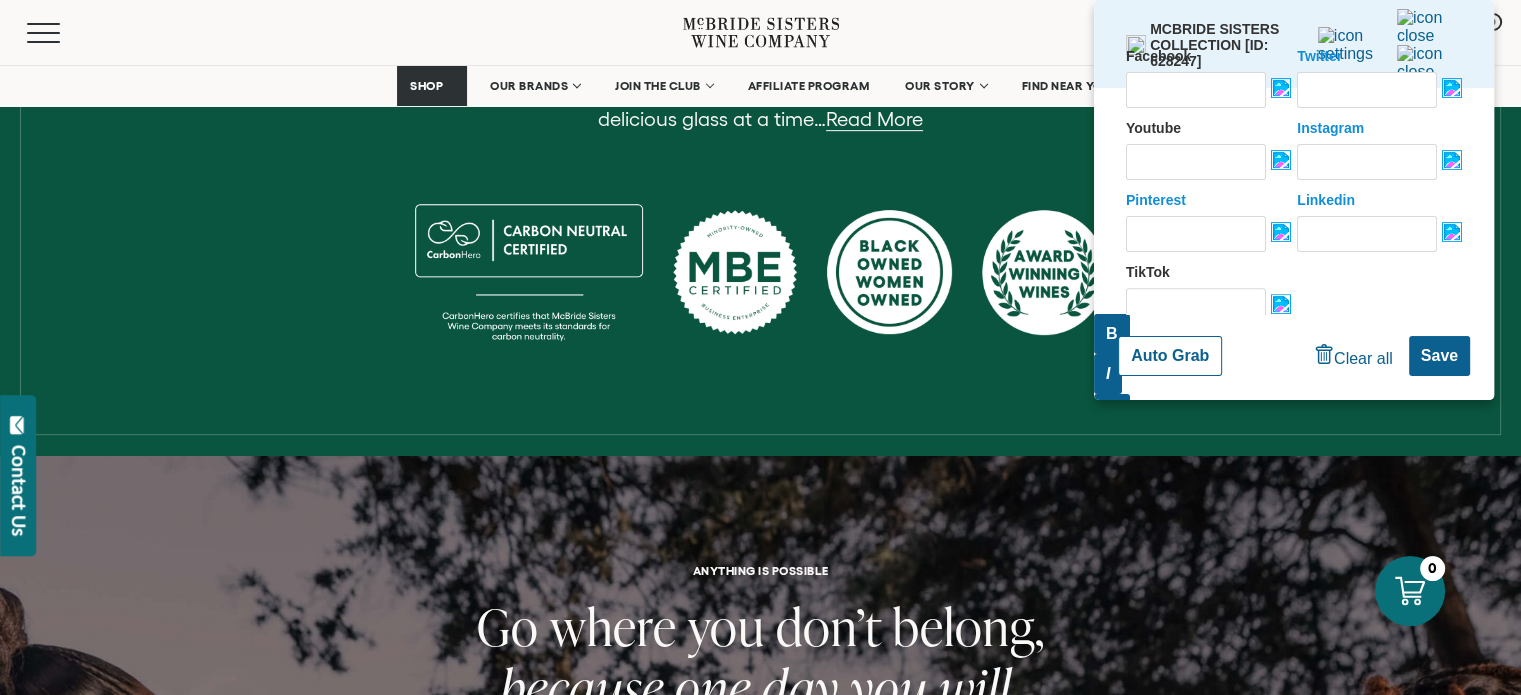 click on "Auto Grab" at bounding box center (1170, 356) 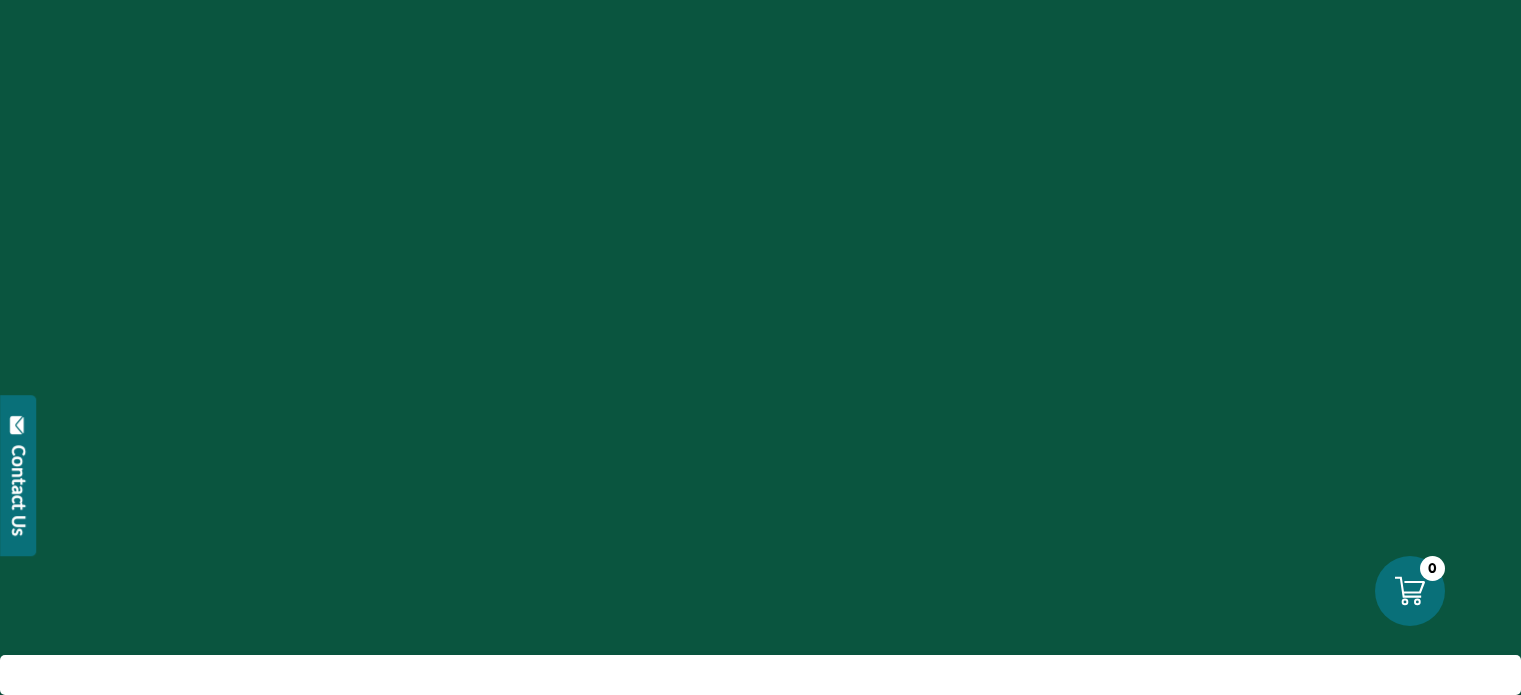 scroll, scrollTop: 0, scrollLeft: 0, axis: both 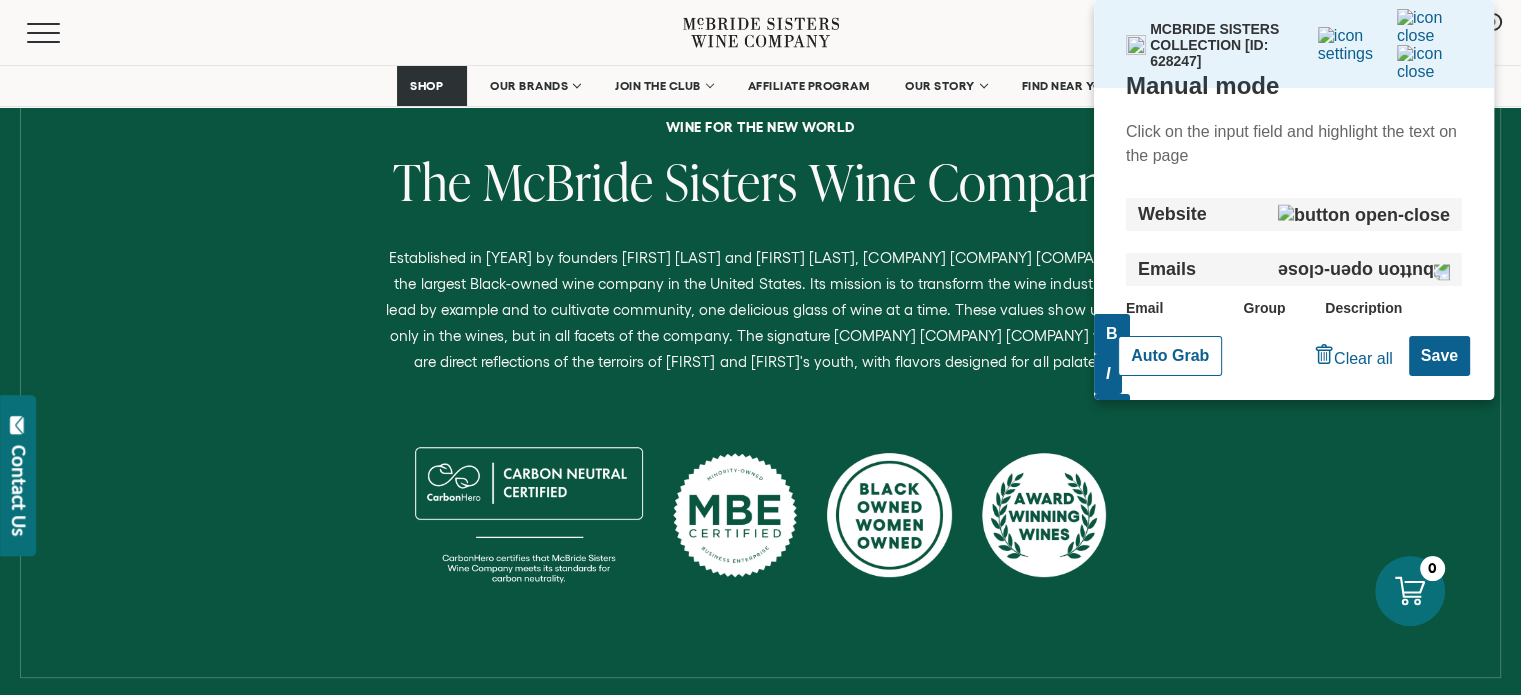 click on "Auto Grab" at bounding box center (1170, 356) 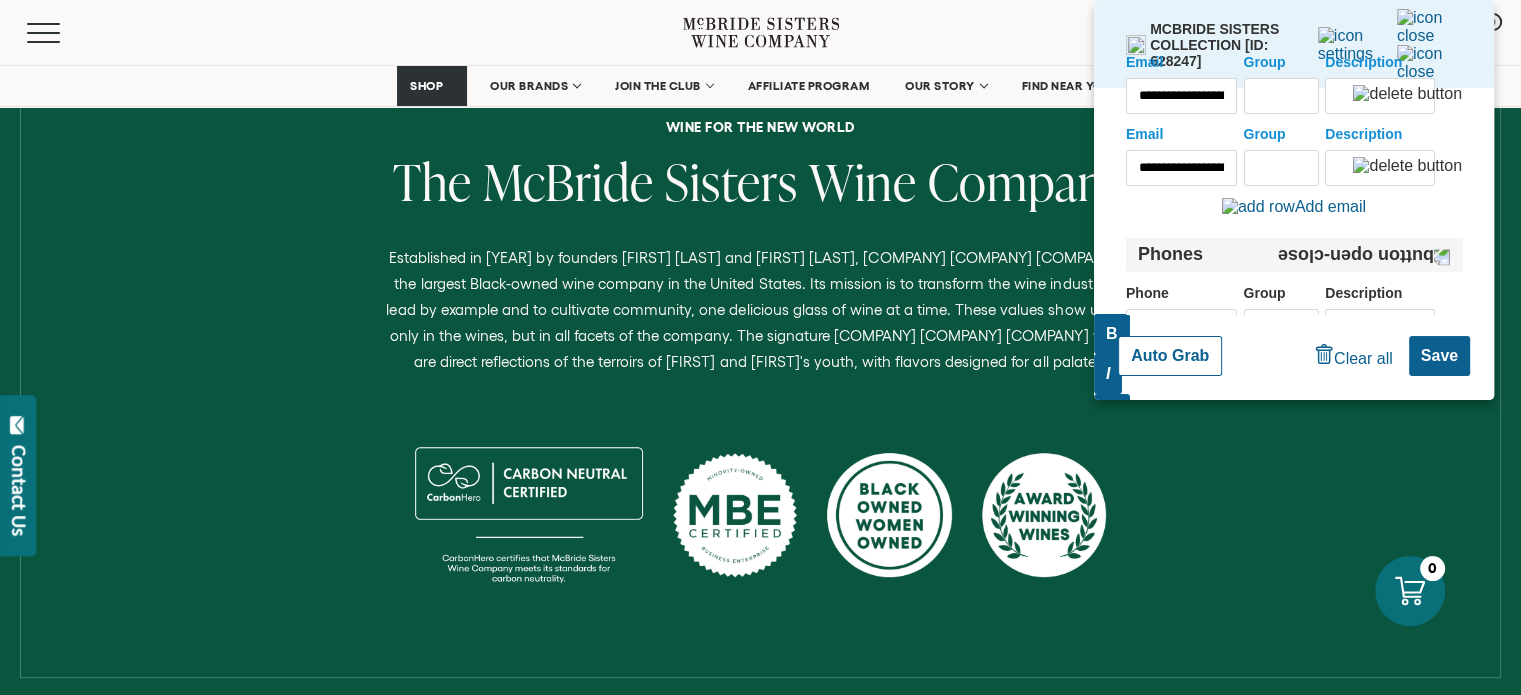 click on "**********" at bounding box center (1181, 96) 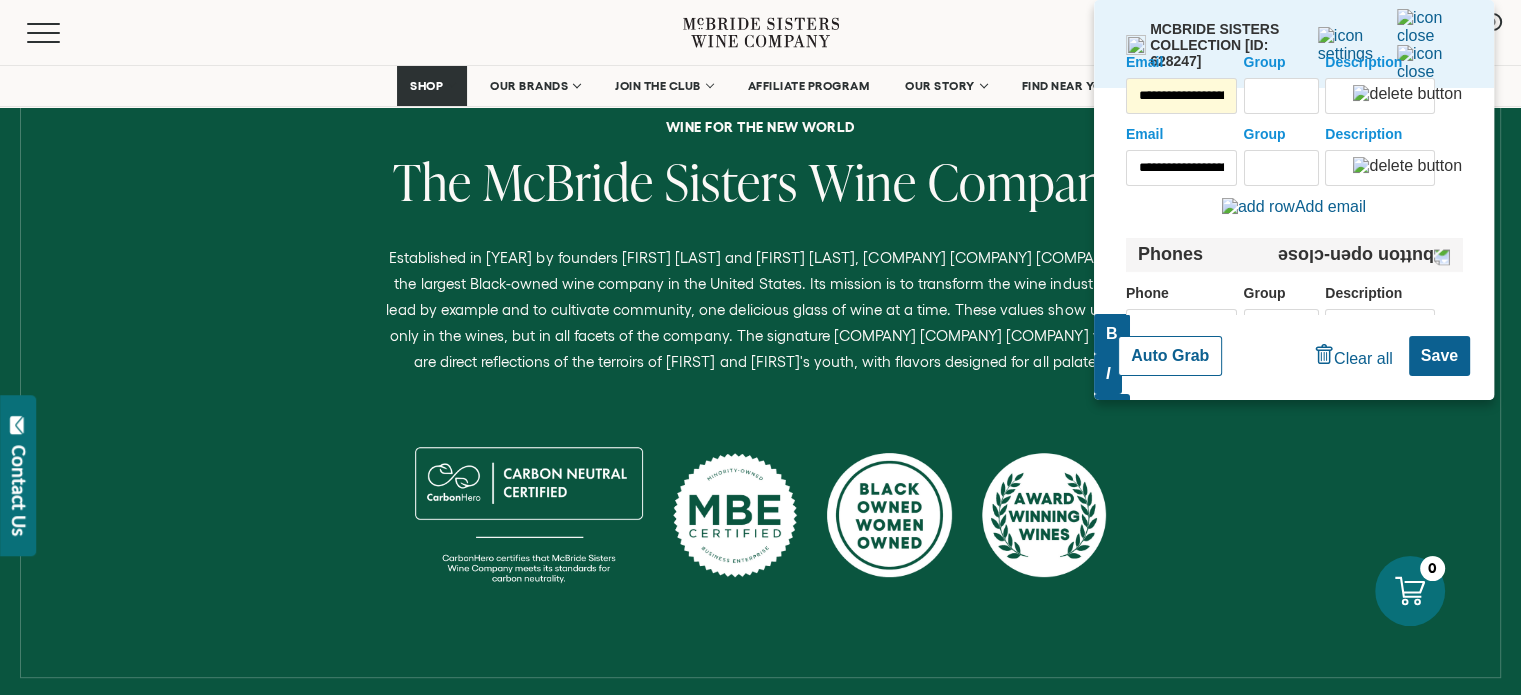 scroll, scrollTop: 2293, scrollLeft: 0, axis: vertical 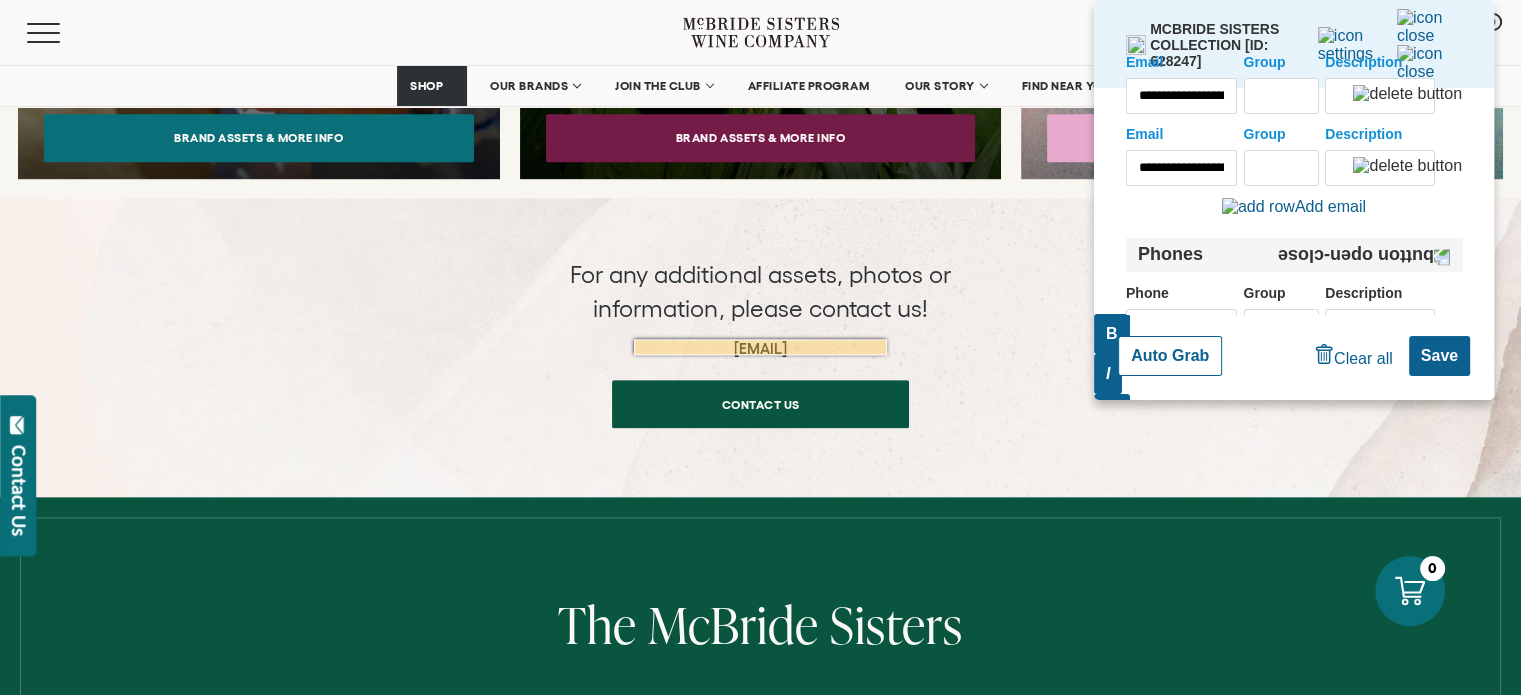 click on "Group" at bounding box center (1281, 96) 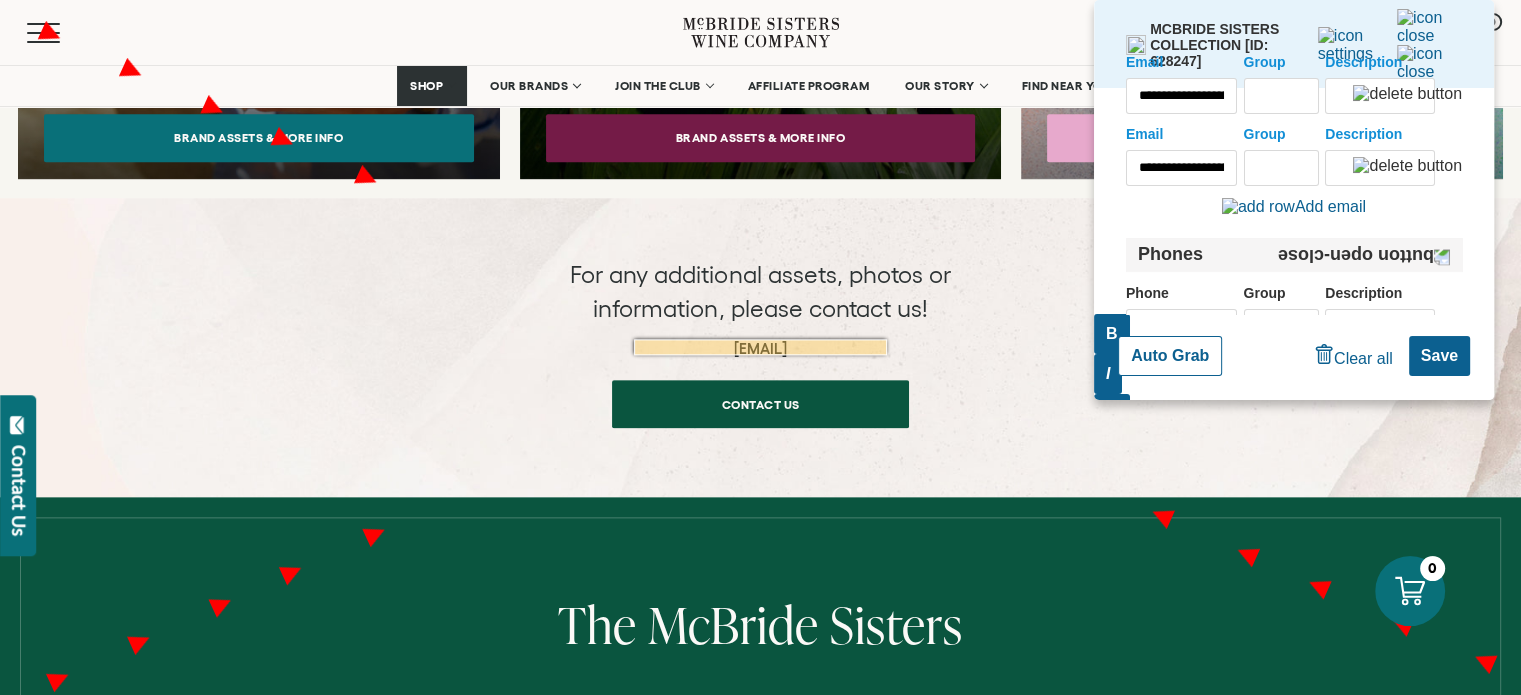 click on "Customer Service" at bounding box center [1237, 897] 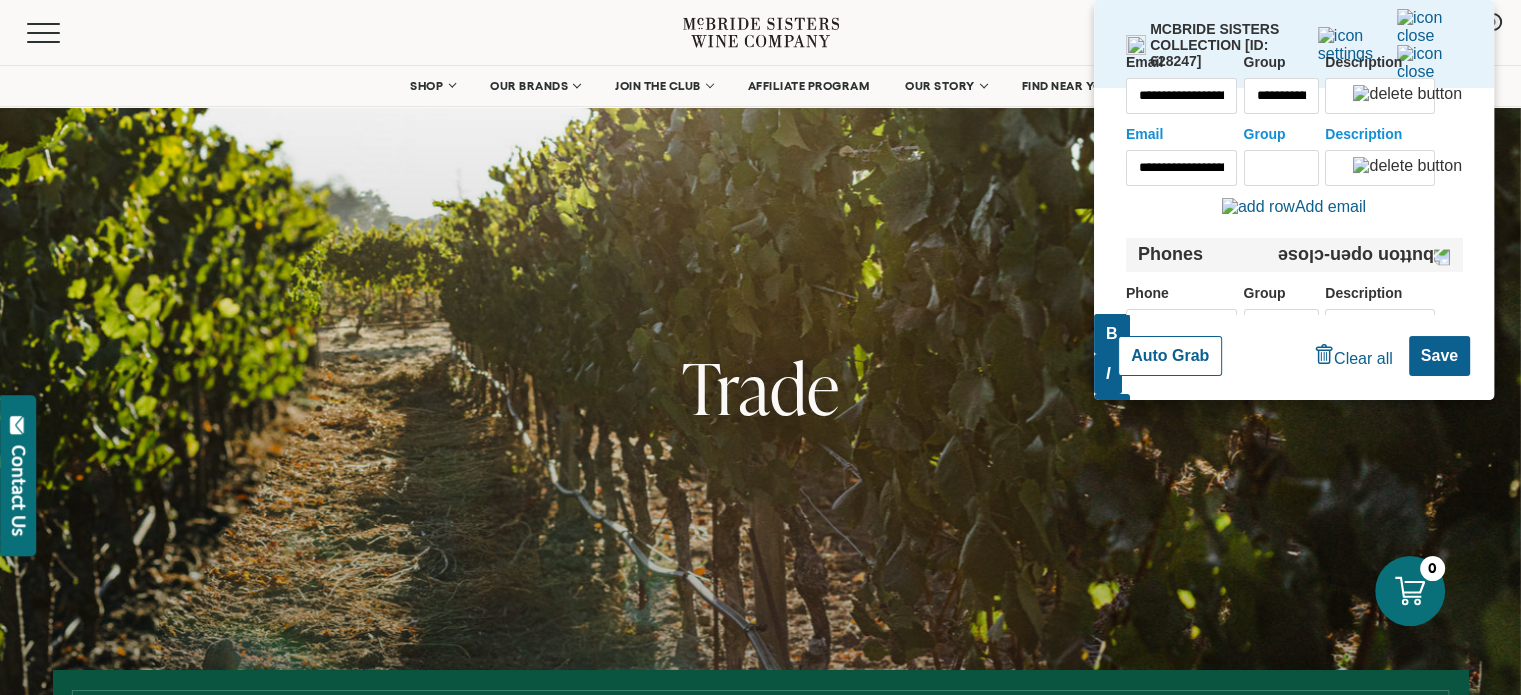 scroll, scrollTop: 0, scrollLeft: 0, axis: both 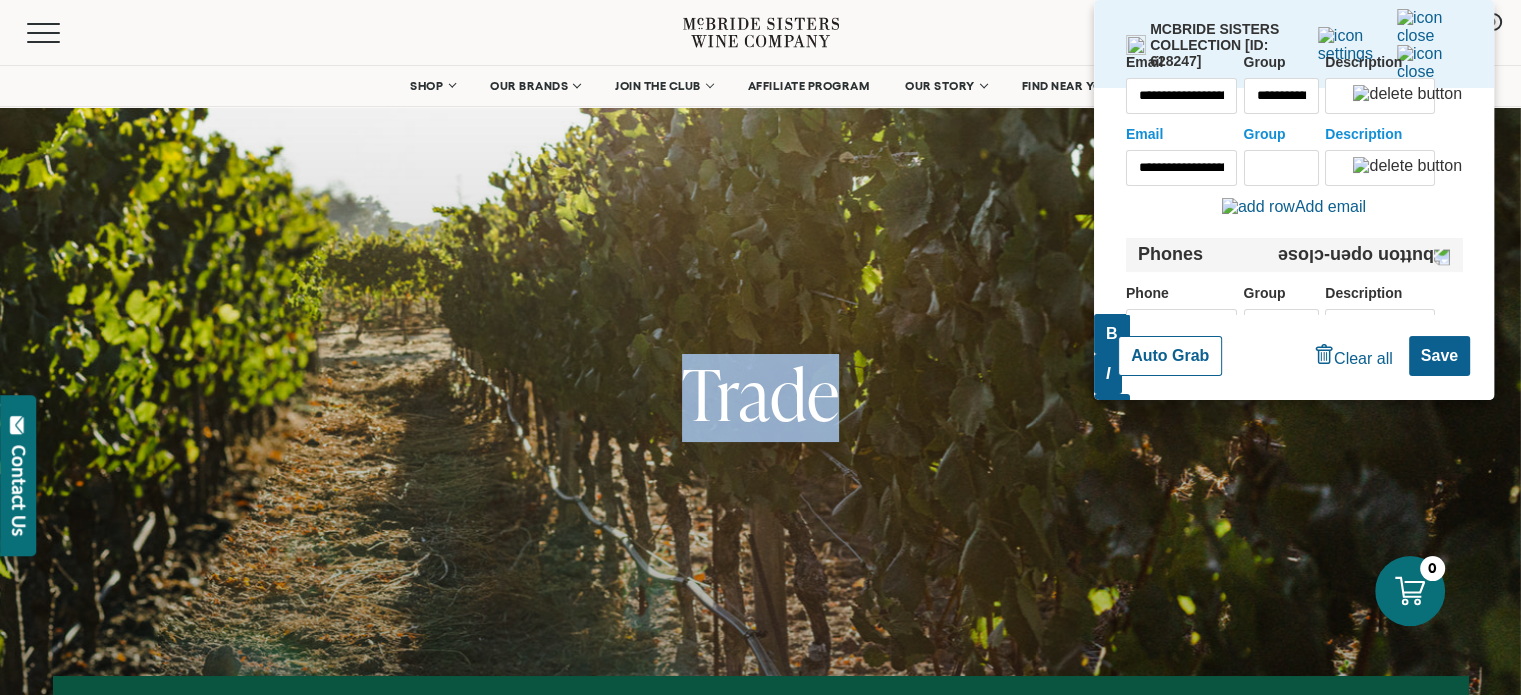 drag, startPoint x: 831, startPoint y: 413, endPoint x: 916, endPoint y: 429, distance: 86.492775 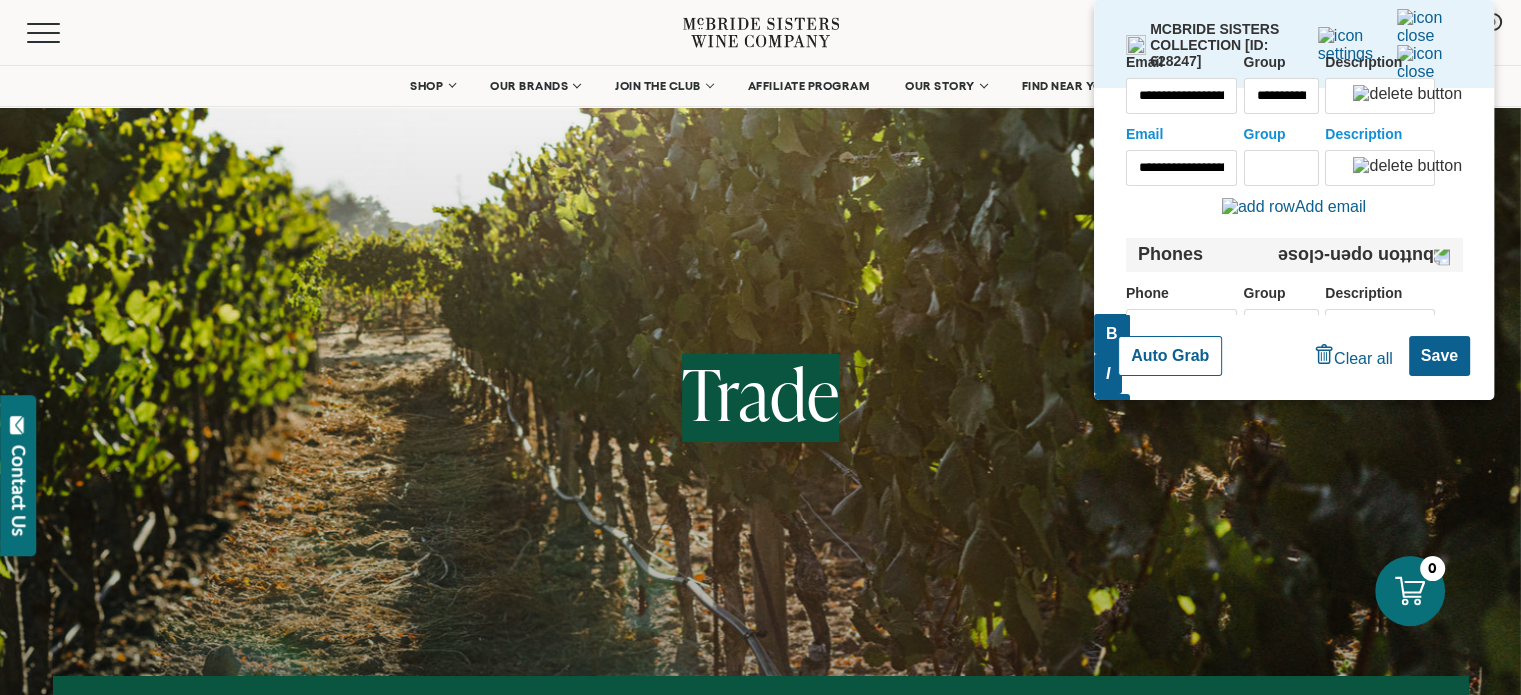 click on "Description" at bounding box center [1380, 96] 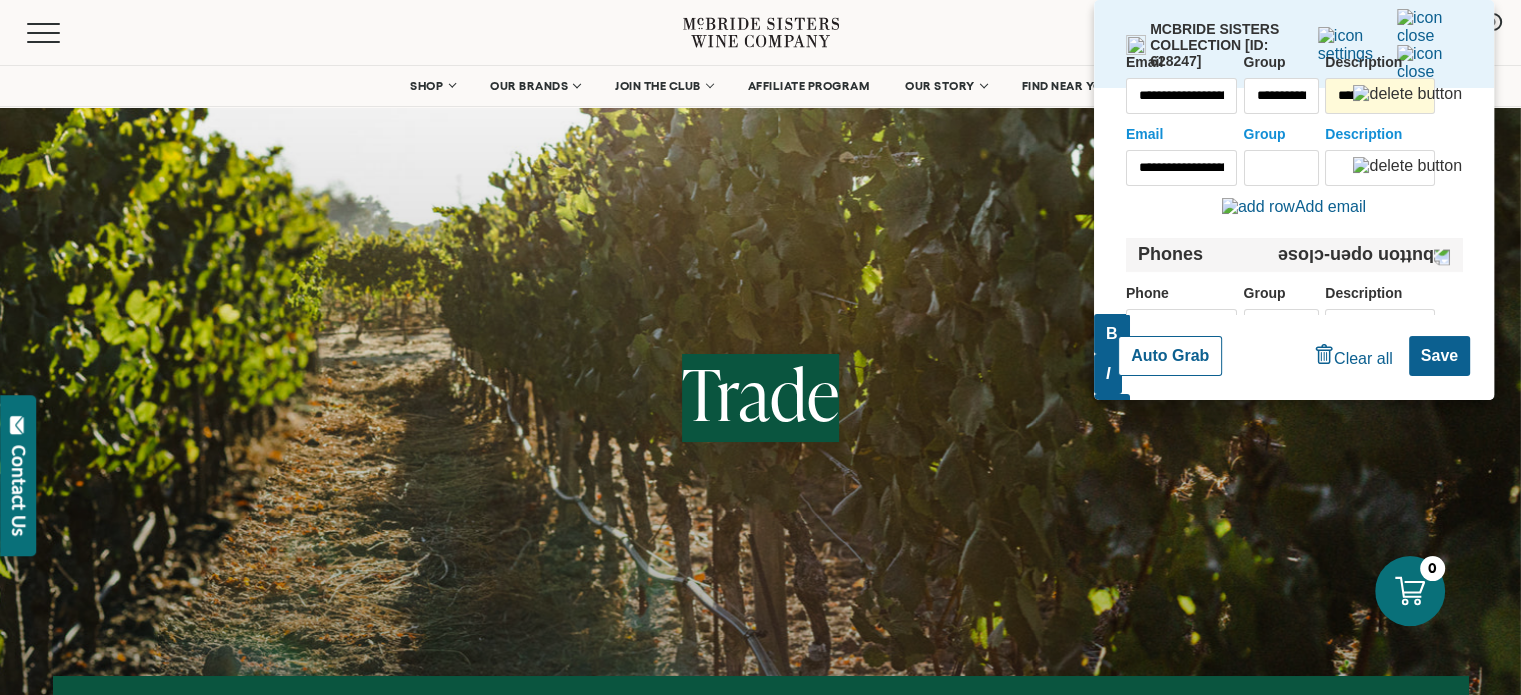 type on "*****" 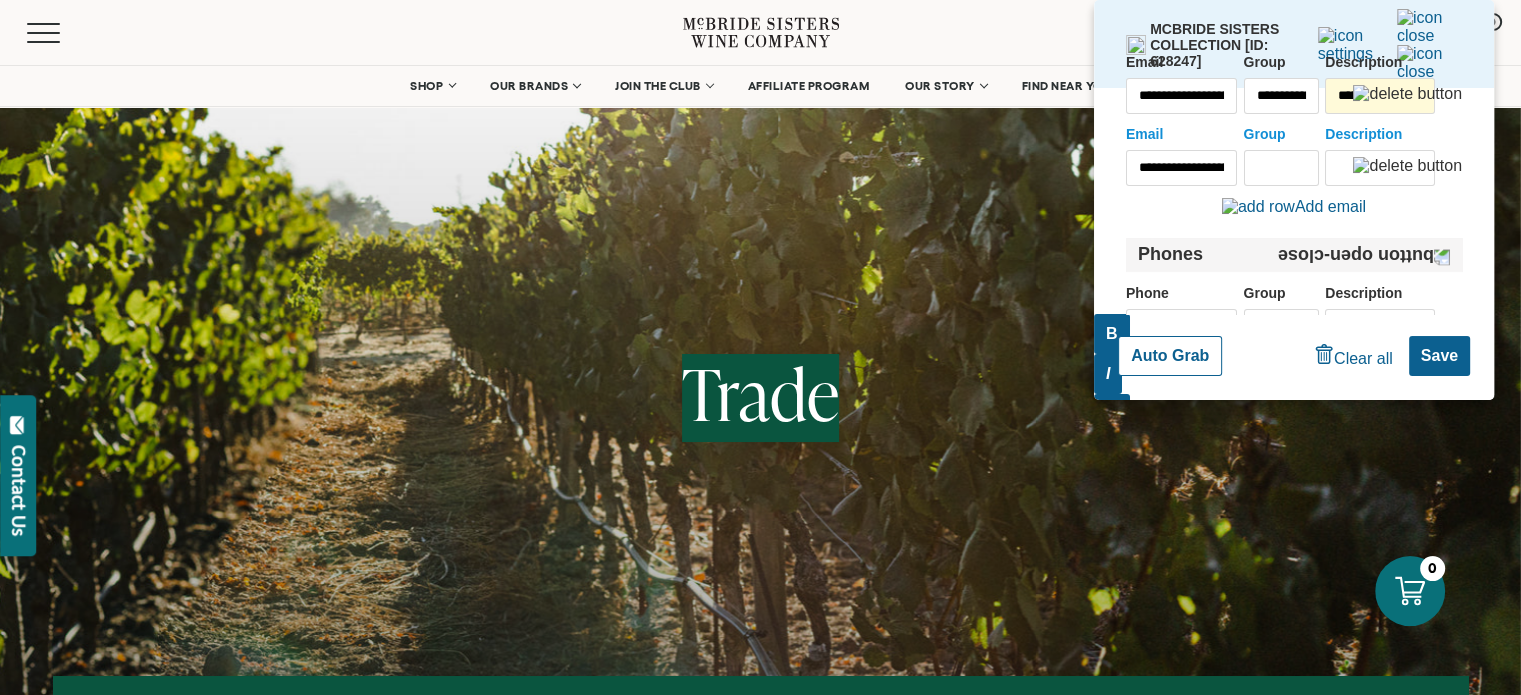 click on "**********" at bounding box center (1181, 168) 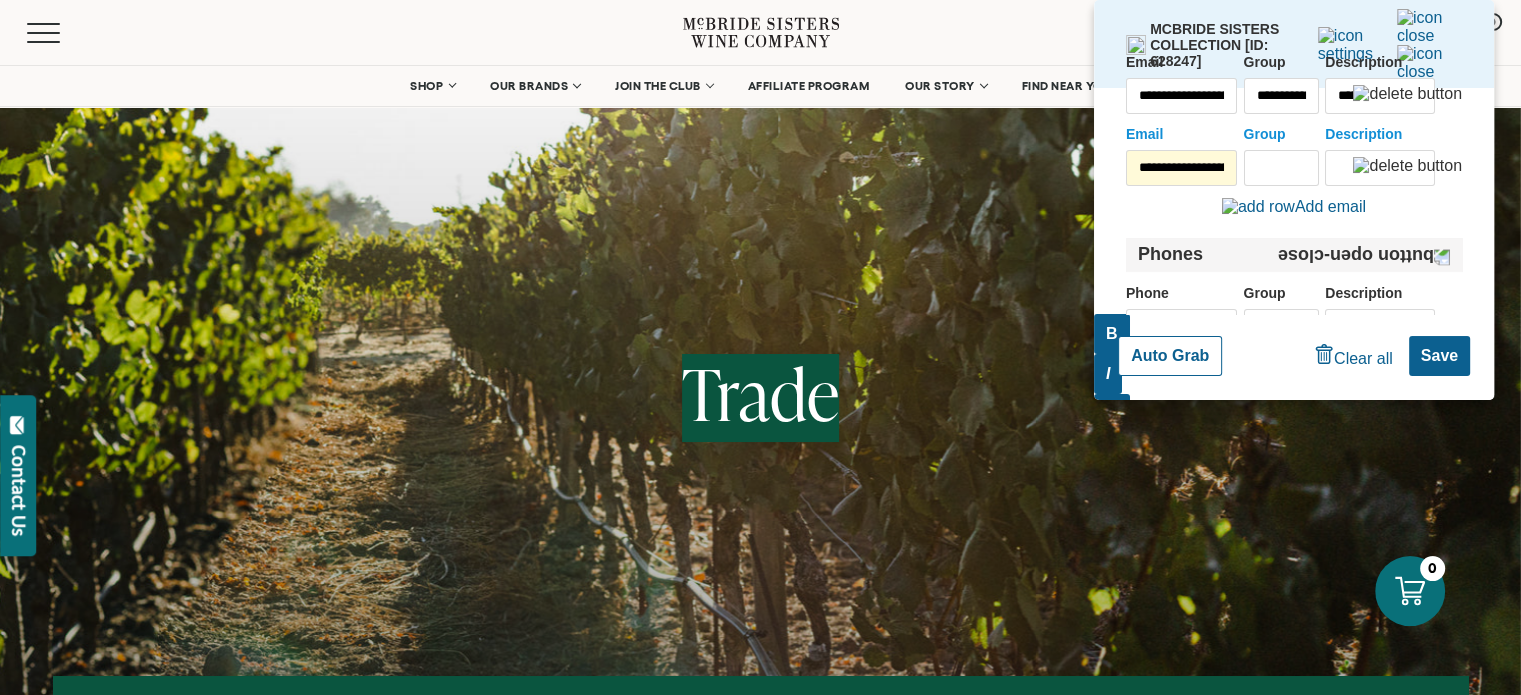 scroll, scrollTop: 5029, scrollLeft: 0, axis: vertical 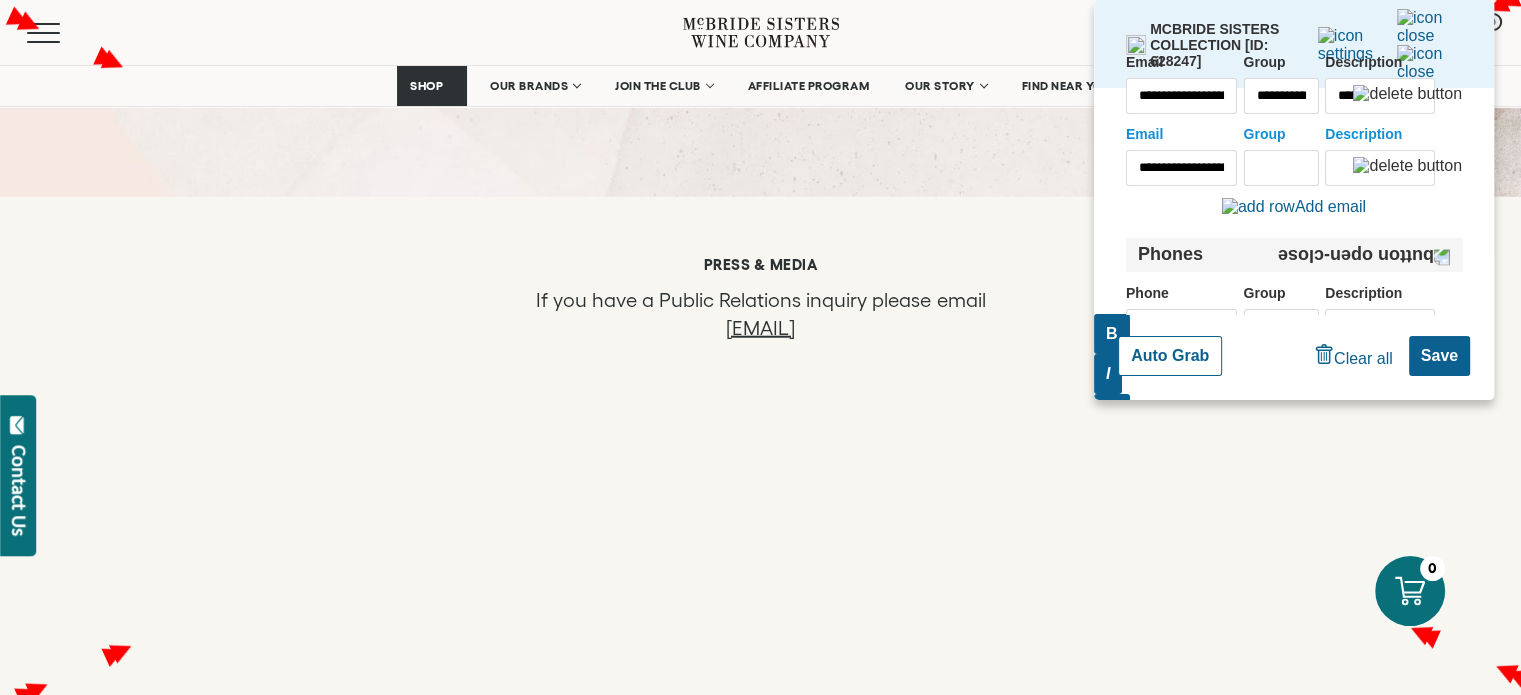 click on "Group" at bounding box center [1281, 168] 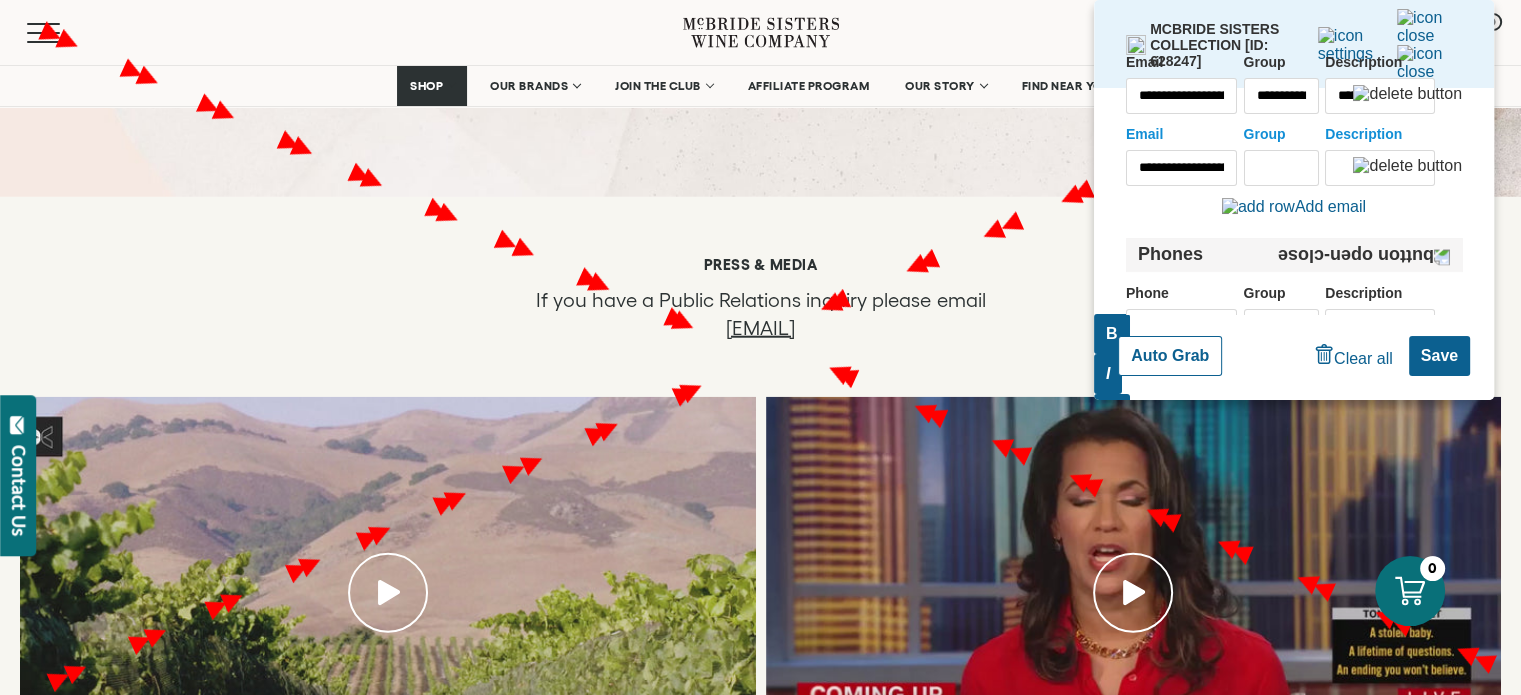 scroll, scrollTop: 266, scrollLeft: 0, axis: vertical 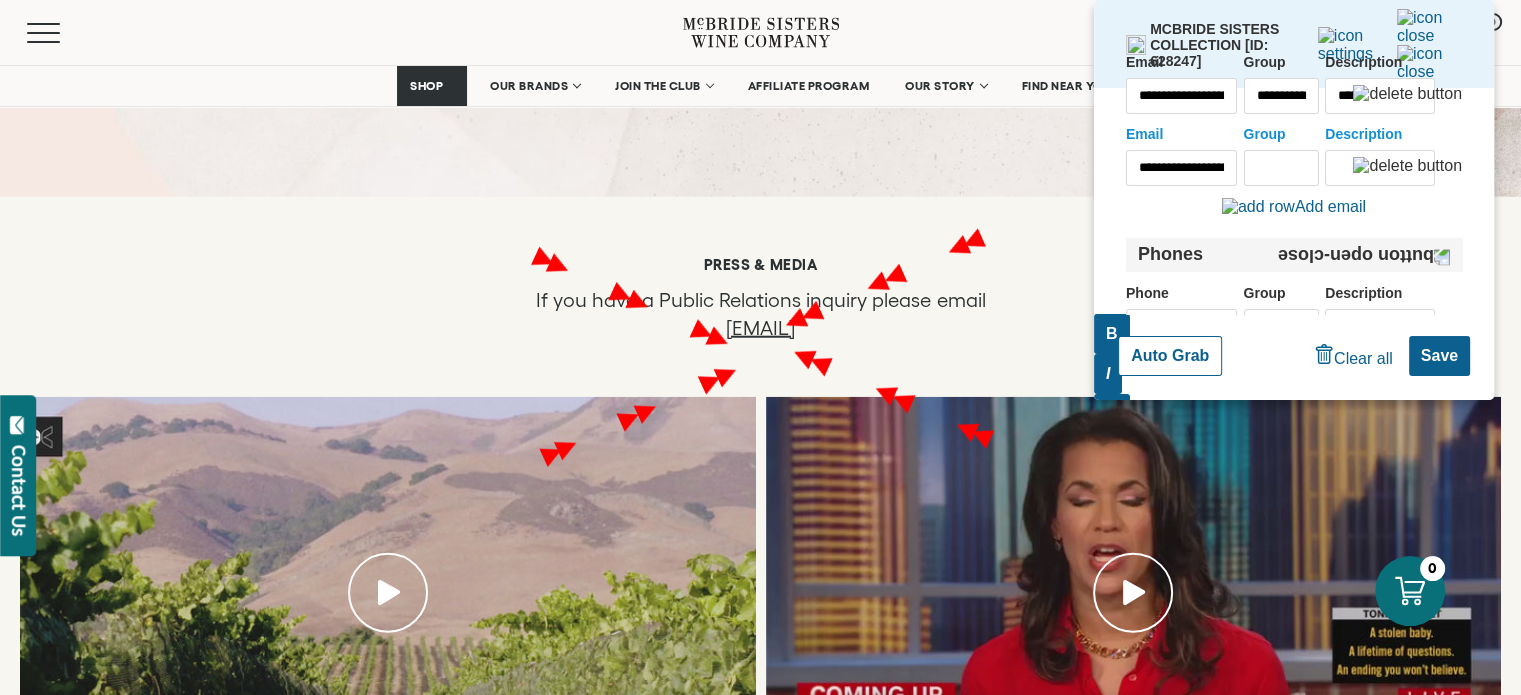 drag, startPoint x: 1263, startPoint y: 288, endPoint x: 1342, endPoint y: 180, distance: 133.80957 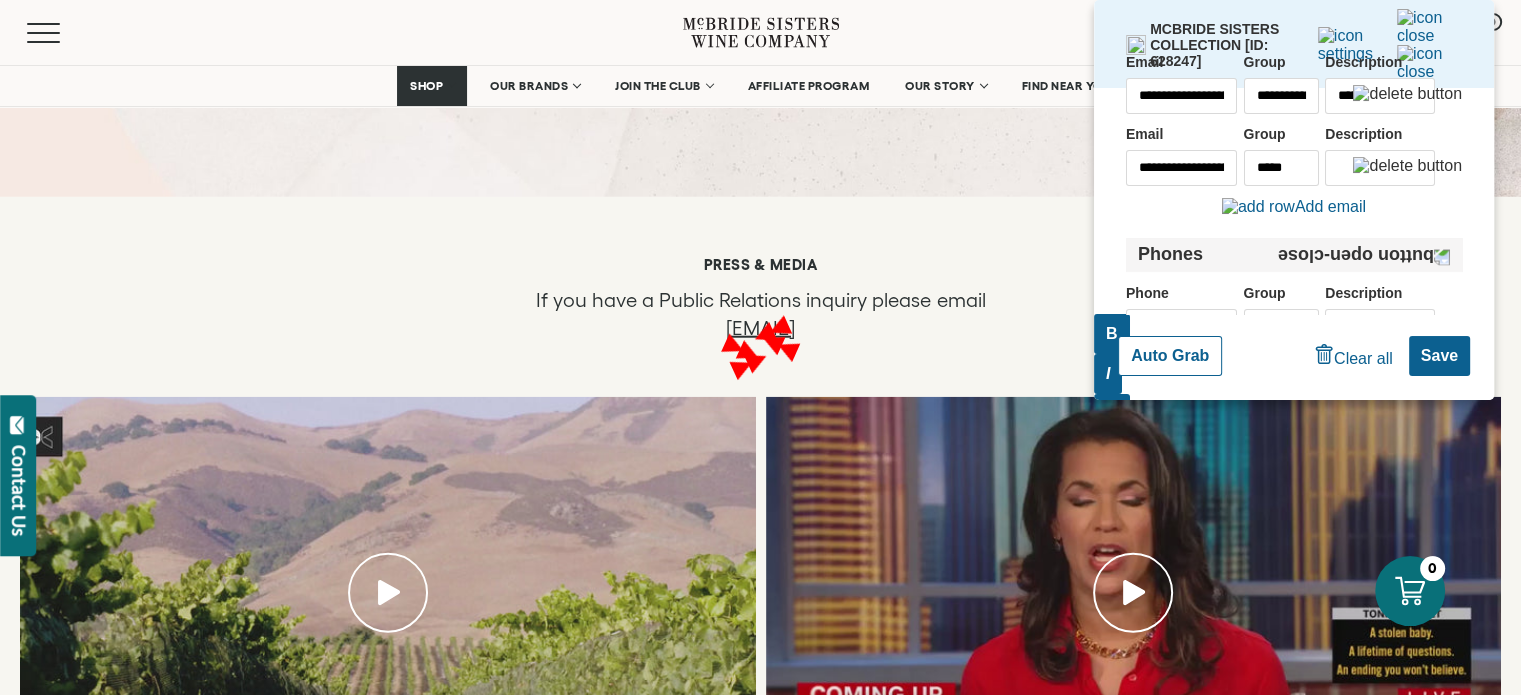 click on "Description" at bounding box center (1380, 168) 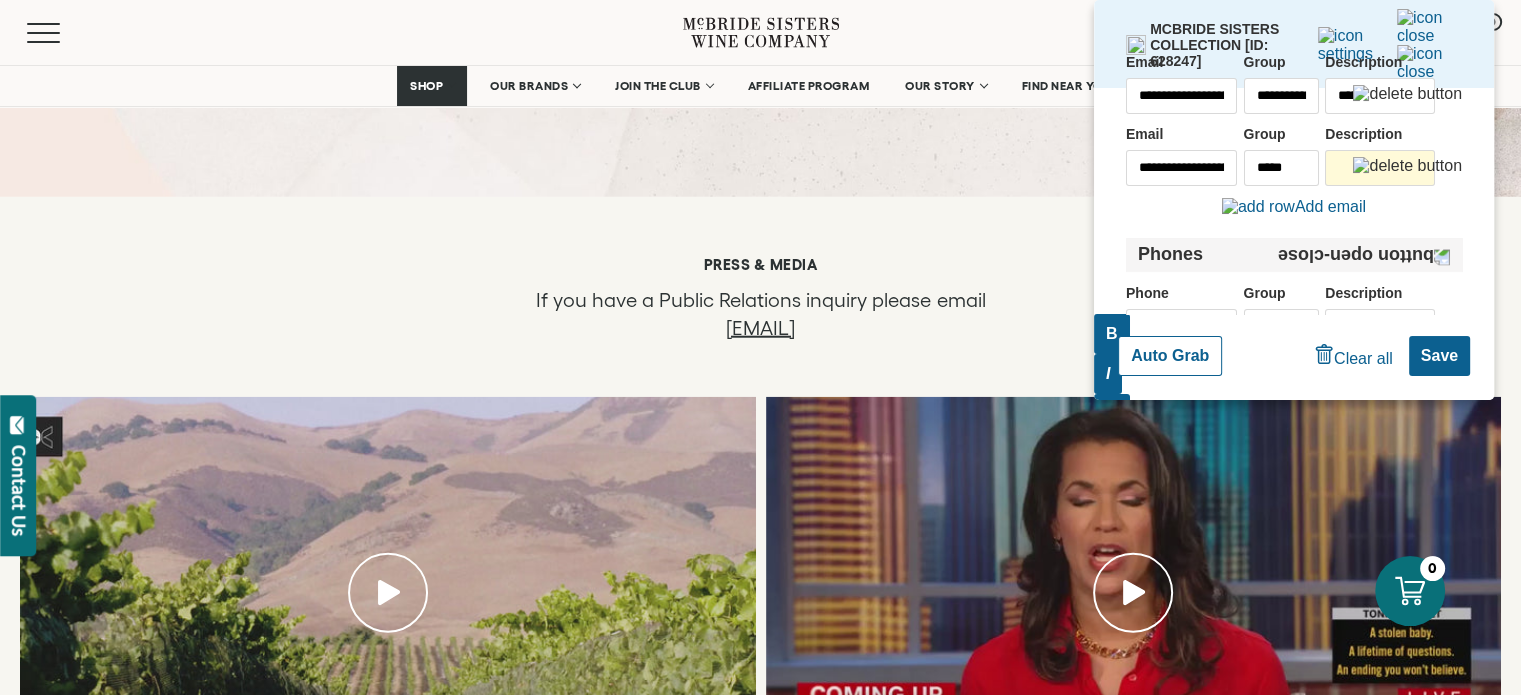 click on "Press Inquiries" at bounding box center [1217, 1041] 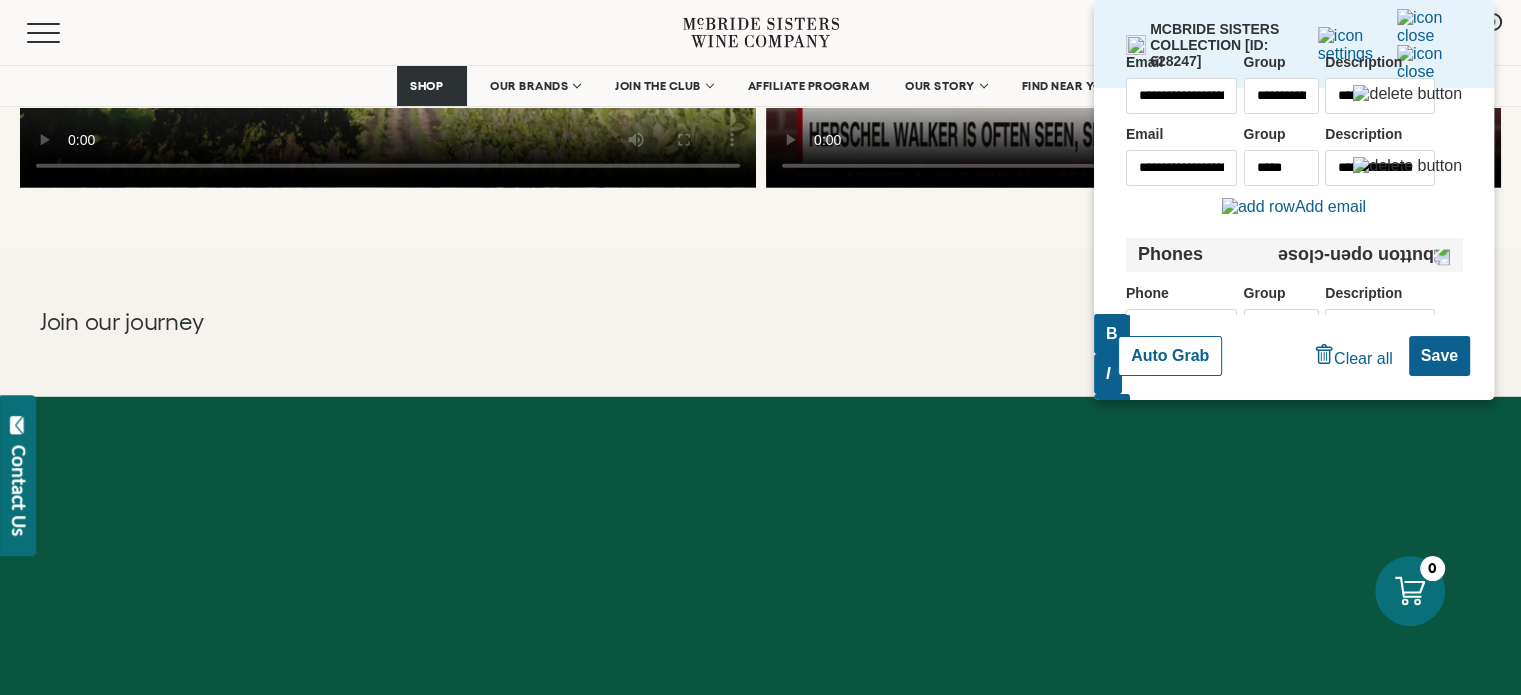 scroll, scrollTop: 5696, scrollLeft: 0, axis: vertical 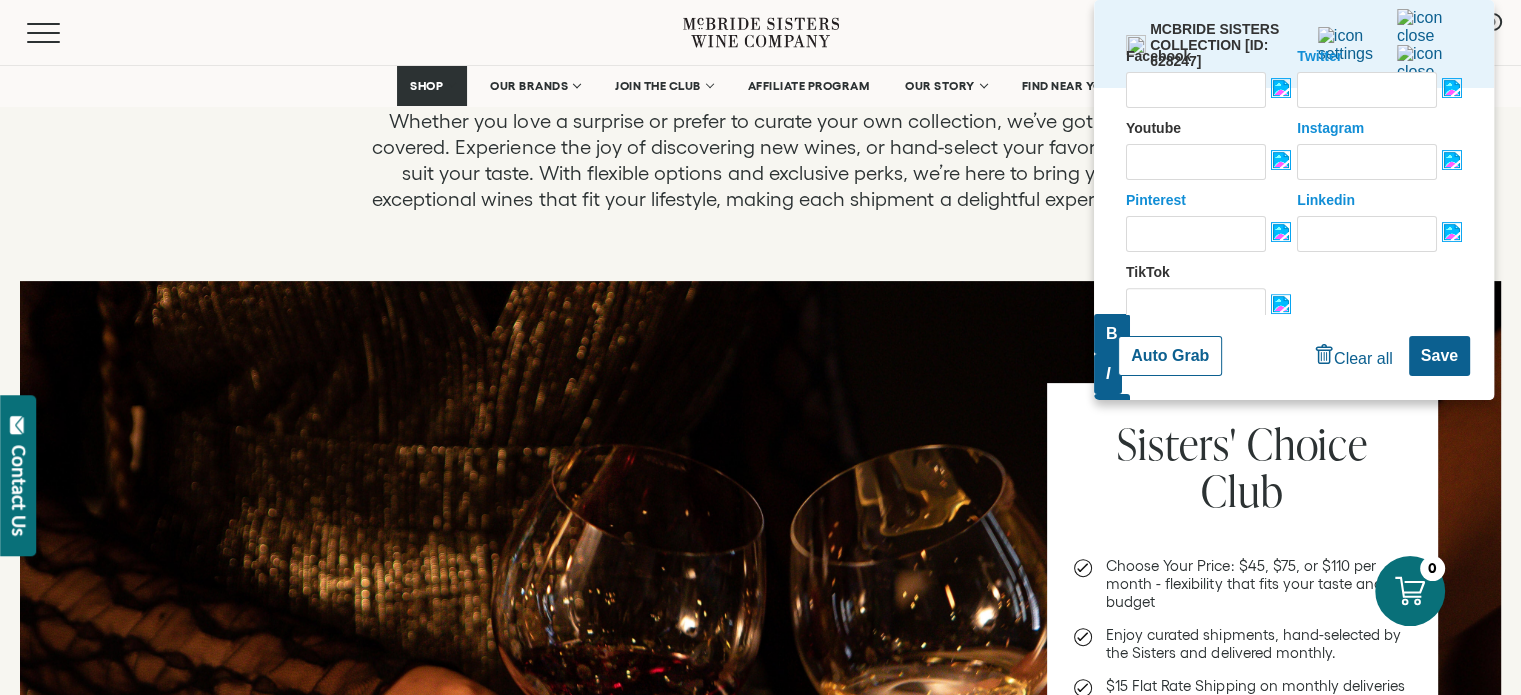 click on "Auto Grab" at bounding box center (1170, 356) 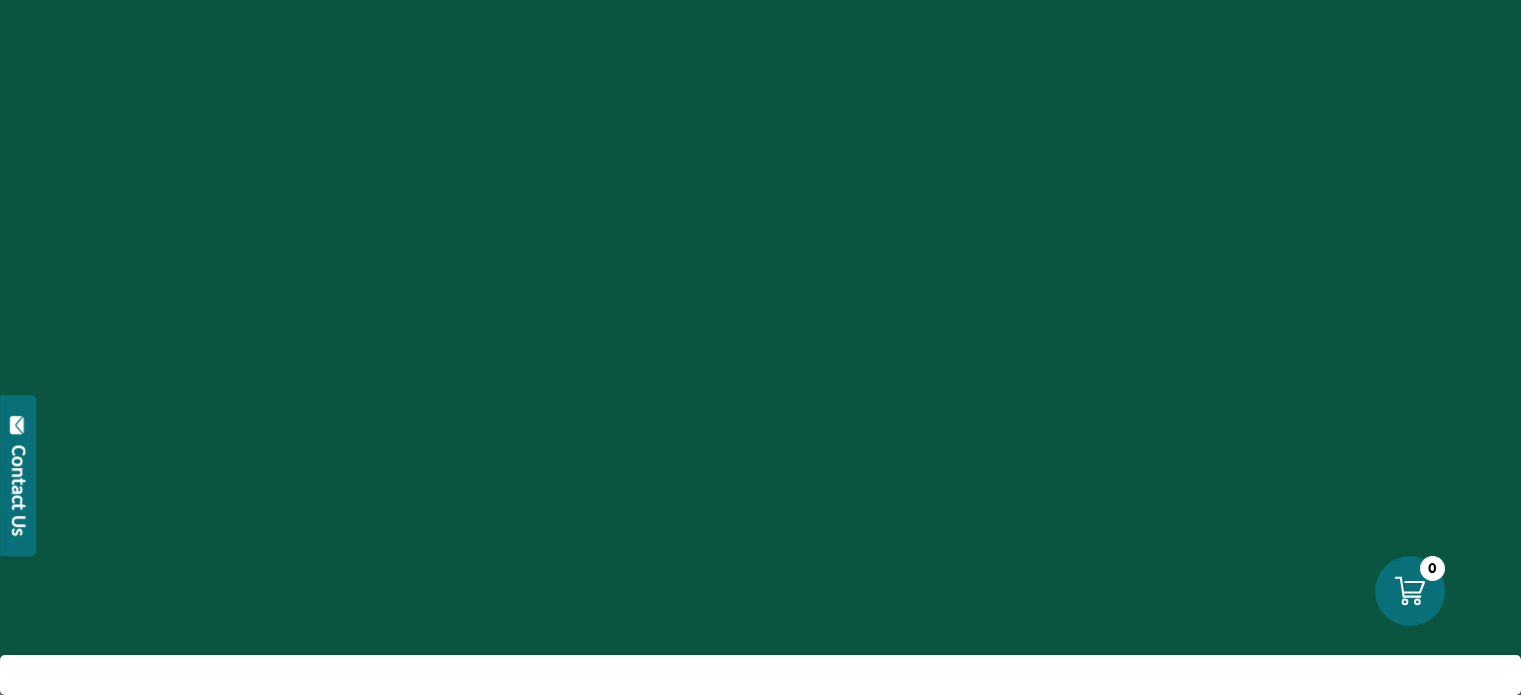 scroll, scrollTop: 0, scrollLeft: 0, axis: both 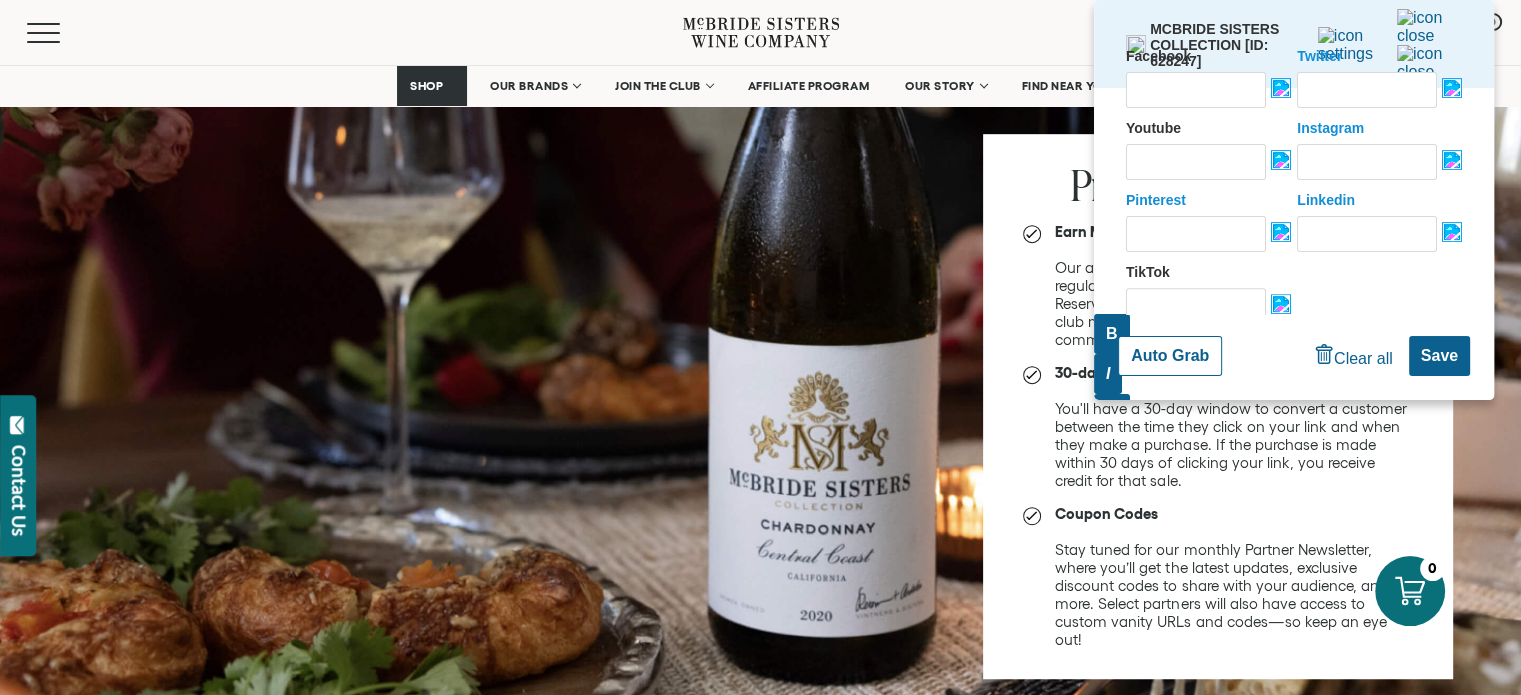 click on "Auto Grab" at bounding box center [1170, 356] 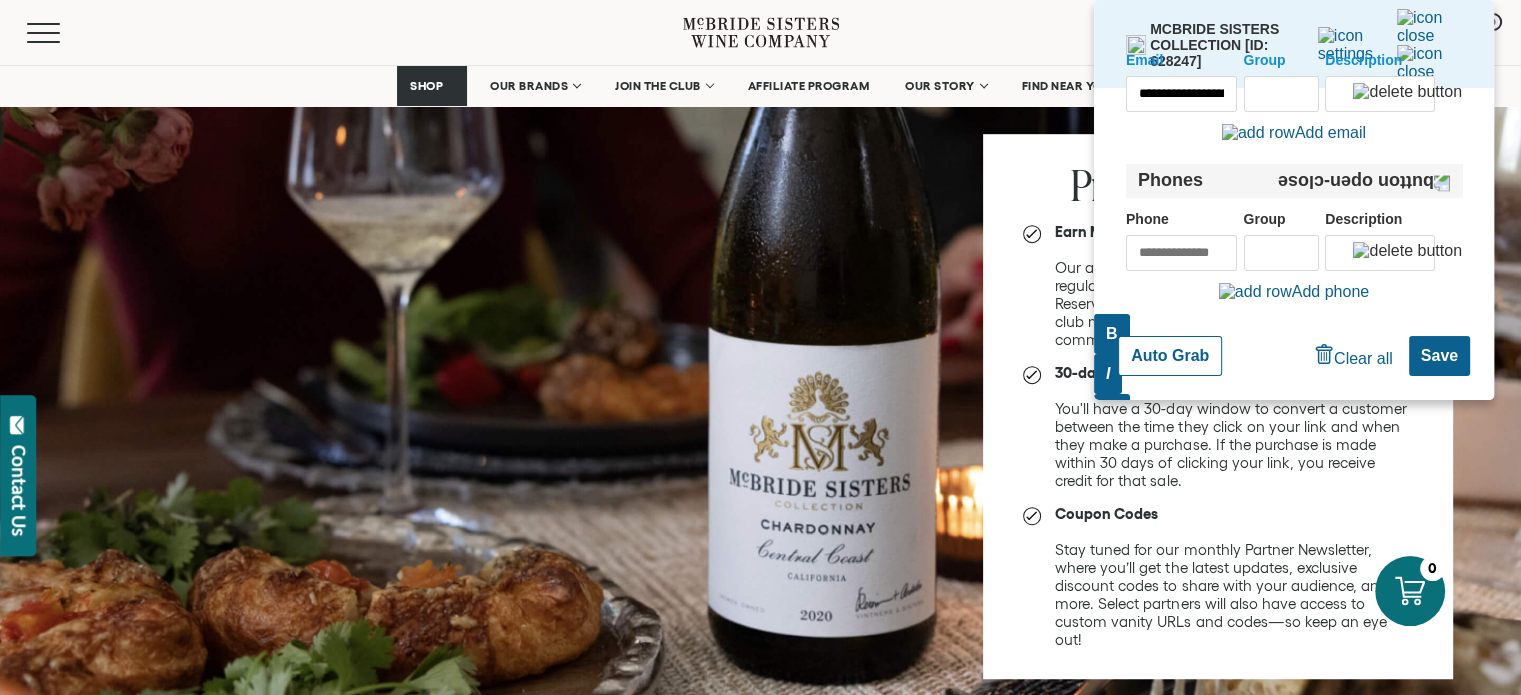 click on "**********" at bounding box center [1181, 94] 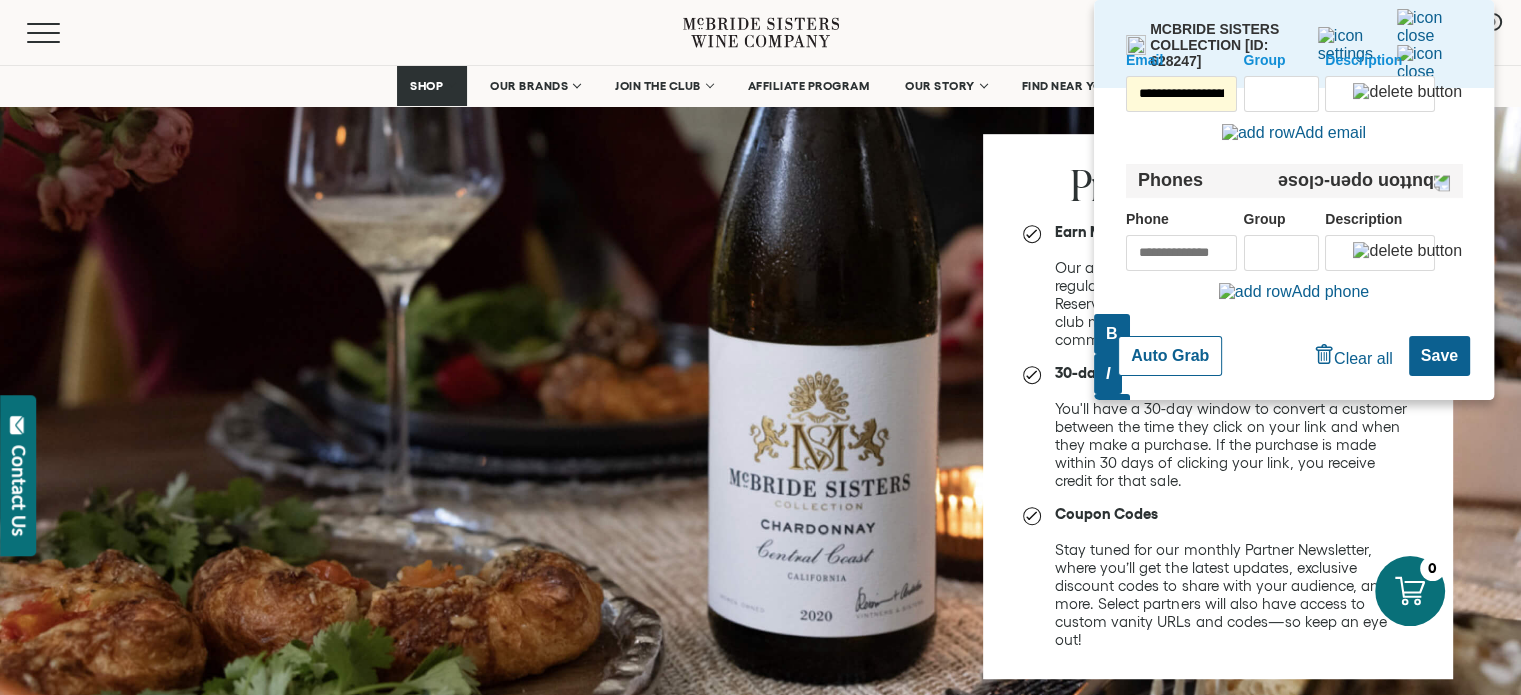 scroll, scrollTop: 1874, scrollLeft: 0, axis: vertical 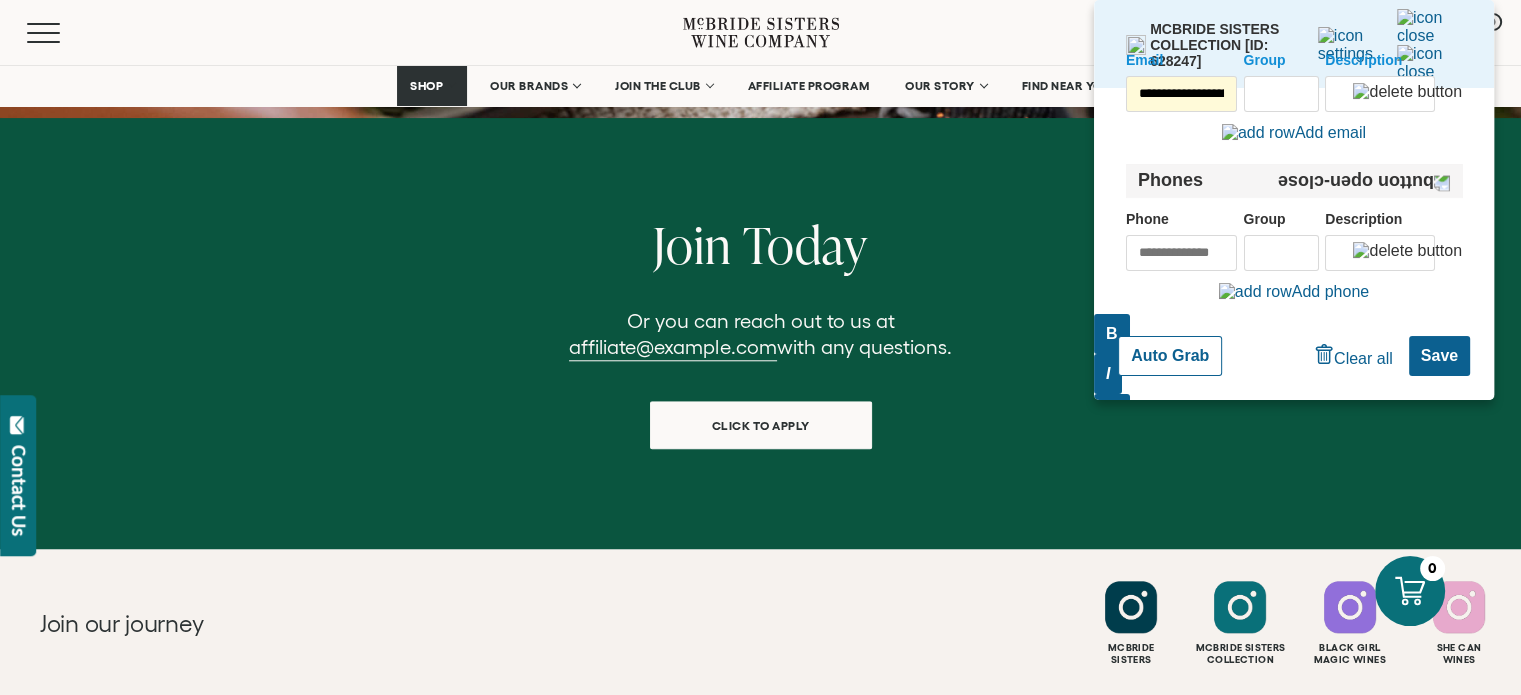 click on "Group" at bounding box center (1281, 94) 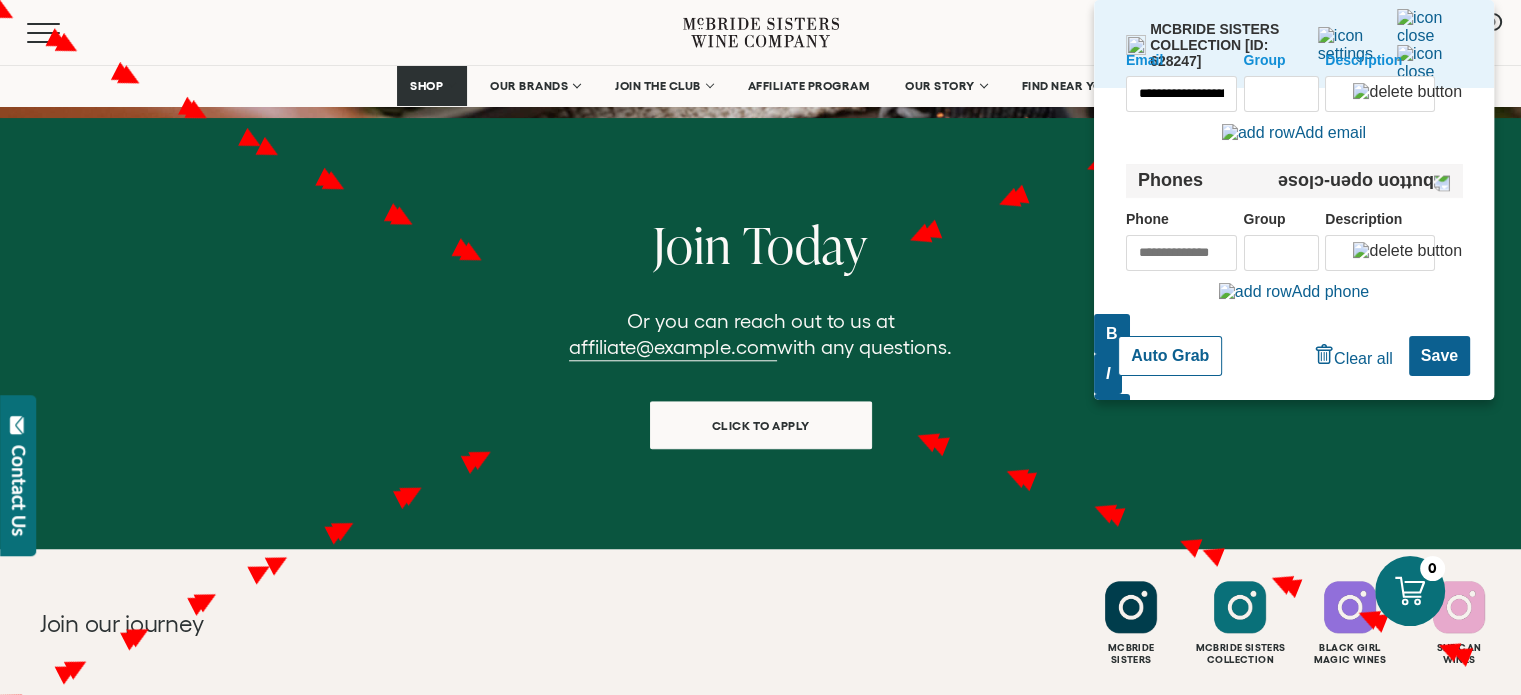 scroll, scrollTop: 267, scrollLeft: 0, axis: vertical 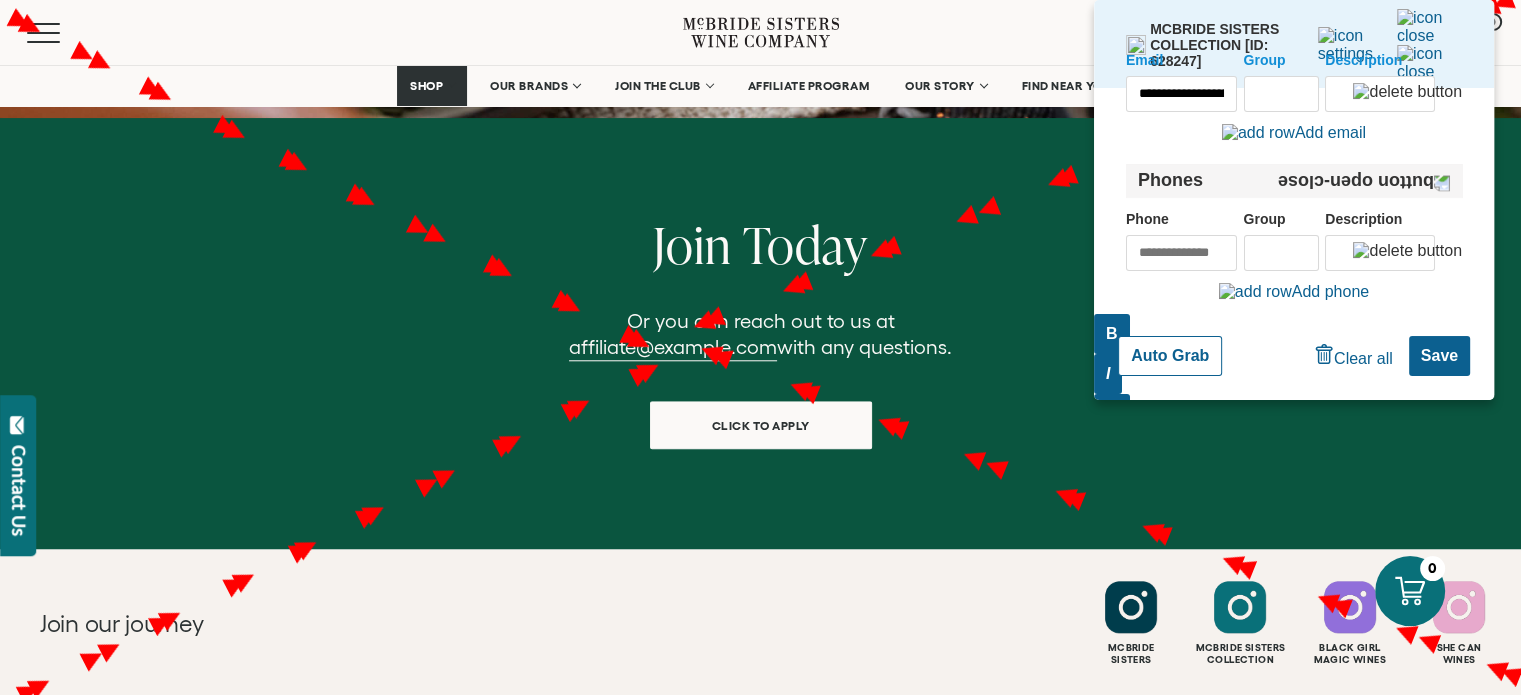 click on "Media" at bounding box center [1237, 953] 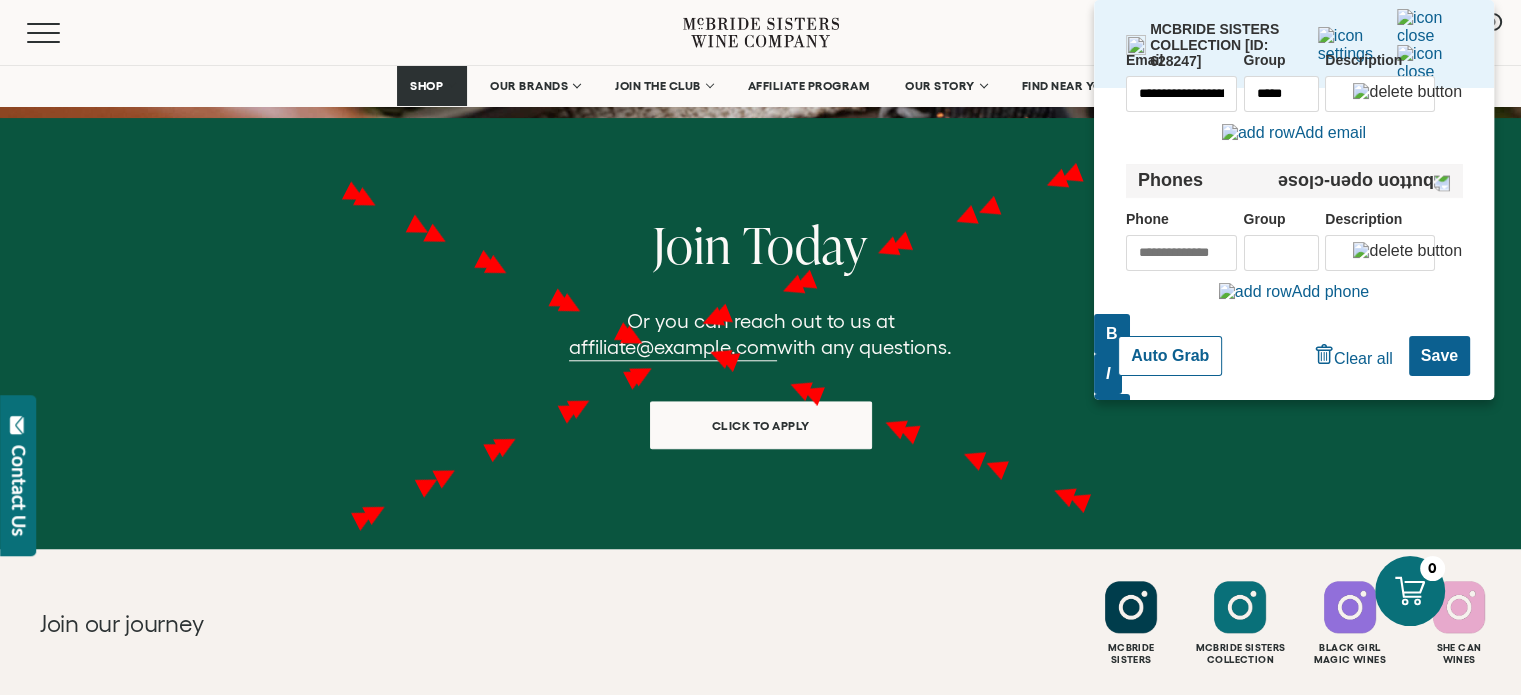 click on "Description" at bounding box center (1380, 94) 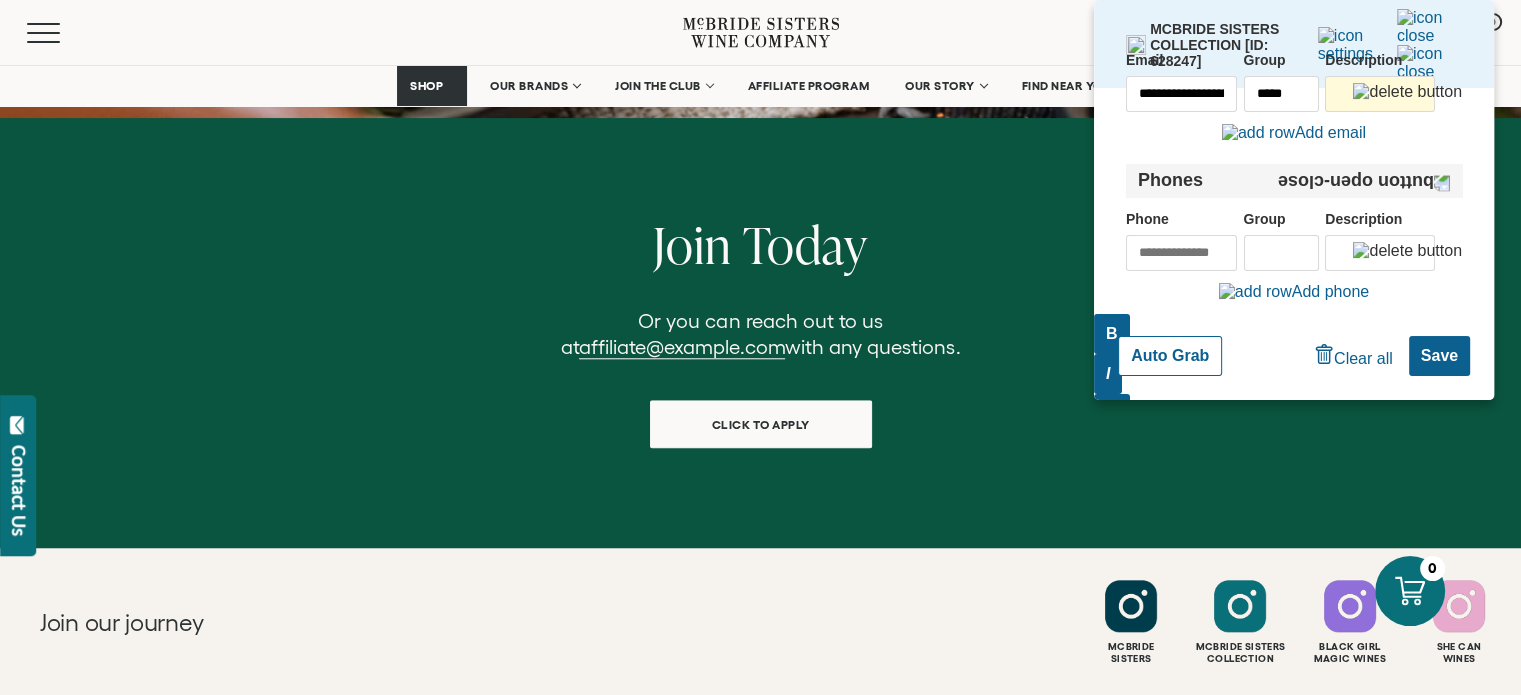 click on "Affiliates" at bounding box center (1217, 1005) 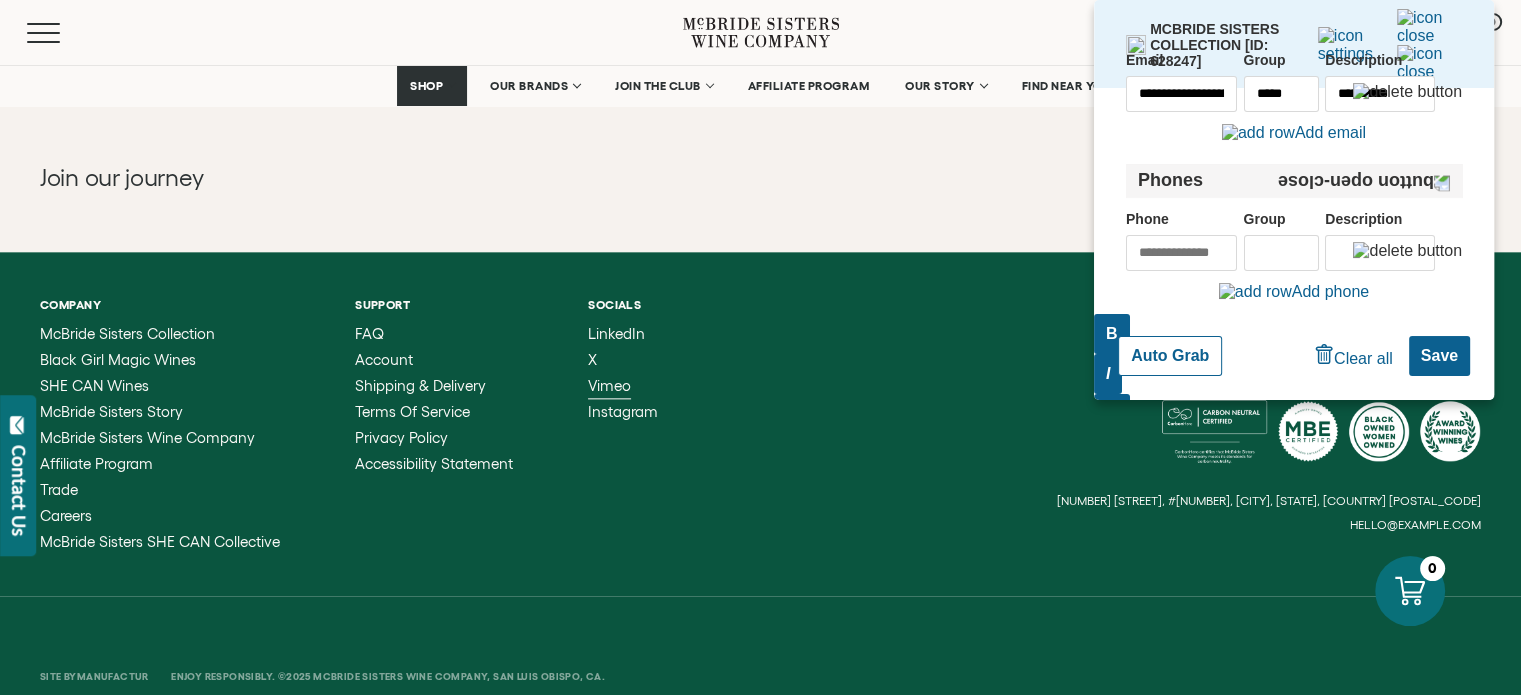 scroll, scrollTop: 2363, scrollLeft: 0, axis: vertical 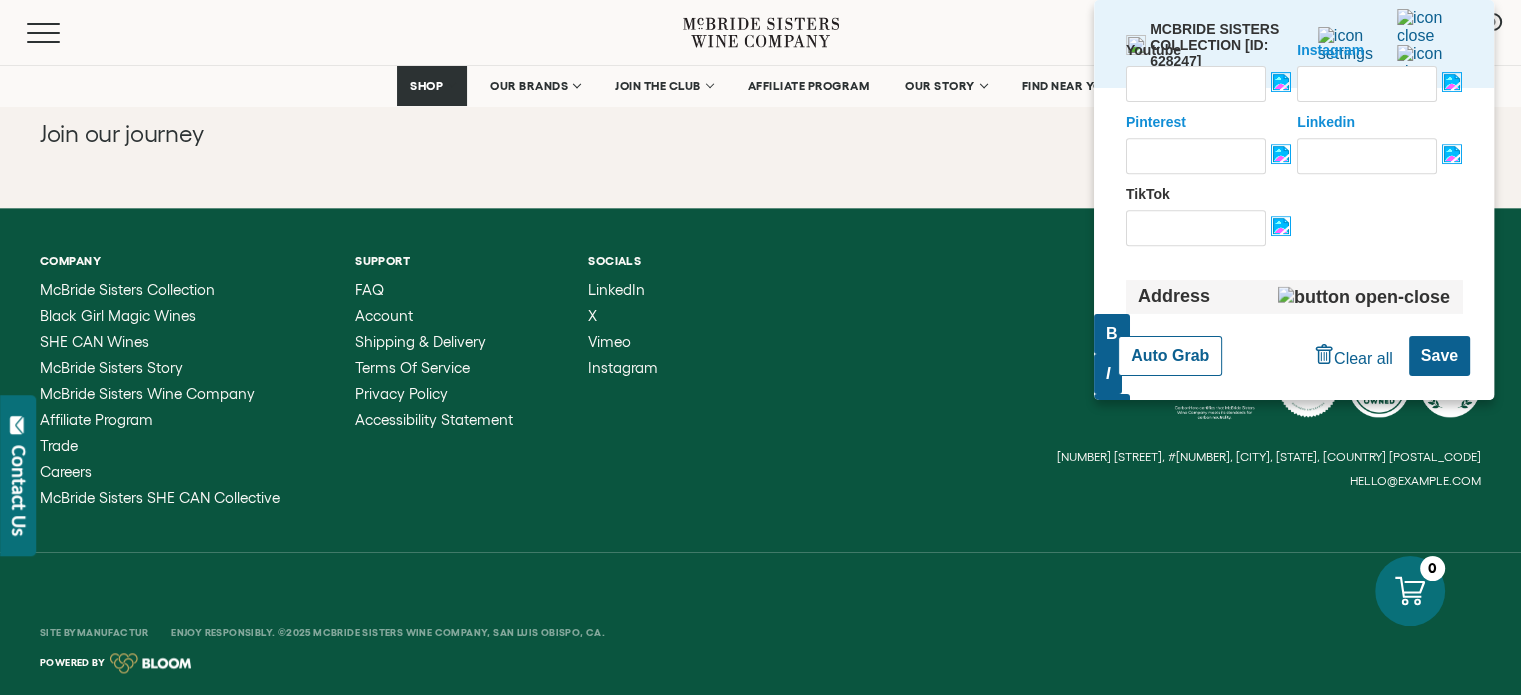 click on "Linkedin" at bounding box center [1367, 156] 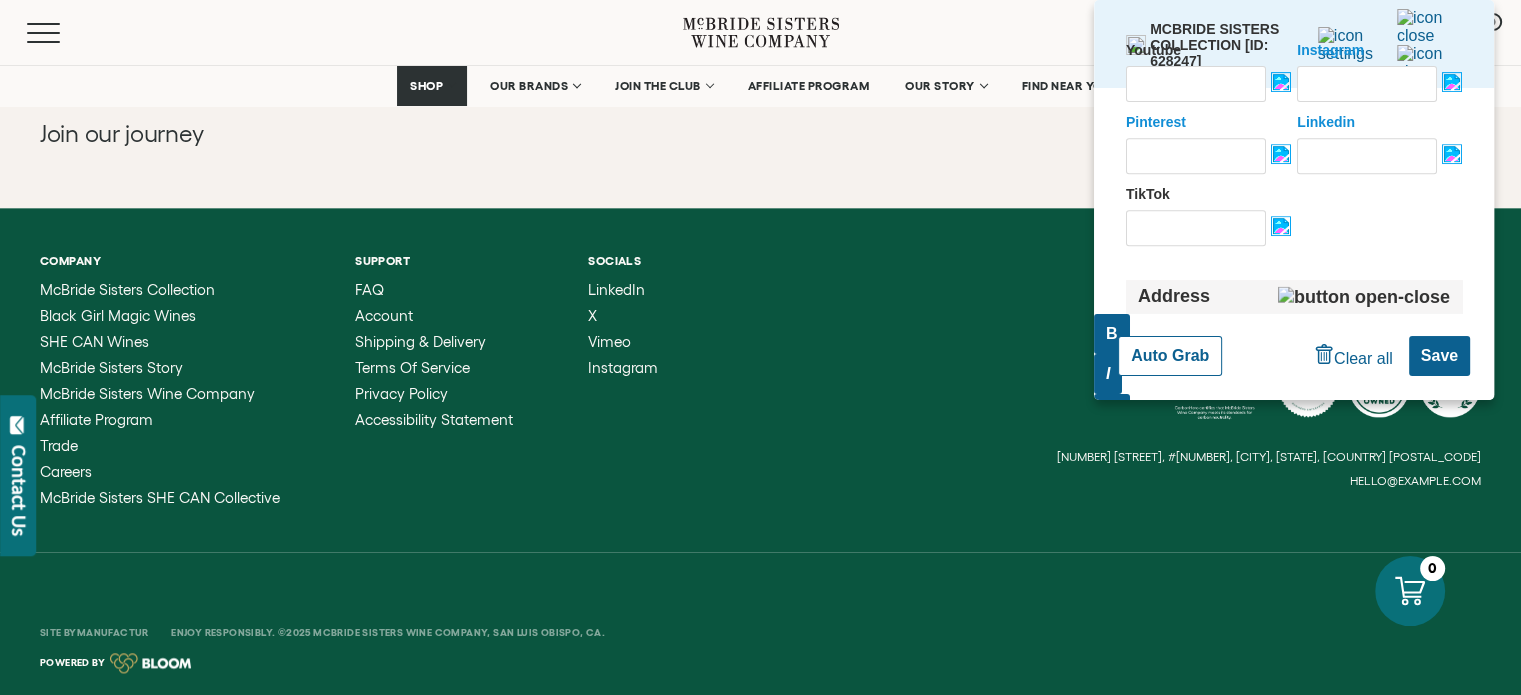 scroll, scrollTop: 2306, scrollLeft: 0, axis: vertical 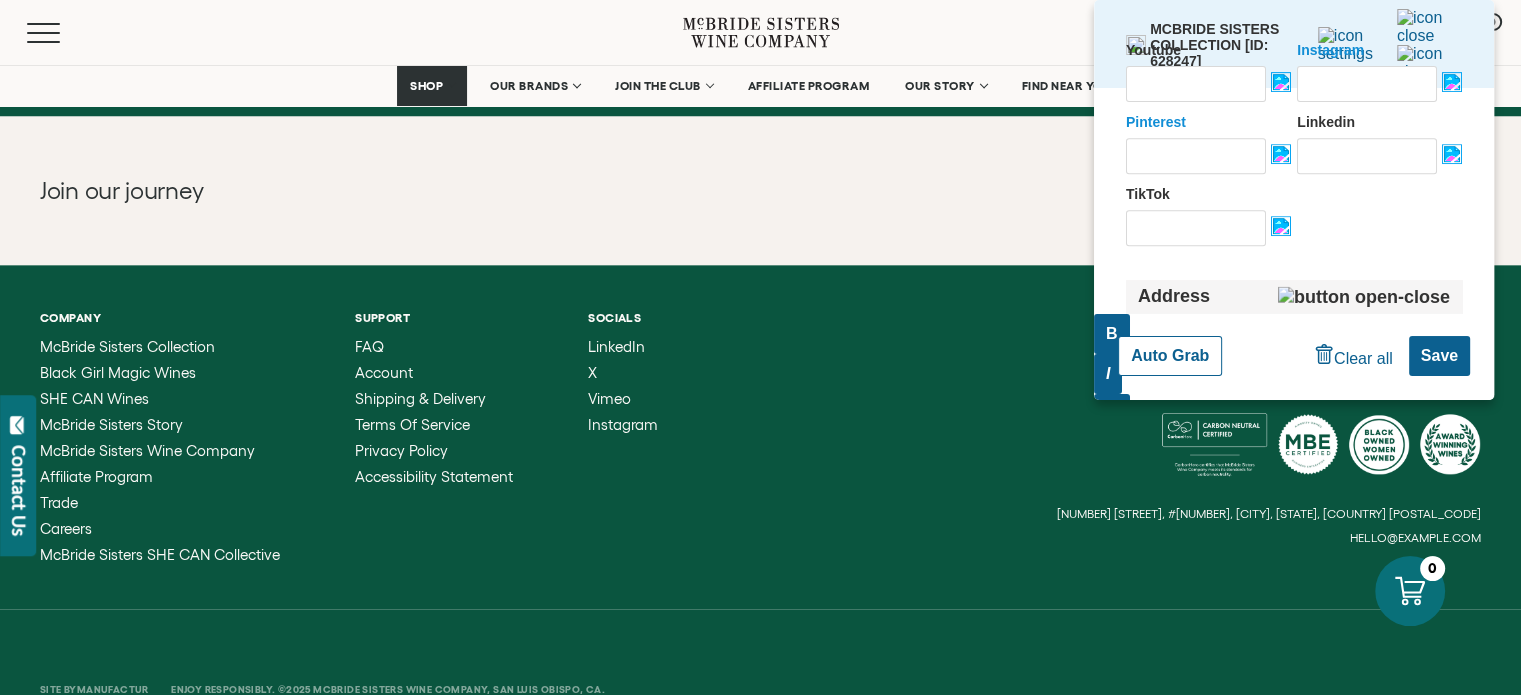 click on "Linkedin" at bounding box center (1367, 156) 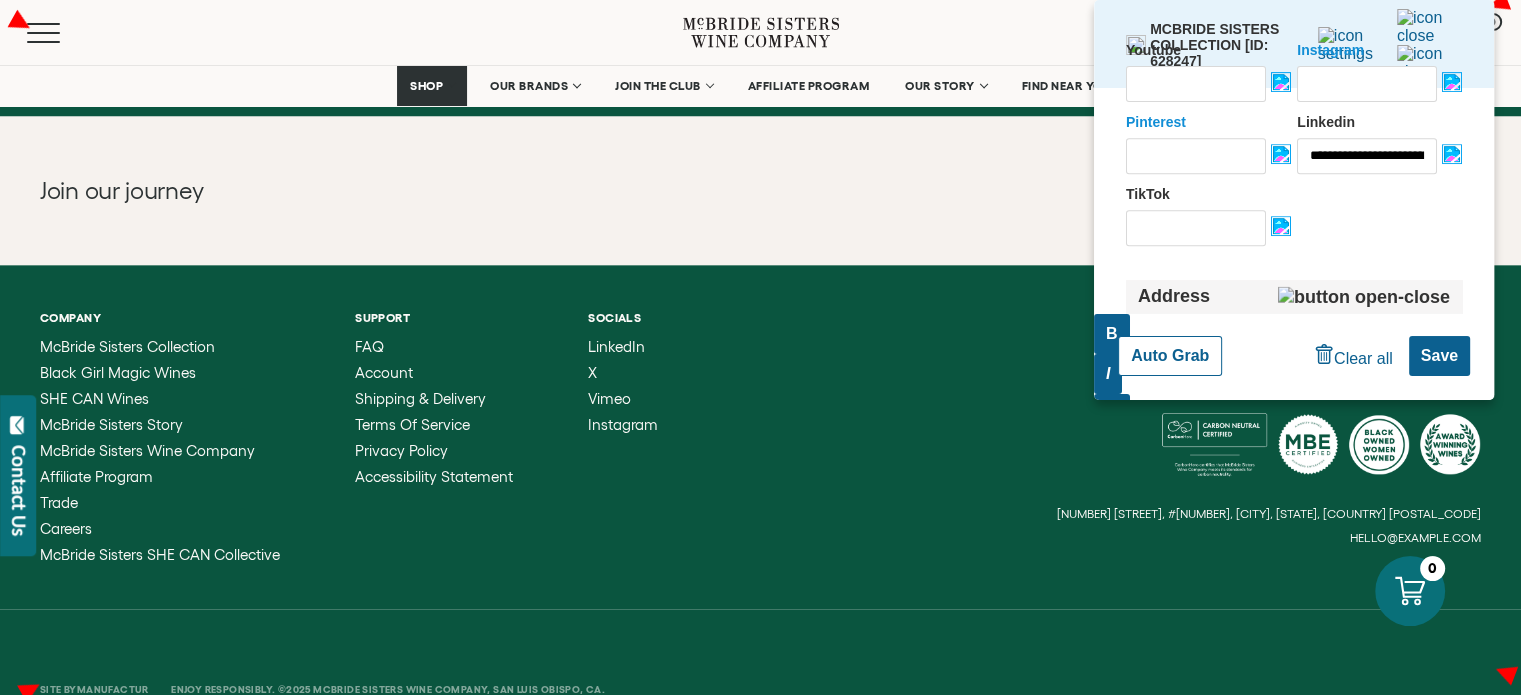 click on "**********" at bounding box center (1367, 156) 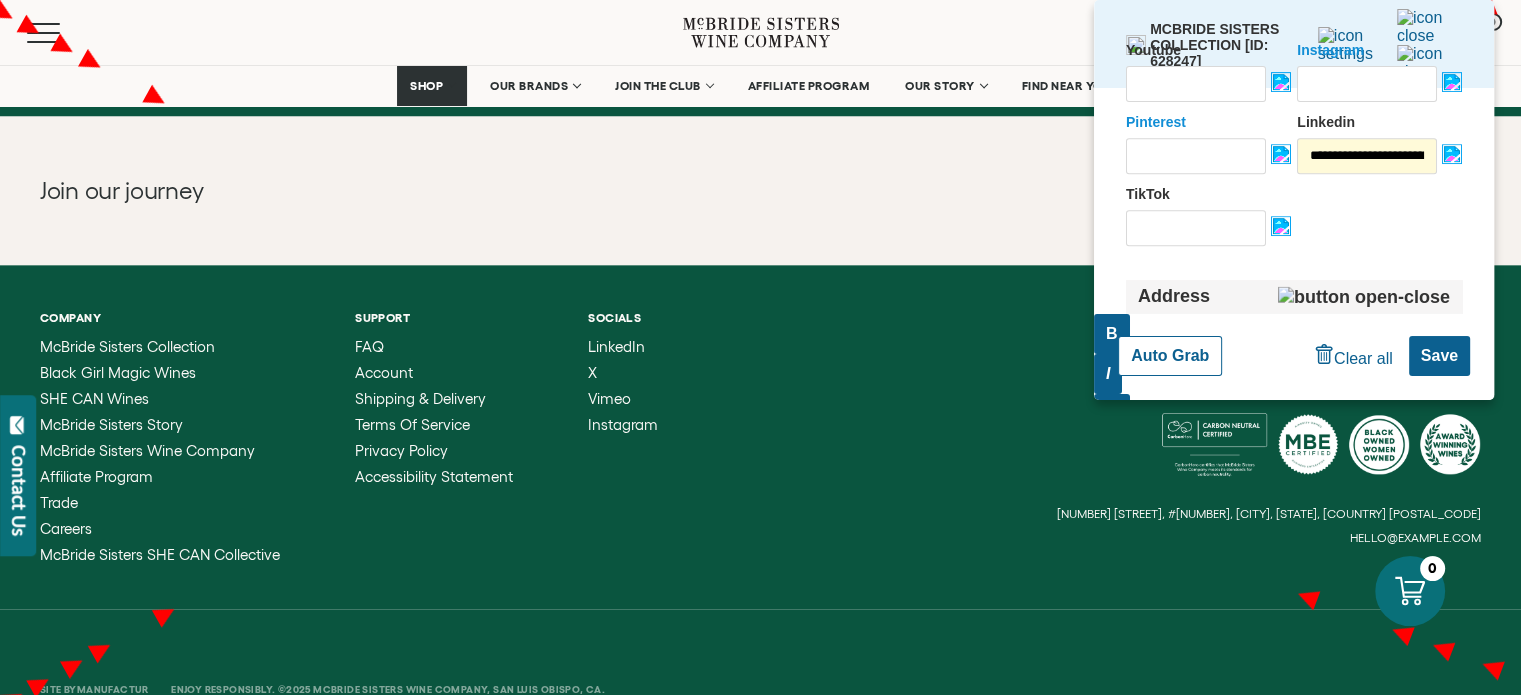 scroll, scrollTop: 0, scrollLeft: 227, axis: horizontal 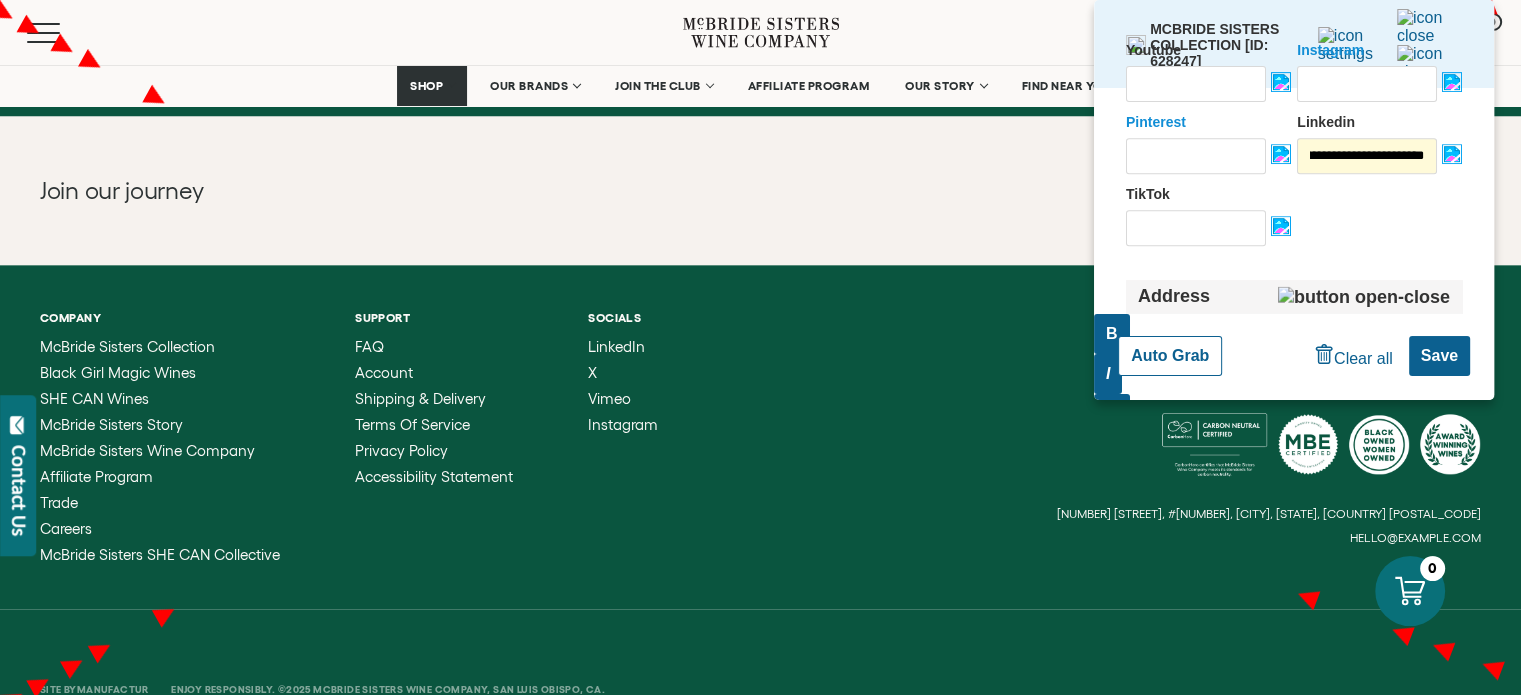 type on "**********" 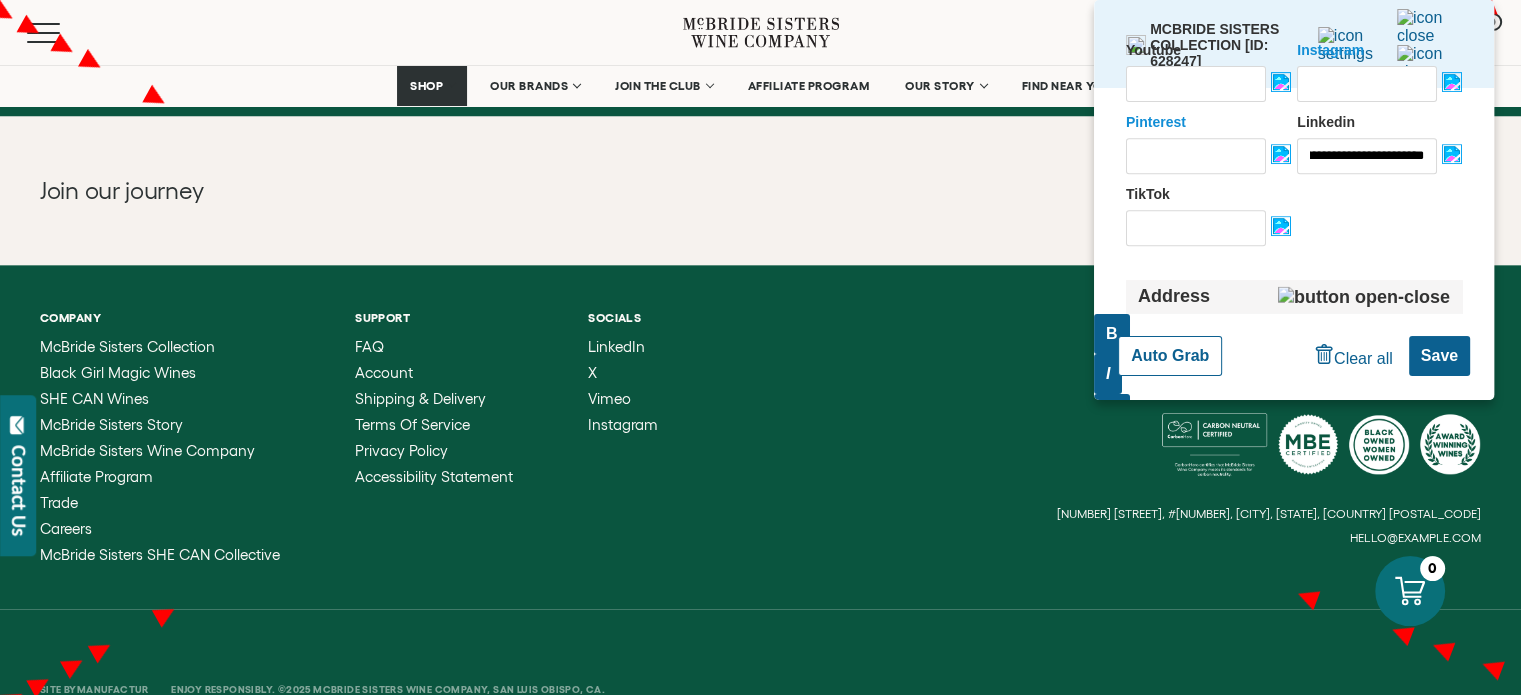 click on "TikTok" at bounding box center (1294, 216) 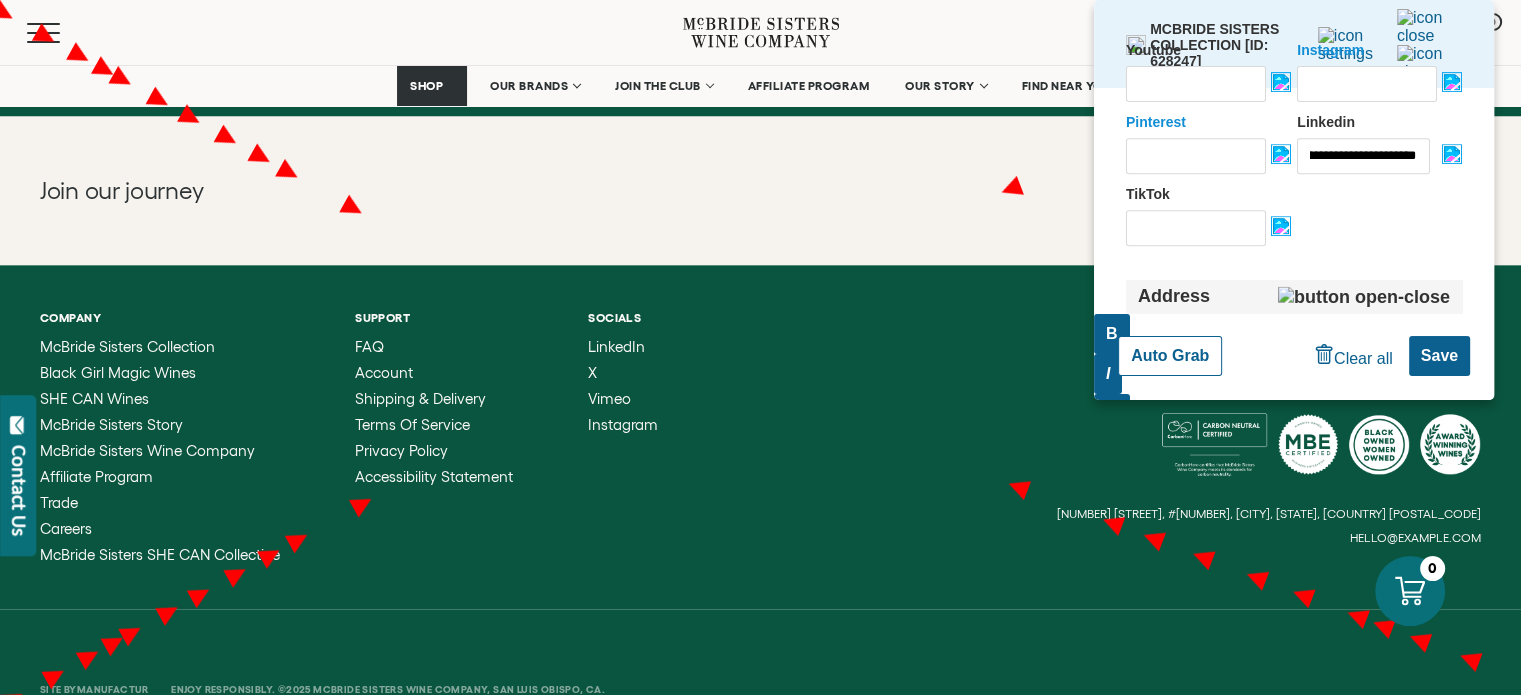 scroll, scrollTop: 0, scrollLeft: 0, axis: both 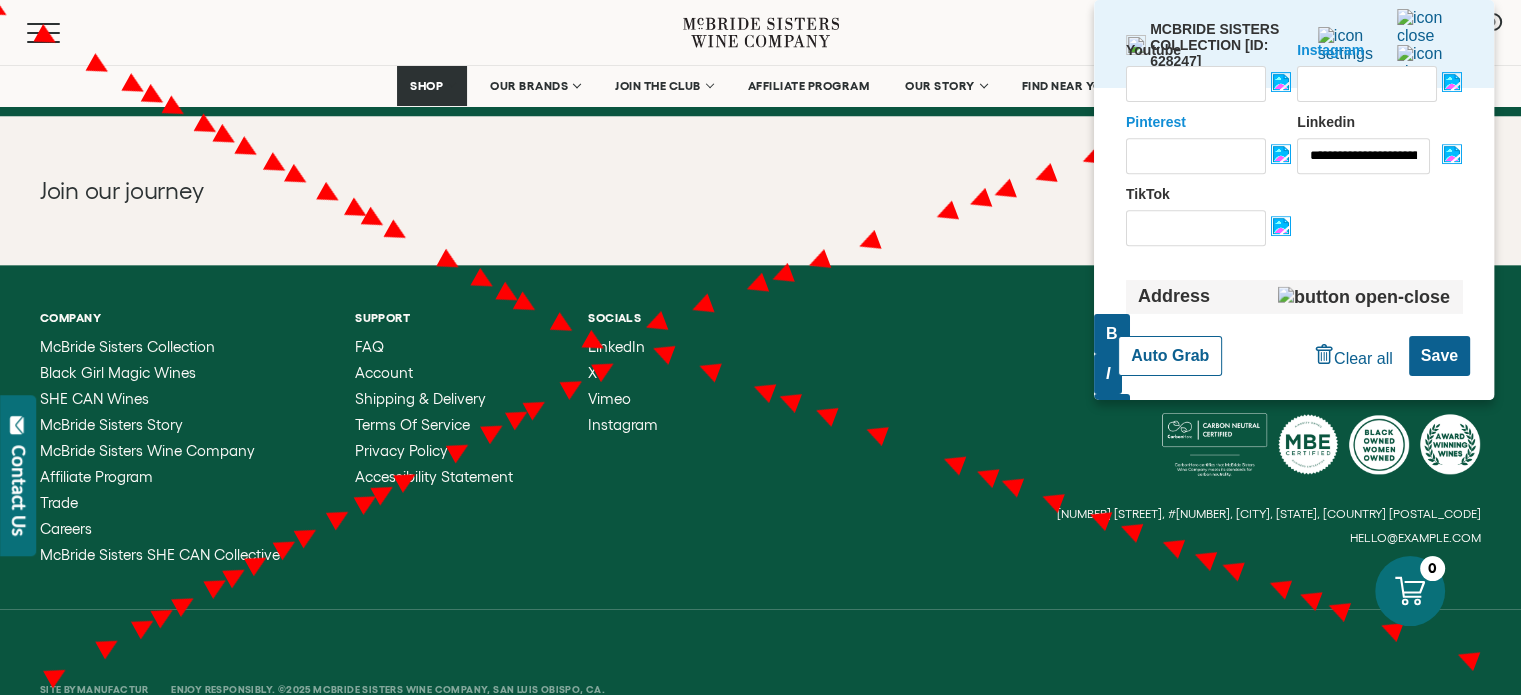click on "Auto Grab" at bounding box center [1170, 356] 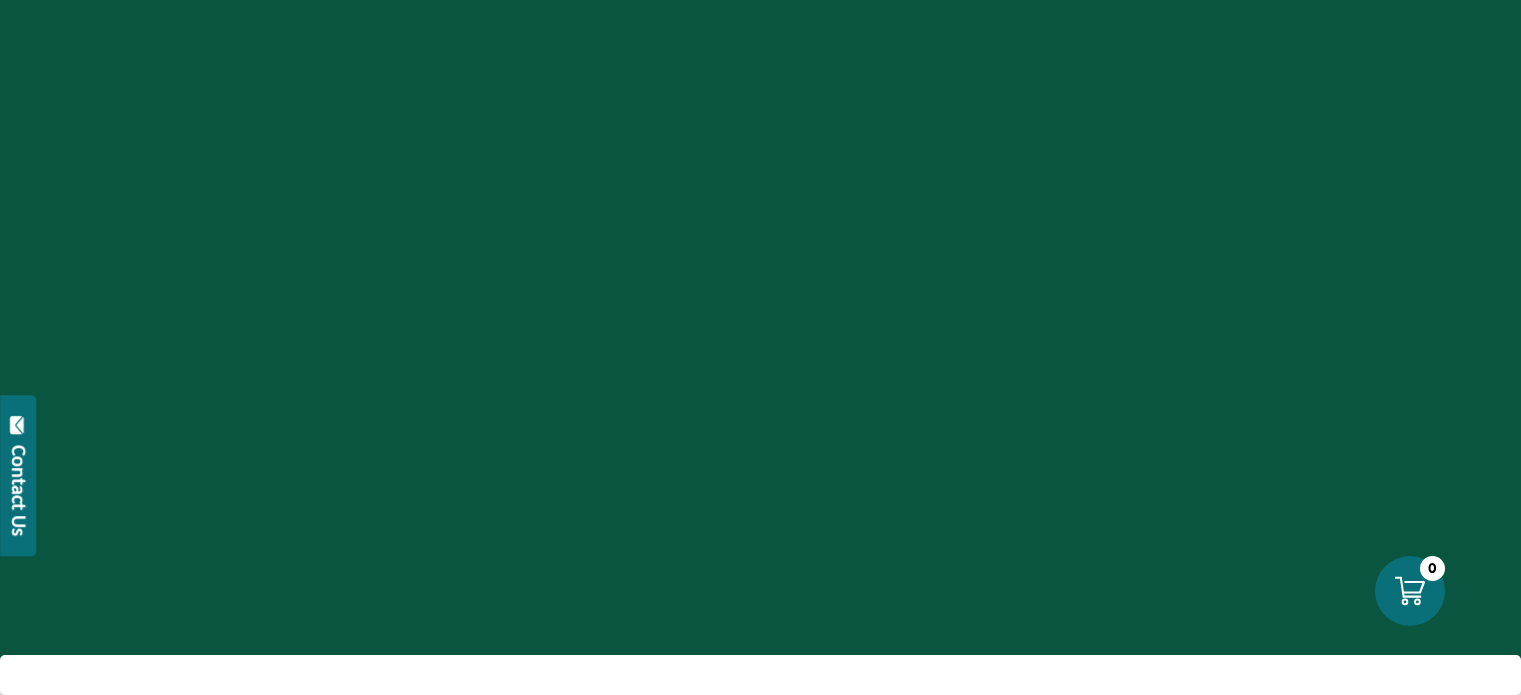 scroll, scrollTop: 0, scrollLeft: 0, axis: both 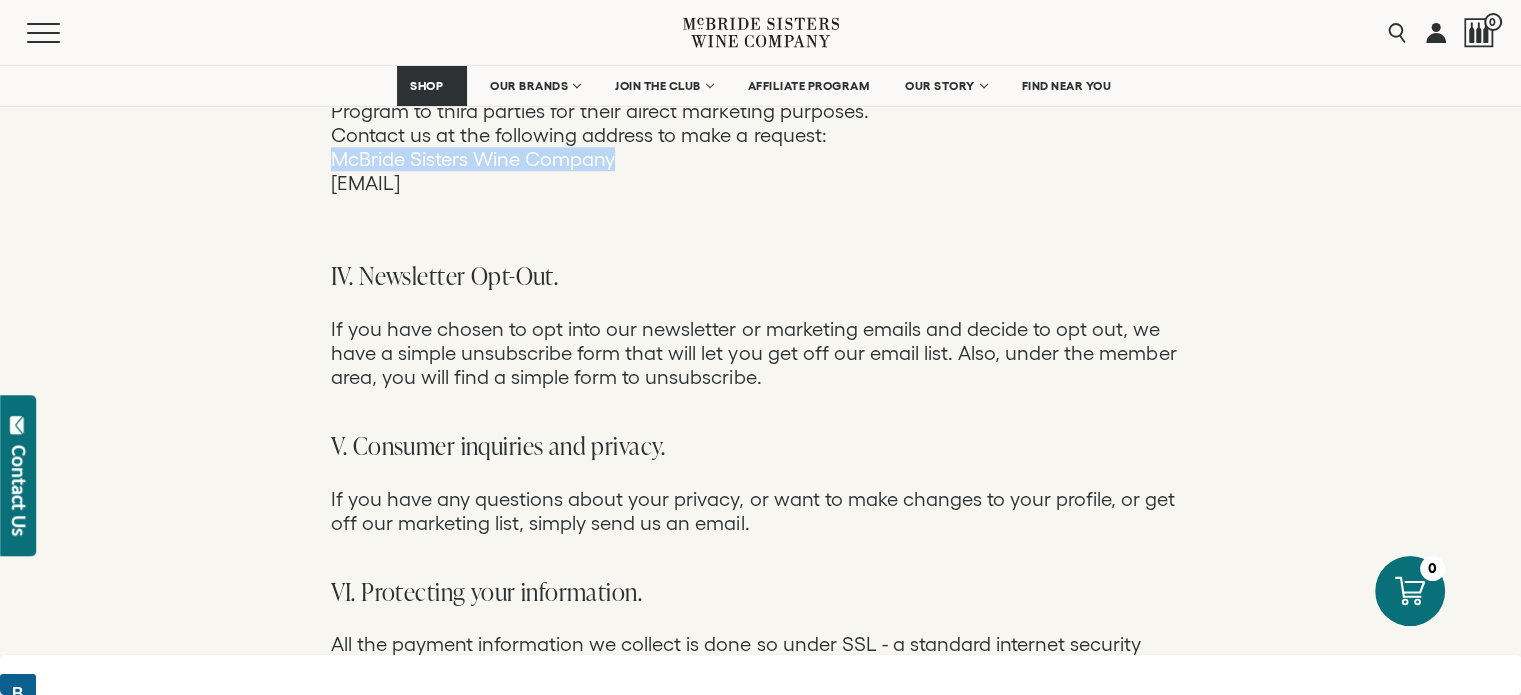 drag, startPoint x: 628, startPoint y: 167, endPoint x: 312, endPoint y: 148, distance: 316.57068 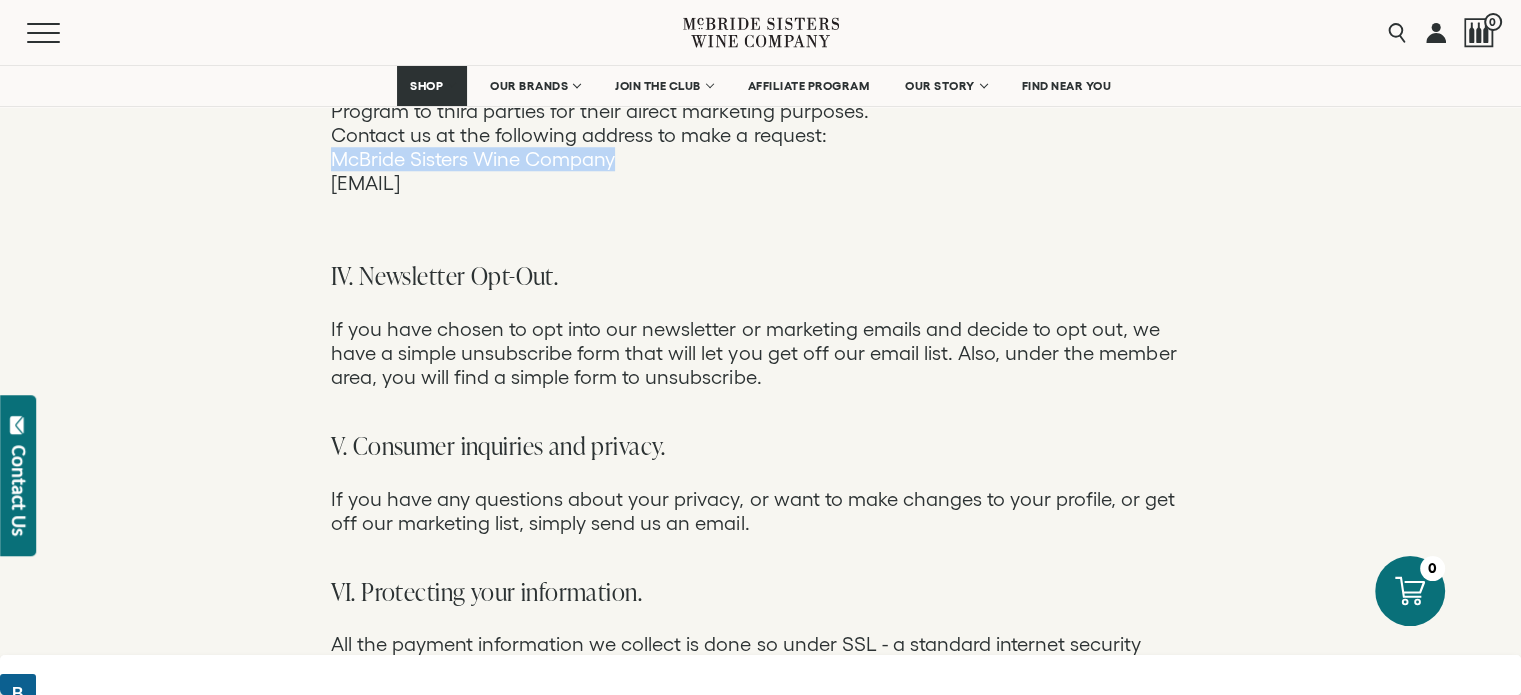 click on "Protecting your privacy is important to us. We hope the following statement will help you understand how we collect, use and safeguard the personal information you provide to us on our site.
I. What kind of information do we collect from you when you visit our site?
When you visit  www.mcbridesisters . com , our stats package from Google collects some basic information about your browser. Examples are things like what type of browser and operating system are you using; how long did you stay on our site; what pages did you look at. This helps us understand how visitors browse our site, so that we can make their shopping experience better.
We also collect personal information about you when you check out of our store such as your [NAME], [ADDRESS], [POSTAL CODE], [PHONE NUMBER], etc. We need this information to process payment and ship merchandise to you.
II. Sharing of personal information - we don't do it.
III. SMS / MMS TEXT MESSAGE MARKETING PROGRAM PRIVACY POLICY" at bounding box center [761, -226] 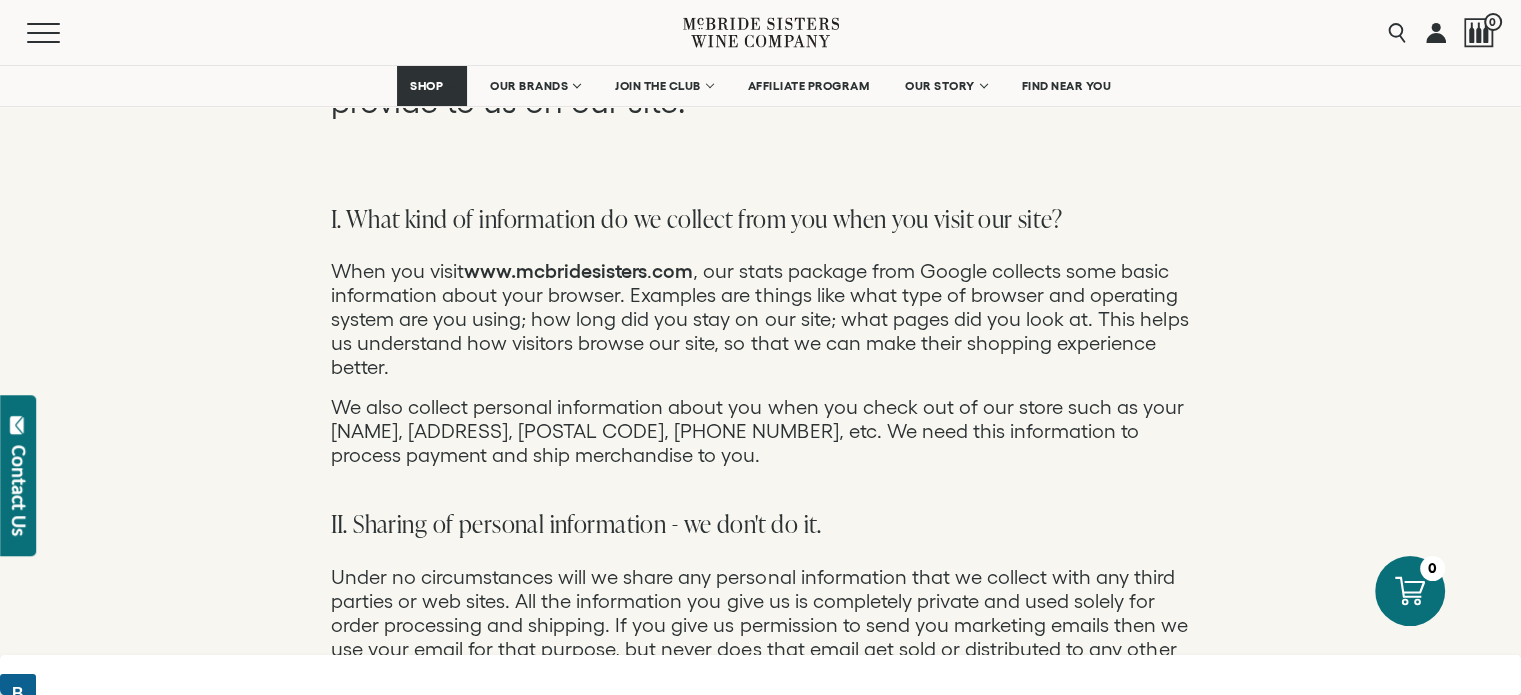 scroll, scrollTop: 0, scrollLeft: 0, axis: both 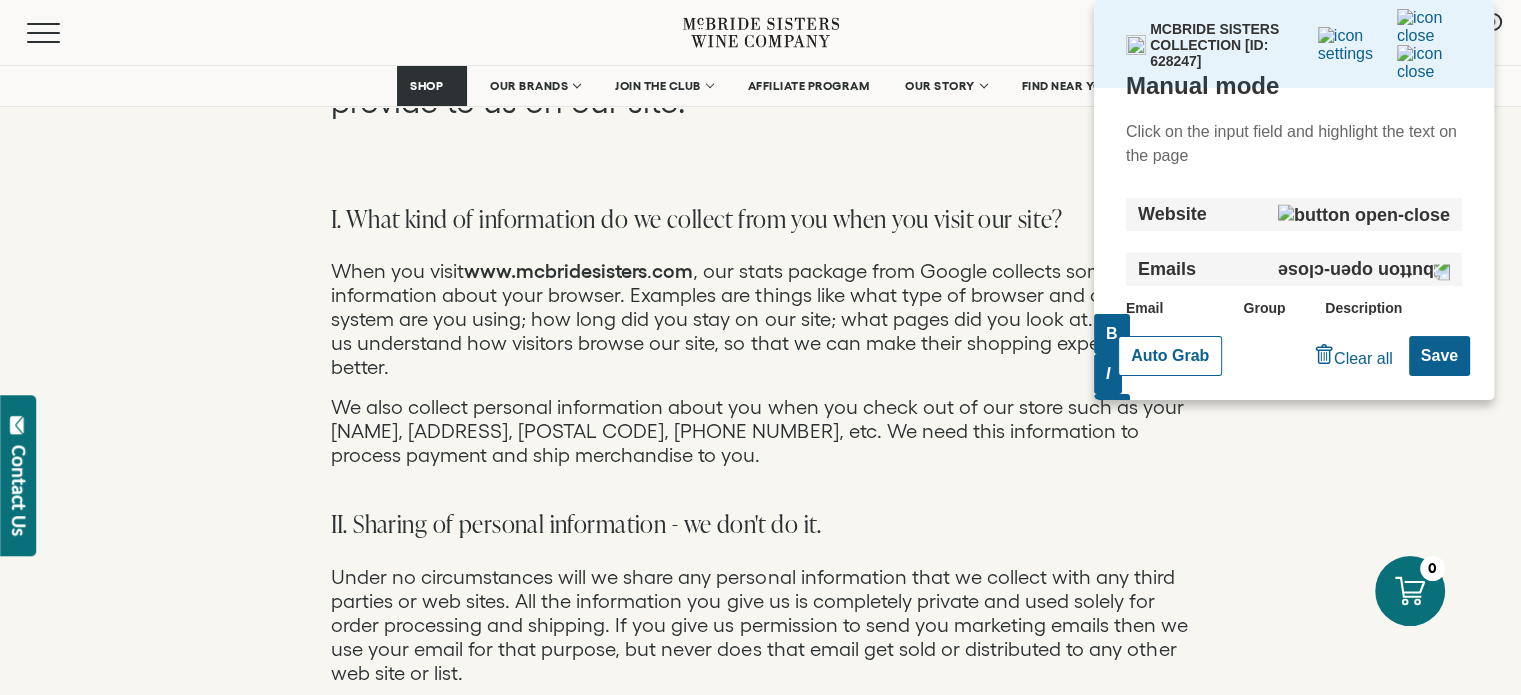click on "Website" at bounding box center [1294, 214] 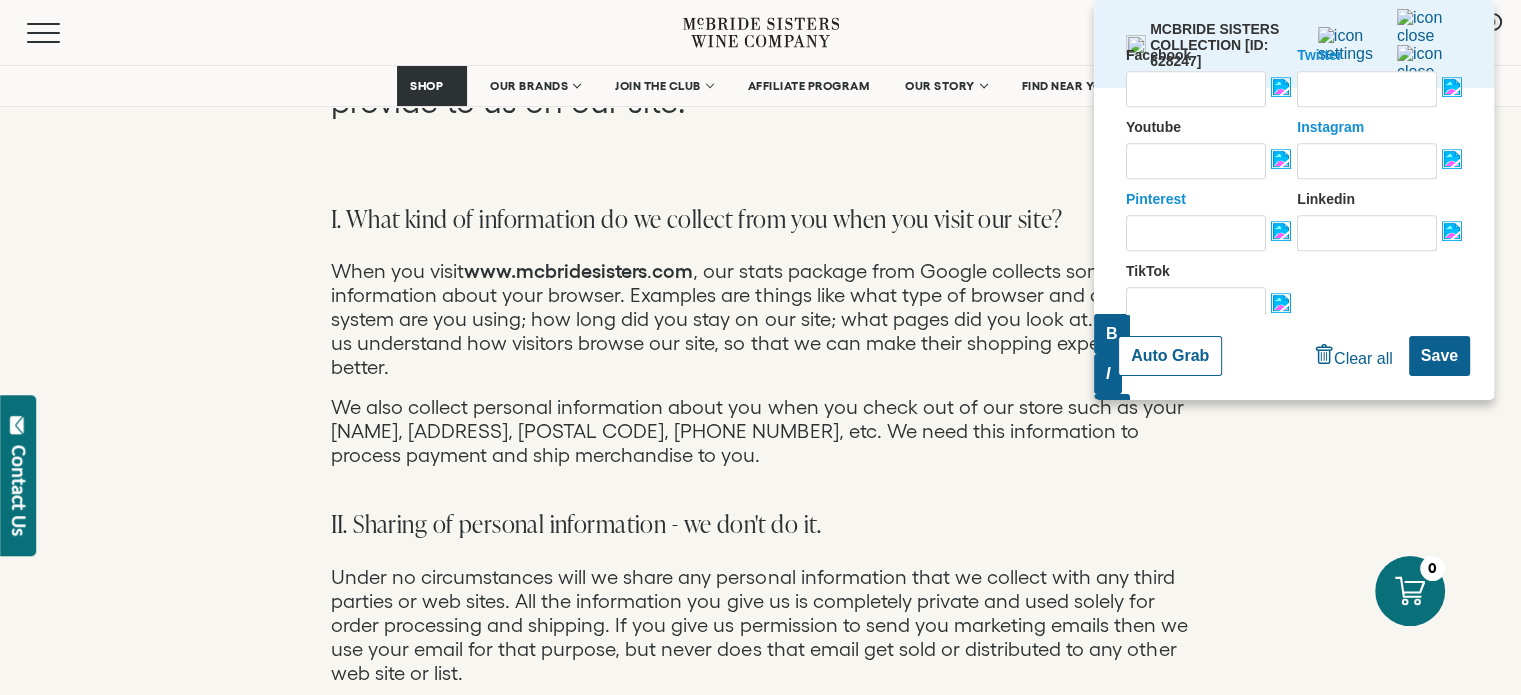 scroll, scrollTop: 1200, scrollLeft: 0, axis: vertical 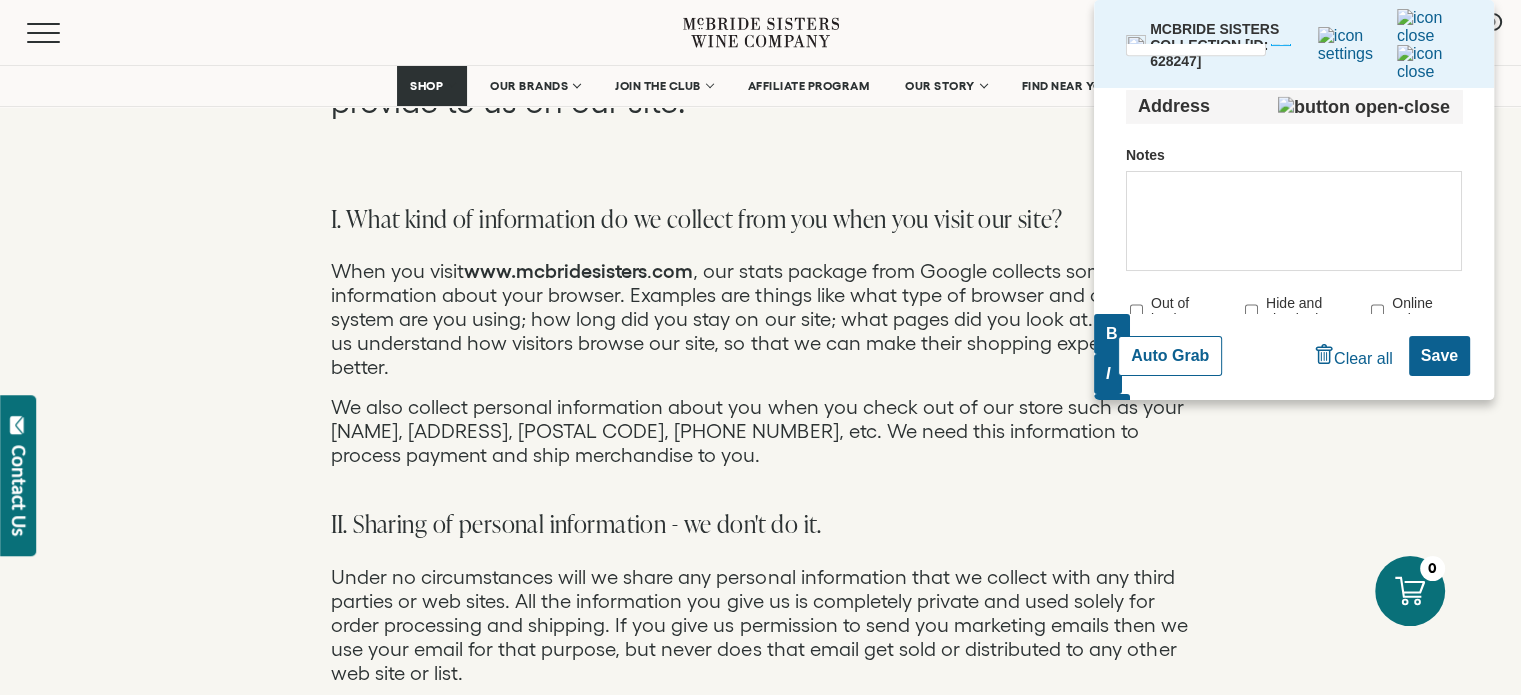 click on "Address" at bounding box center [1294, 106] 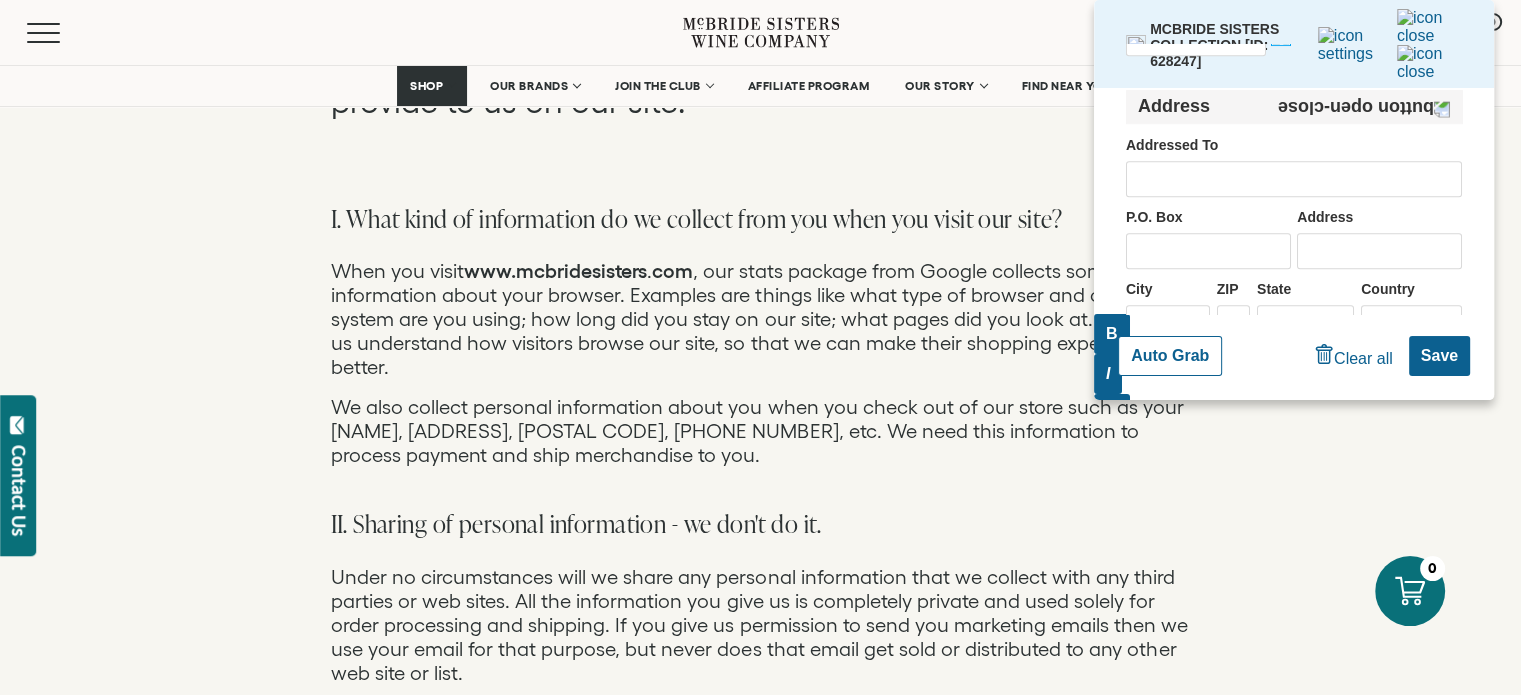 click on "Addressed To" at bounding box center (1294, 179) 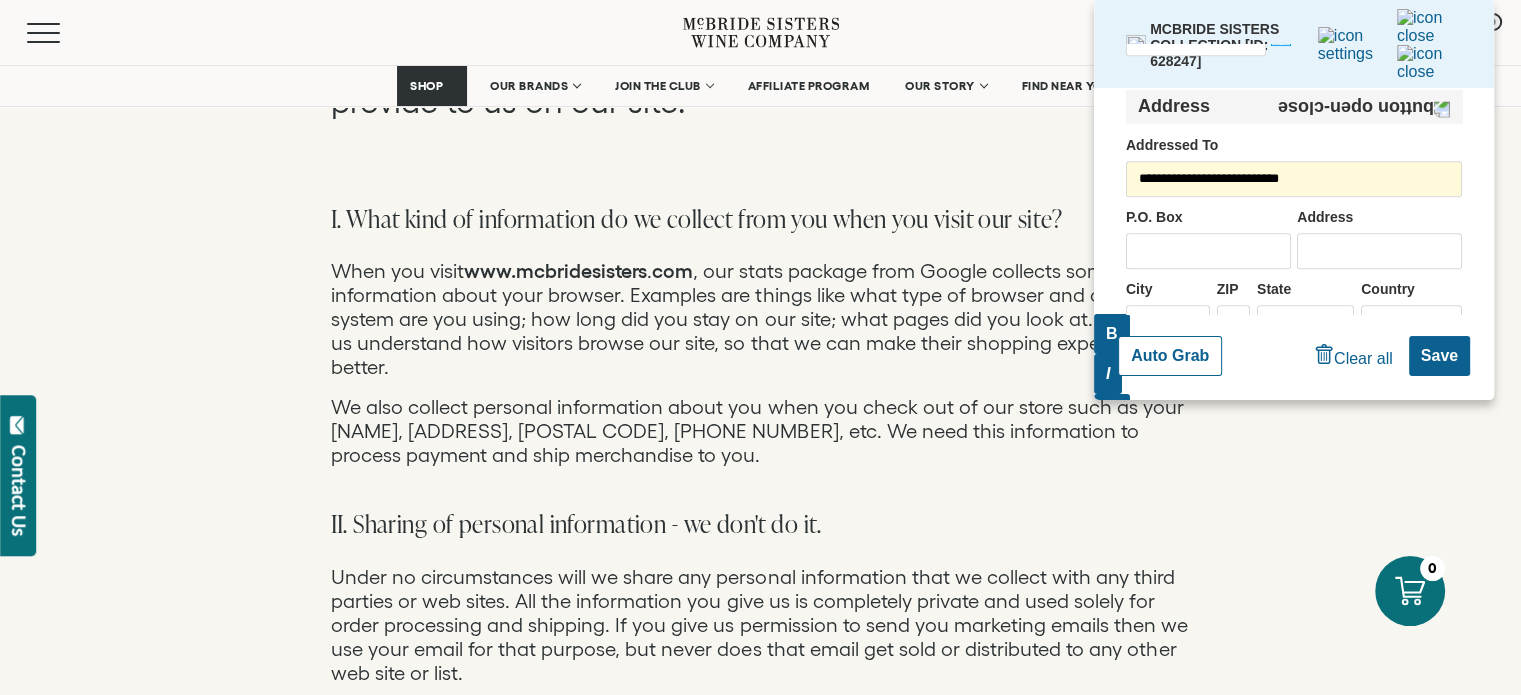 type on "**********" 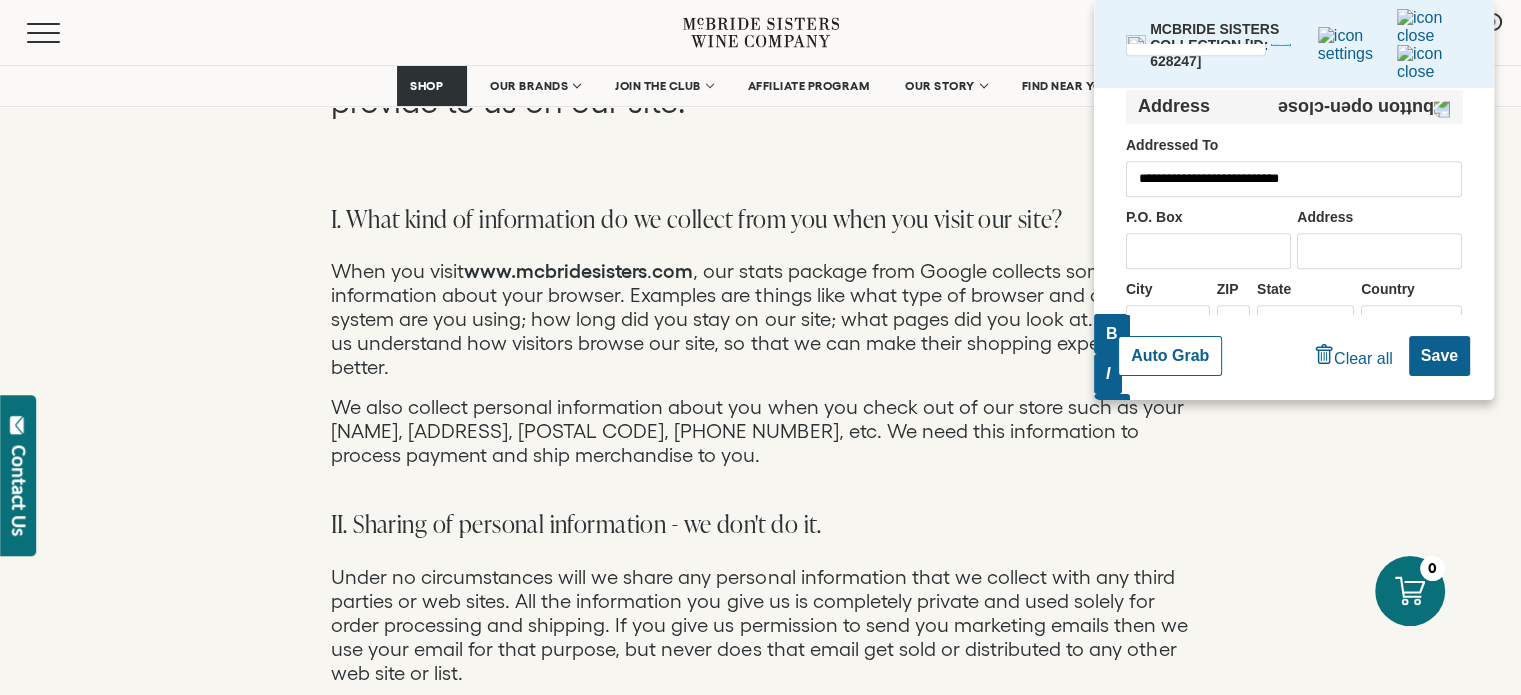 click on "Auto Grab" at bounding box center [1170, 356] 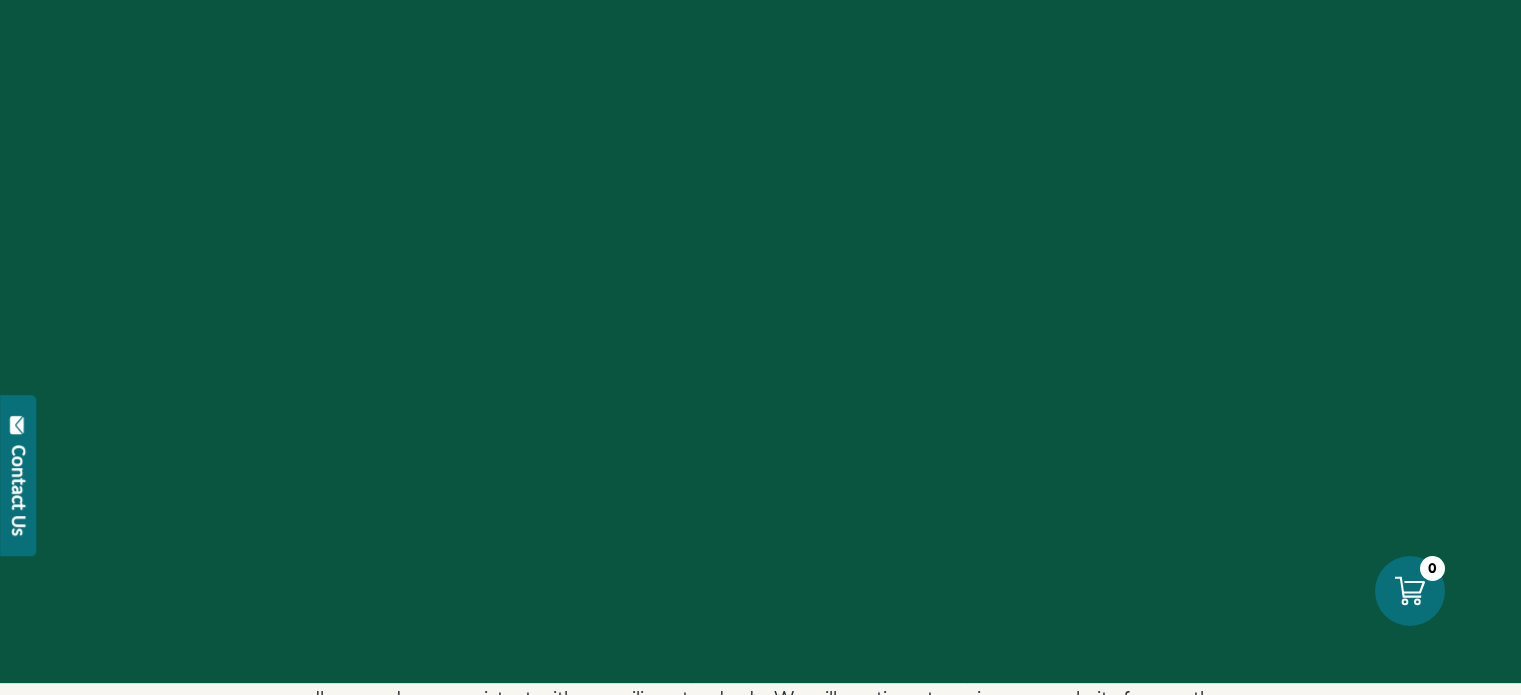 scroll, scrollTop: 0, scrollLeft: 0, axis: both 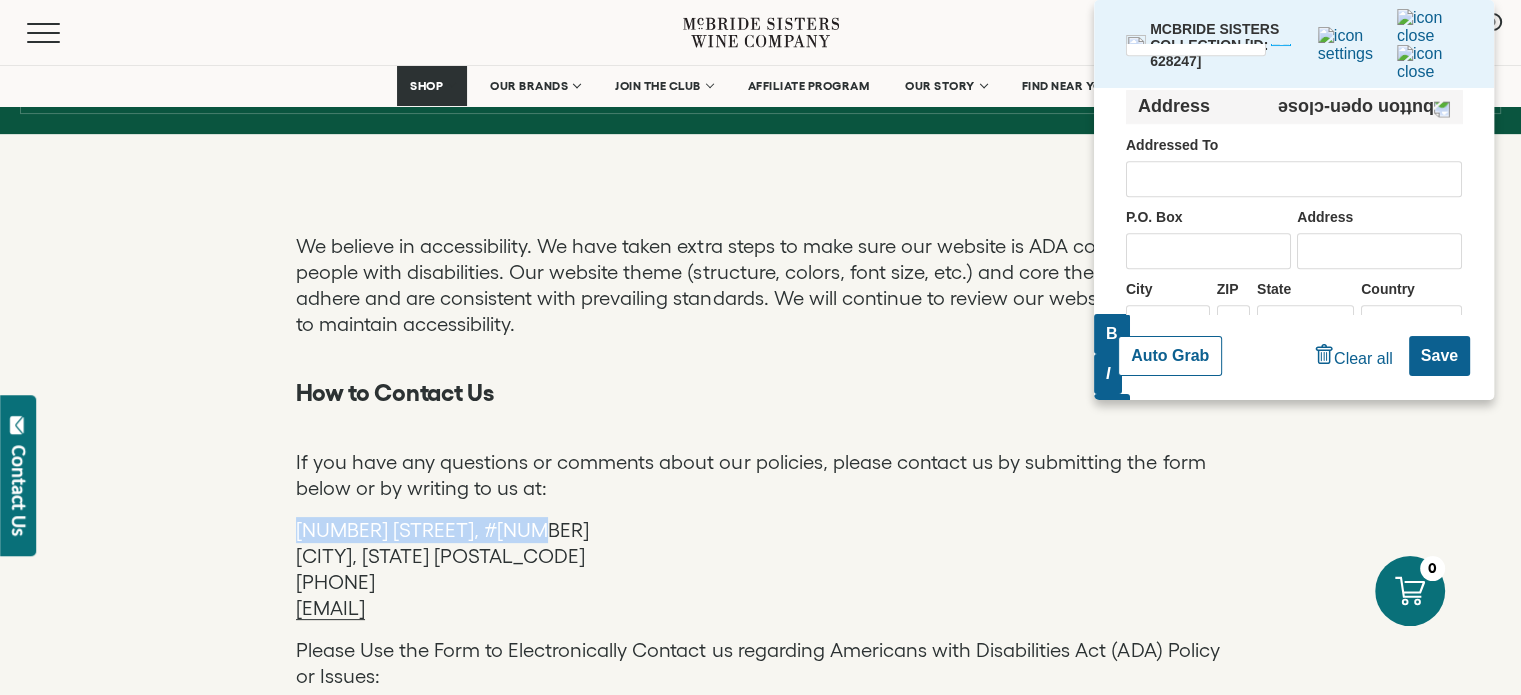 drag, startPoint x: 494, startPoint y: 522, endPoint x: 292, endPoint y: 505, distance: 202.71408 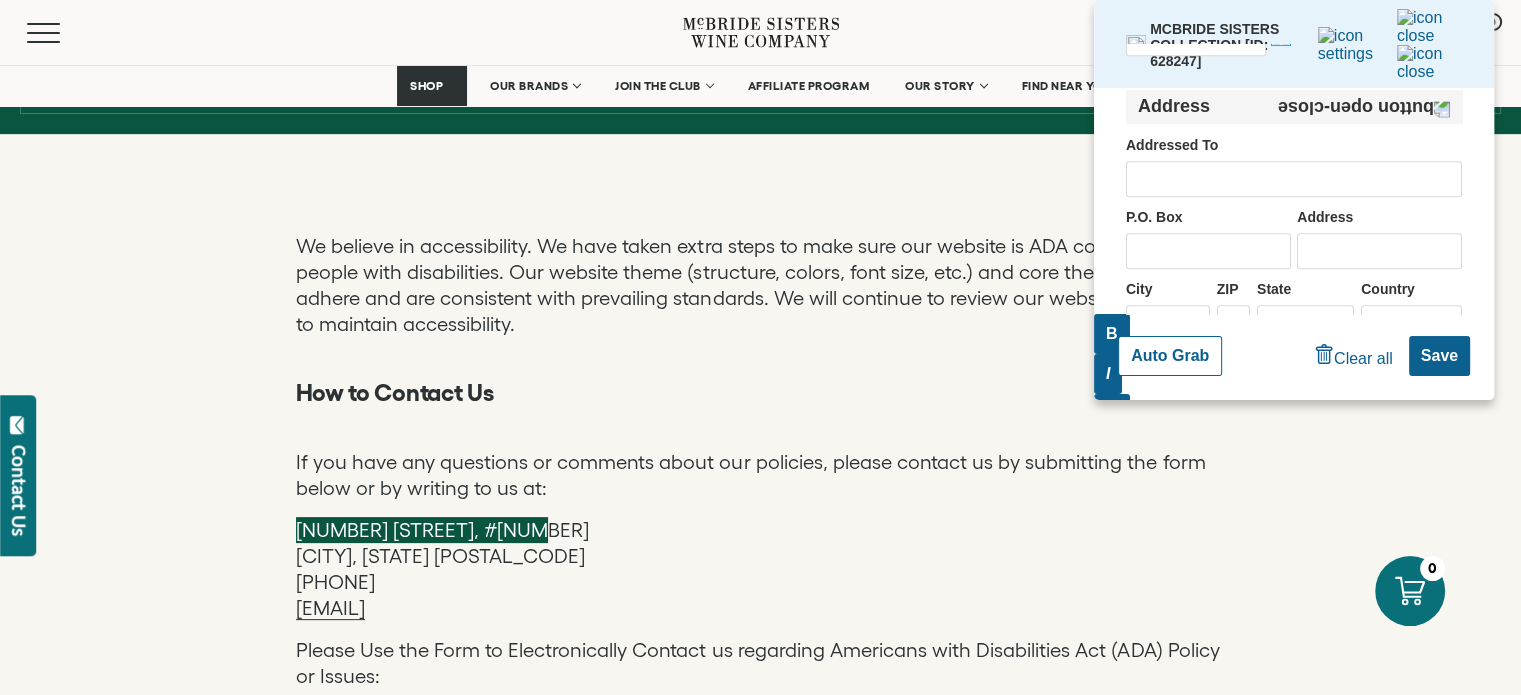 click on "Address" at bounding box center (1379, 251) 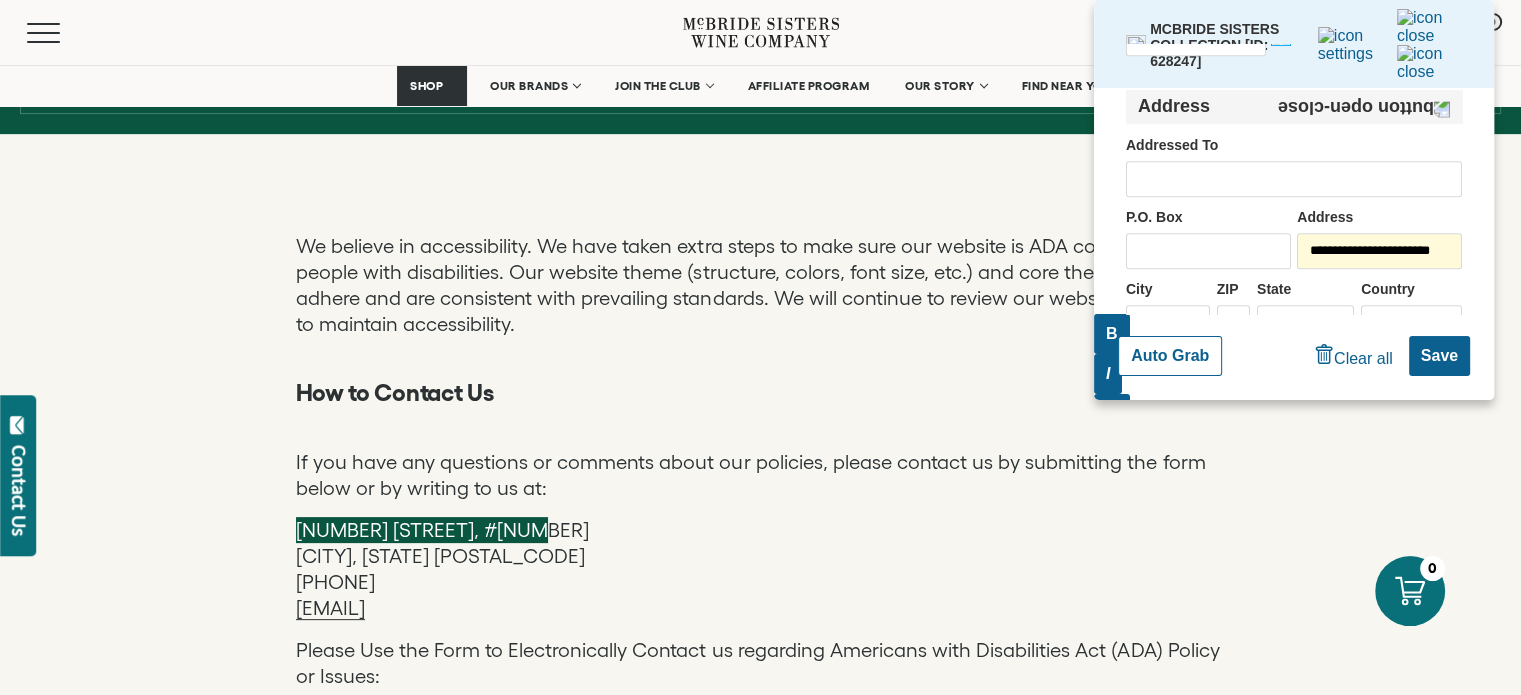 type on "**********" 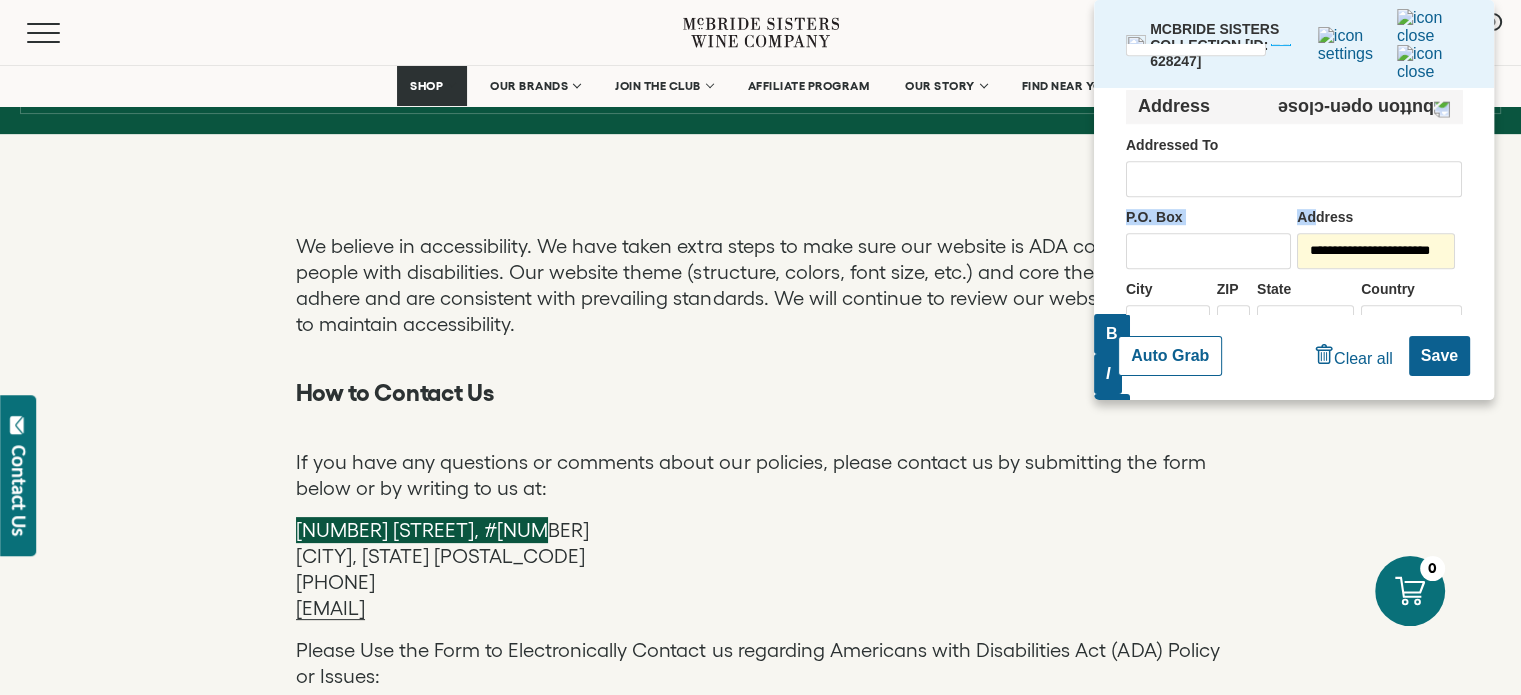 click on "**********" at bounding box center (1294, 238) 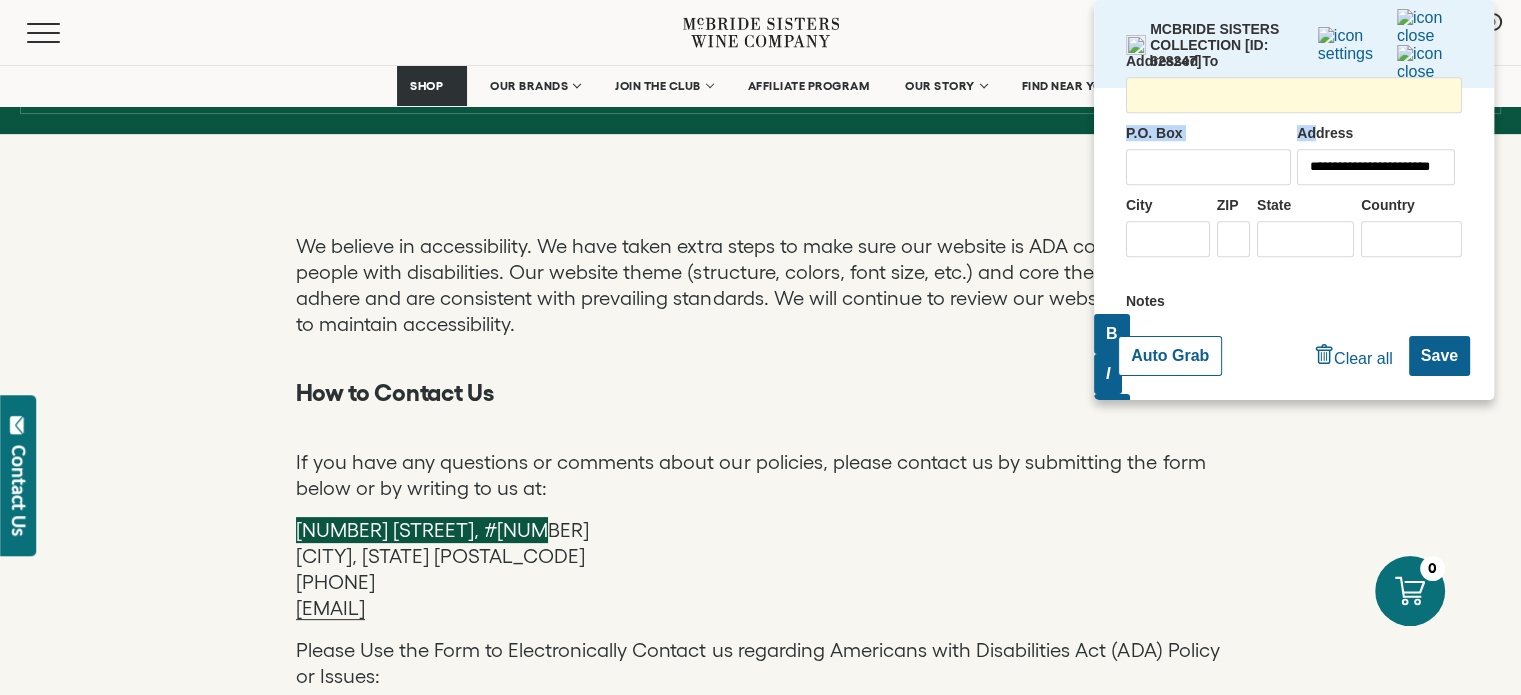 scroll, scrollTop: 1333, scrollLeft: 0, axis: vertical 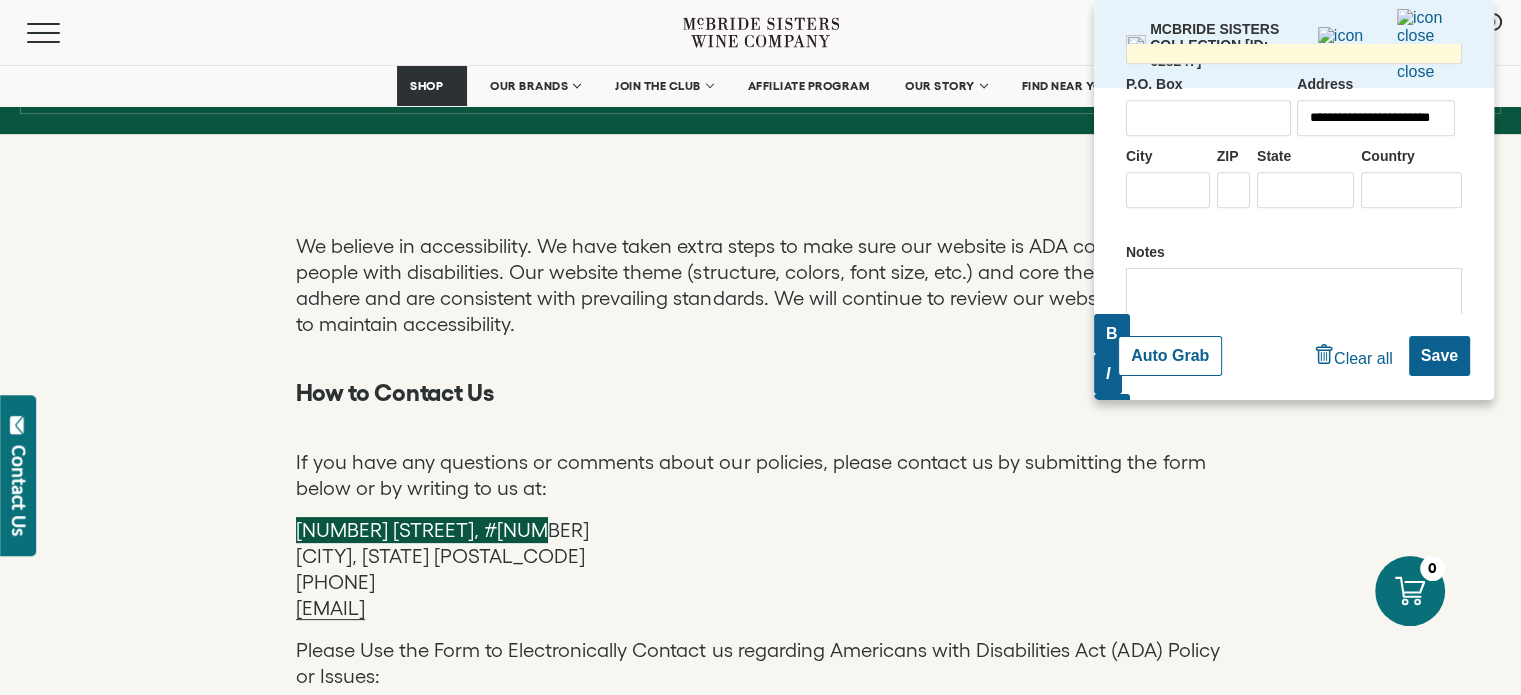 click on "City" at bounding box center (1168, 190) 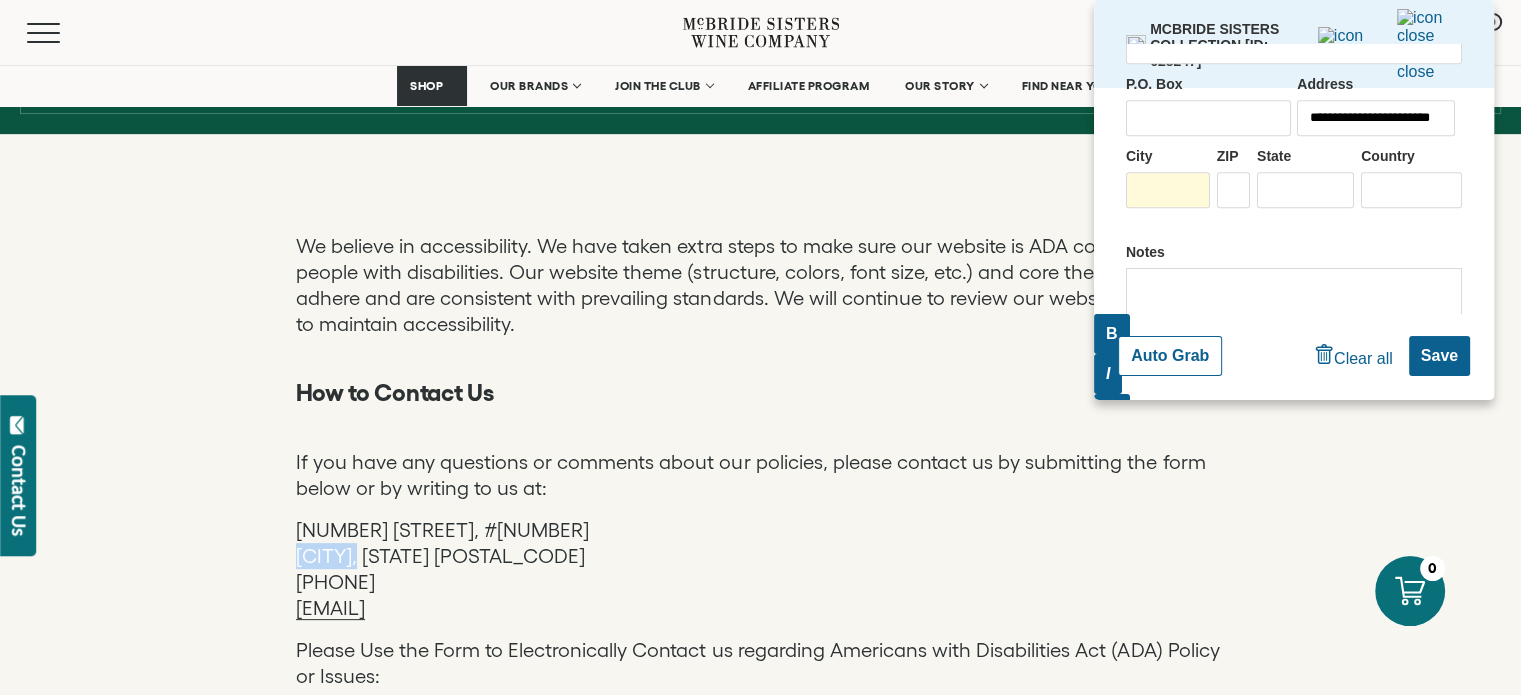 drag, startPoint x: 369, startPoint y: 559, endPoint x: 276, endPoint y: 551, distance: 93.34345 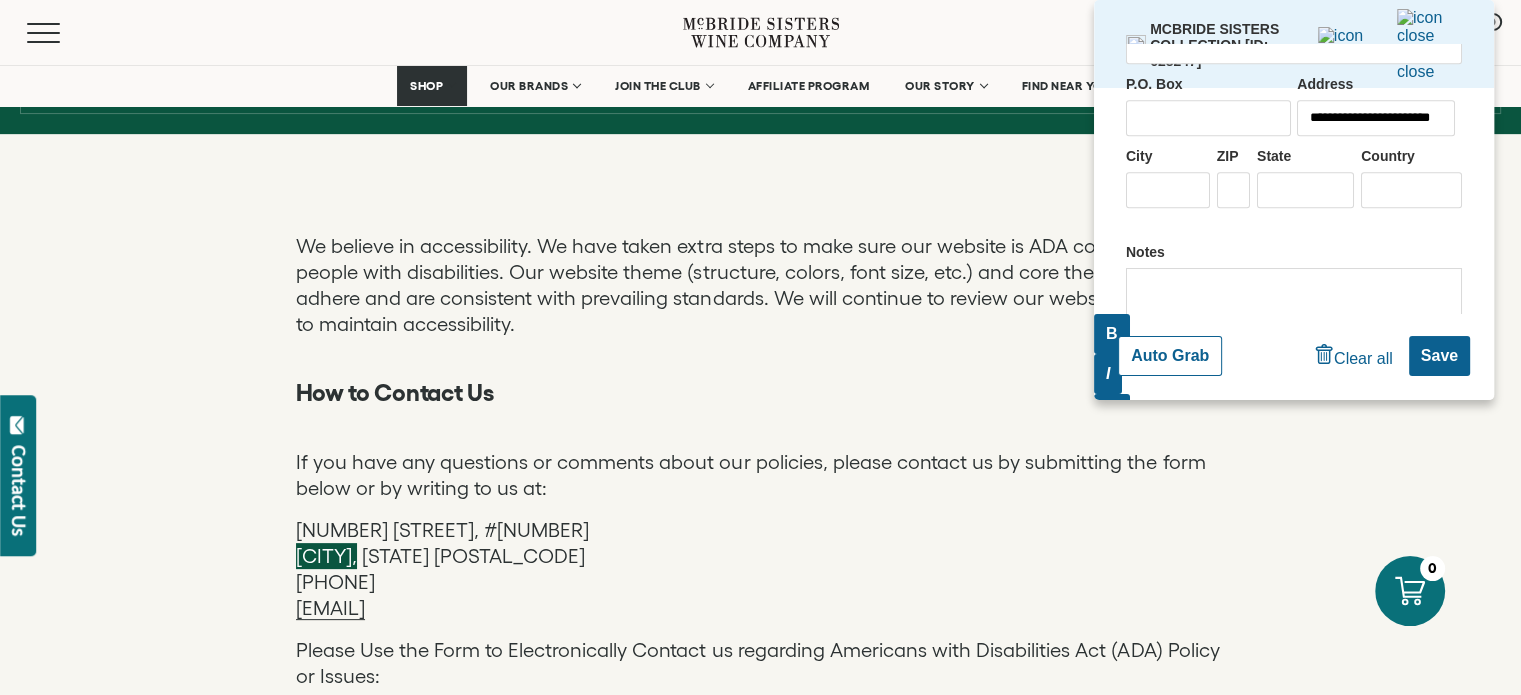 drag, startPoint x: 1170, startPoint y: 210, endPoint x: 1253, endPoint y: 218, distance: 83.38465 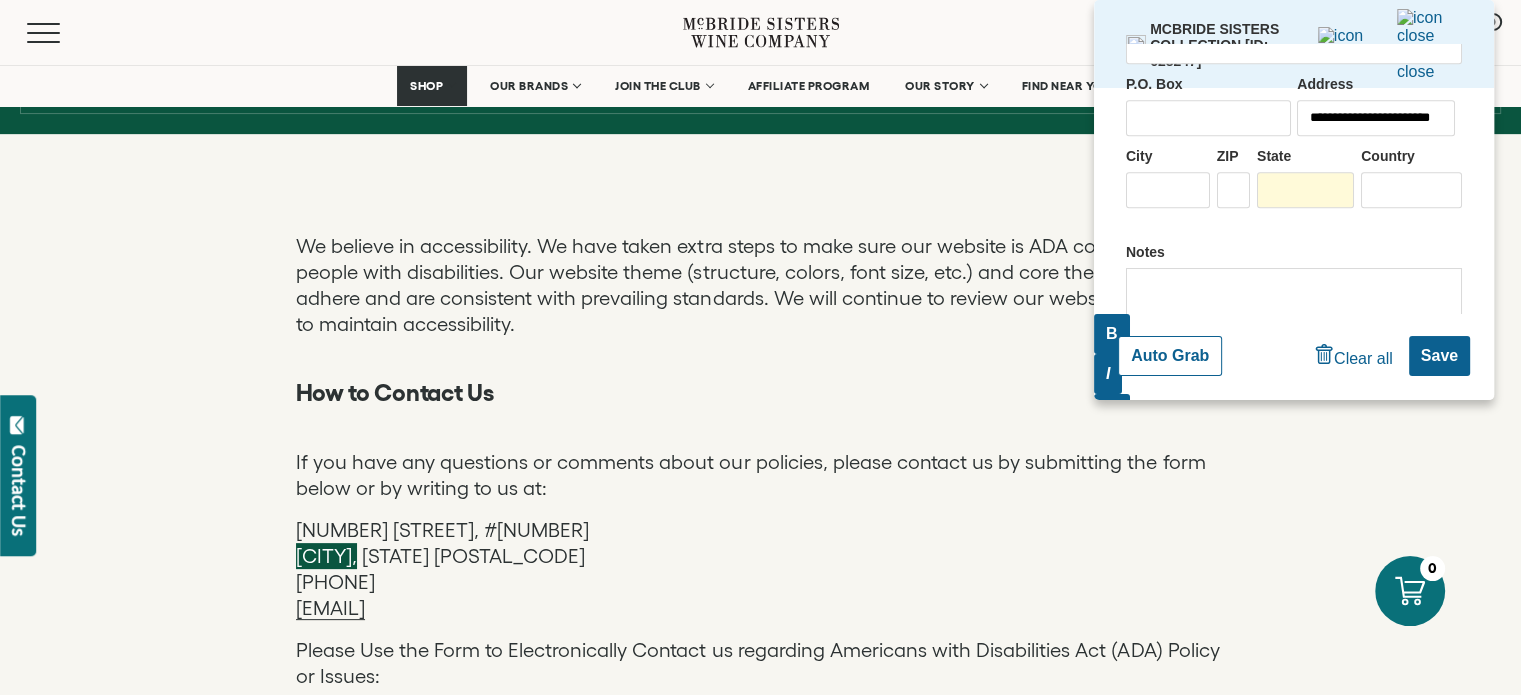 type on "*******" 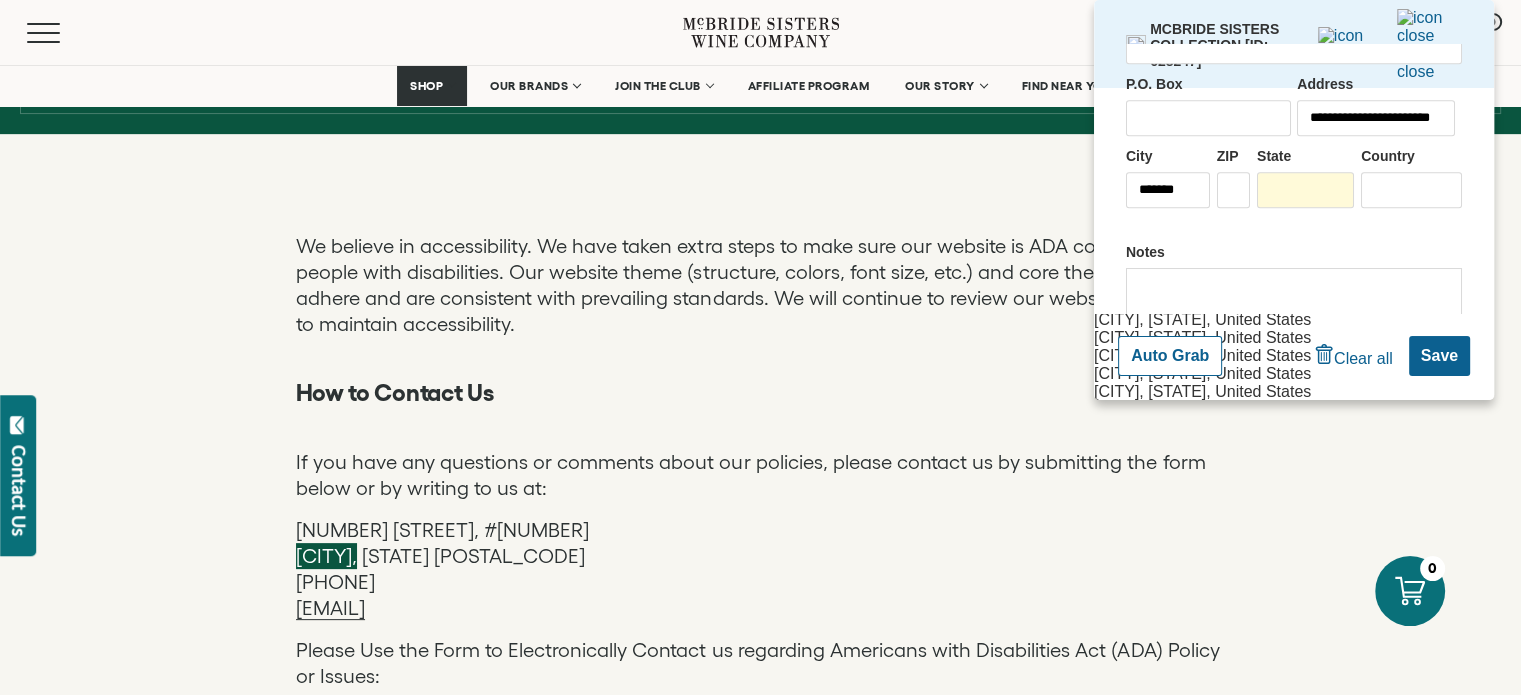 scroll, scrollTop: 276, scrollLeft: 0, axis: vertical 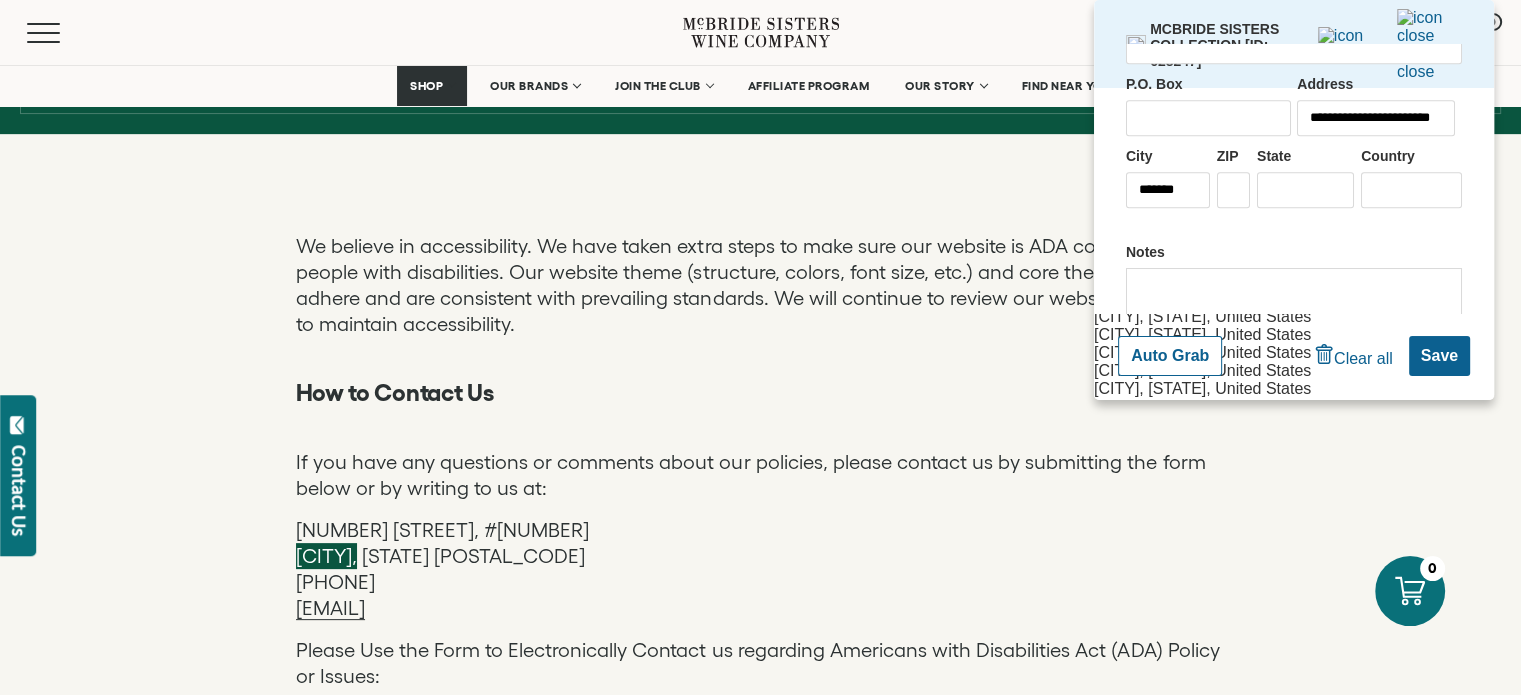 click on "Oakland, California, United States" at bounding box center [1294, 407] 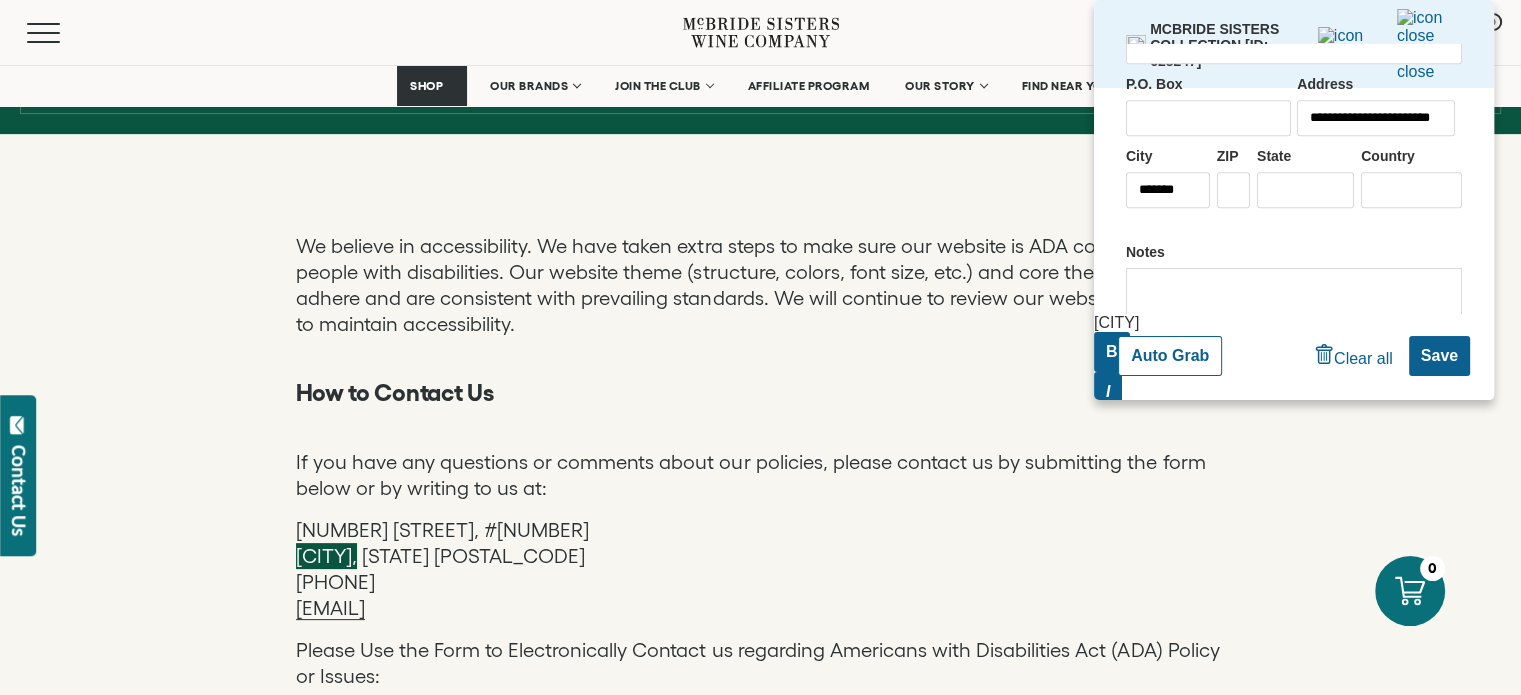 click on "ZIP" at bounding box center (1234, 190) 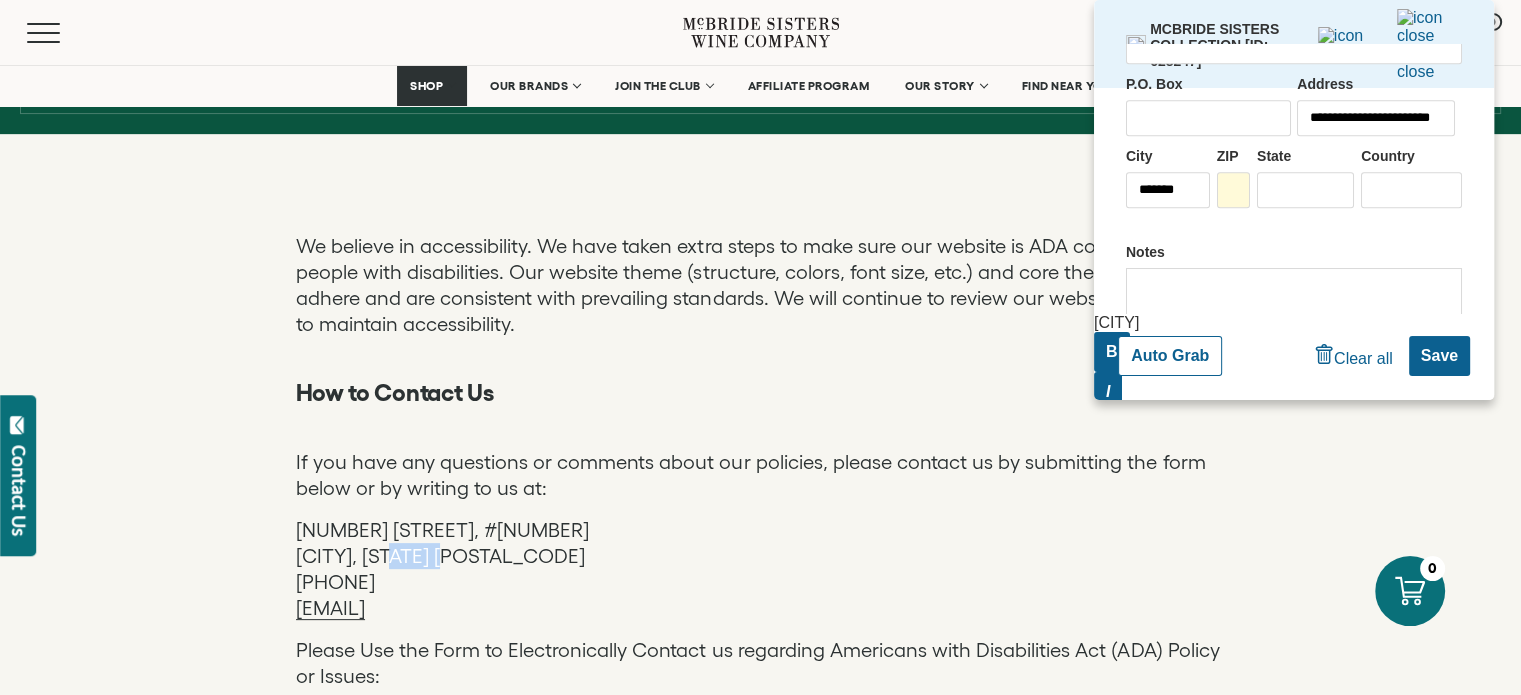 drag, startPoint x: 480, startPoint y: 556, endPoint x: 408, endPoint y: 547, distance: 72.56032 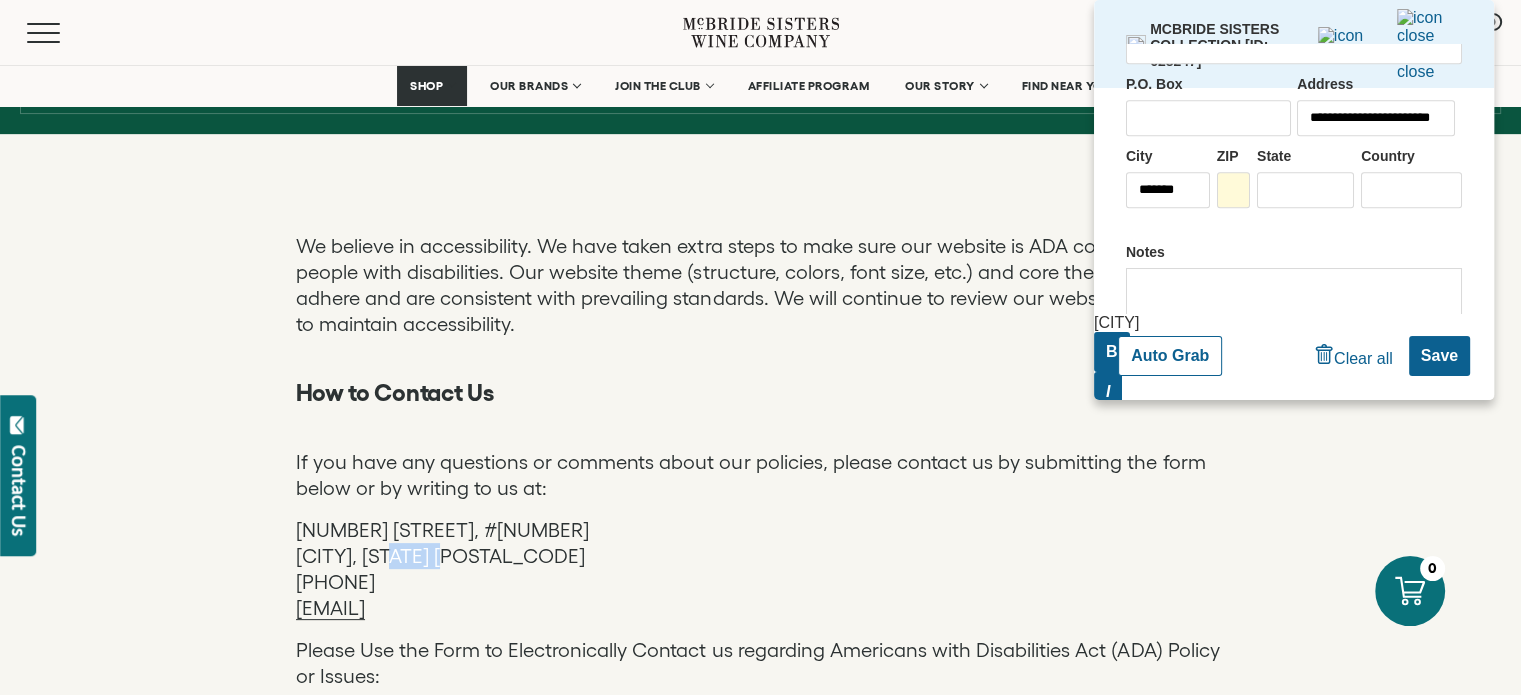 click on "6114 La Salle Ave., #280 Oakland, CA 94611 (510) 671-0739 info@mcbridesisters.com" at bounding box center [761, 569] 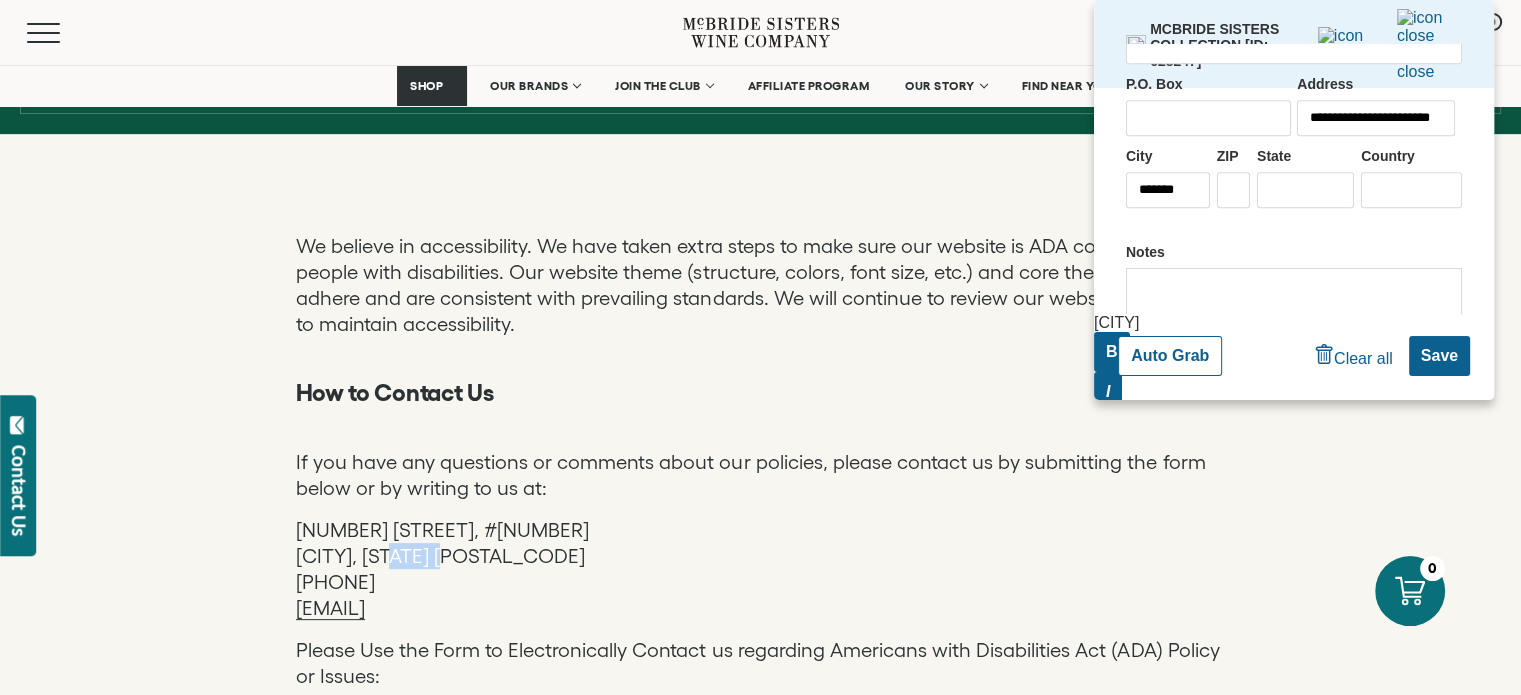 click on "6114 La Salle Ave., #280 Oakland, CA 94611 (510) 671-0739 info@mcbridesisters.com" at bounding box center [761, 569] 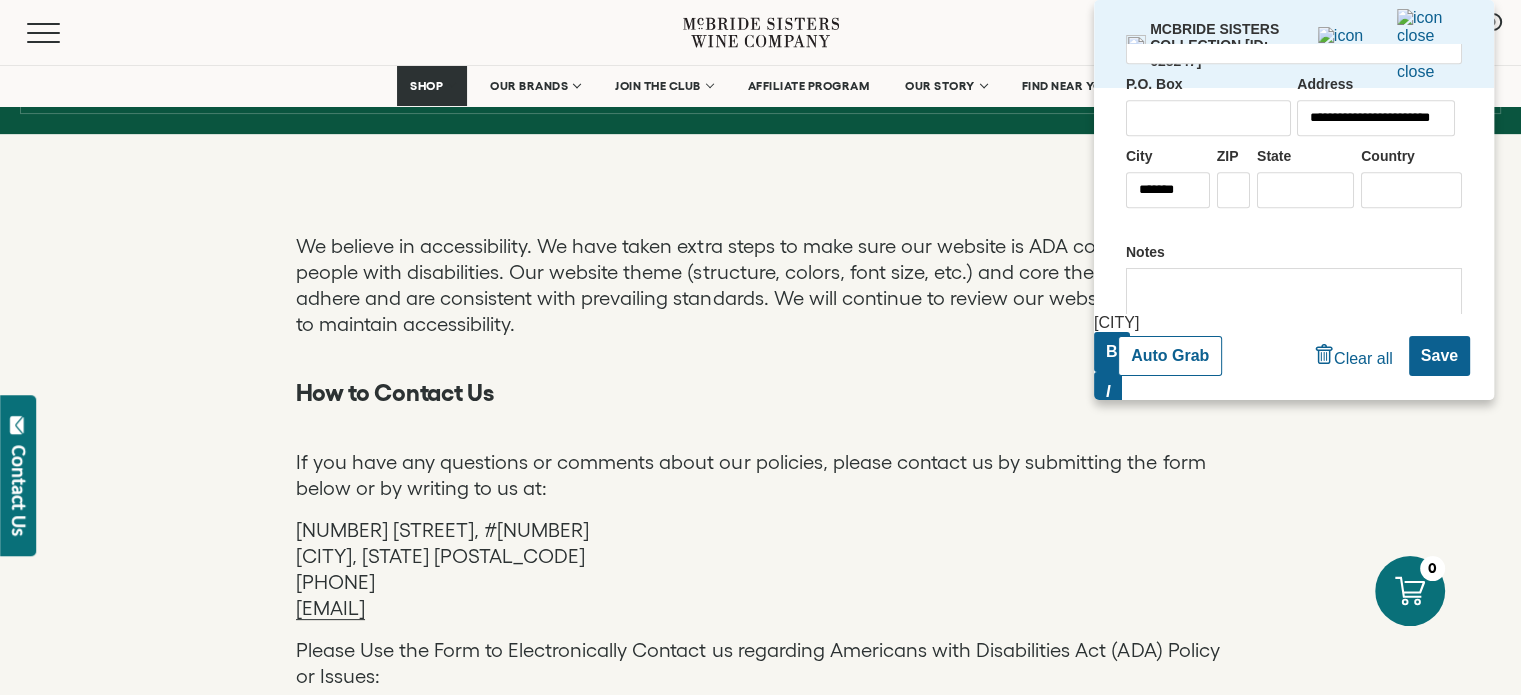 click on "Auto Grab" at bounding box center [1170, 356] 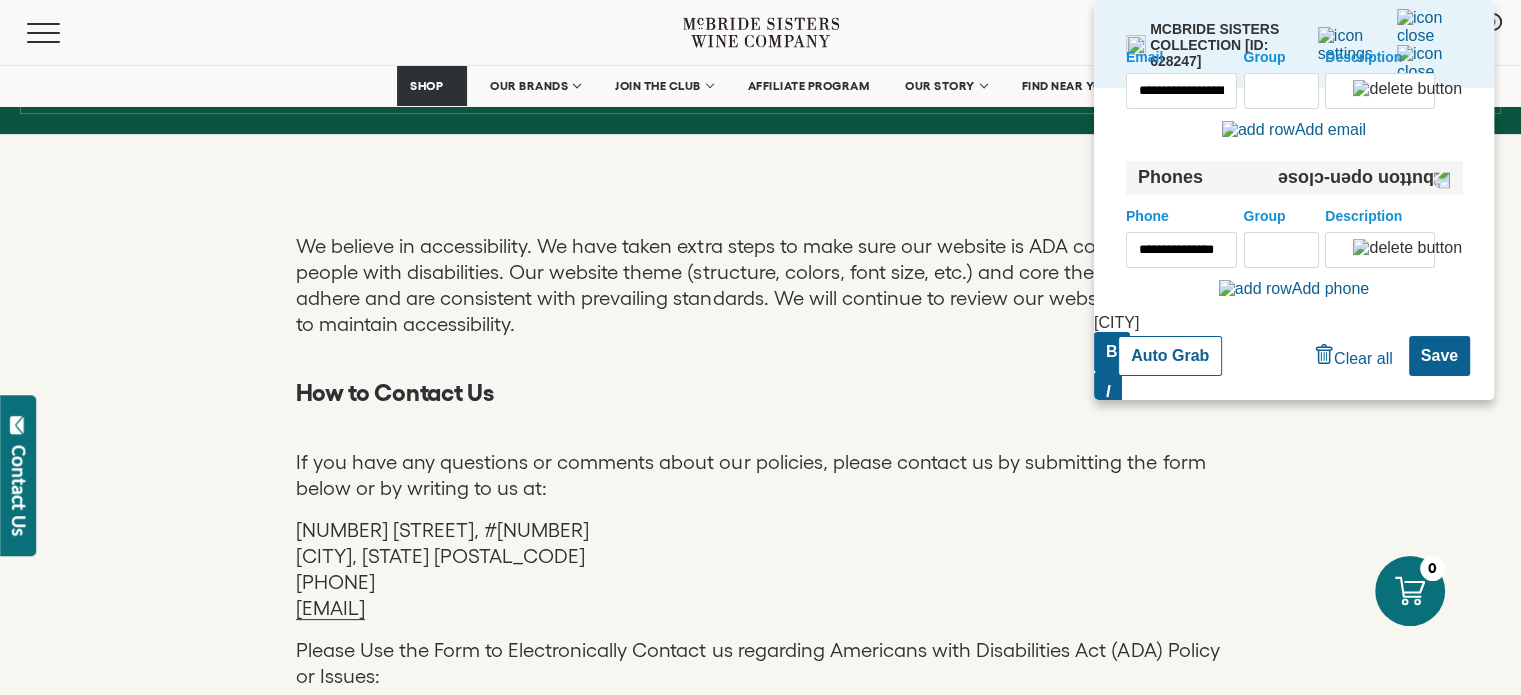 click on "Group" at bounding box center [1281, 91] 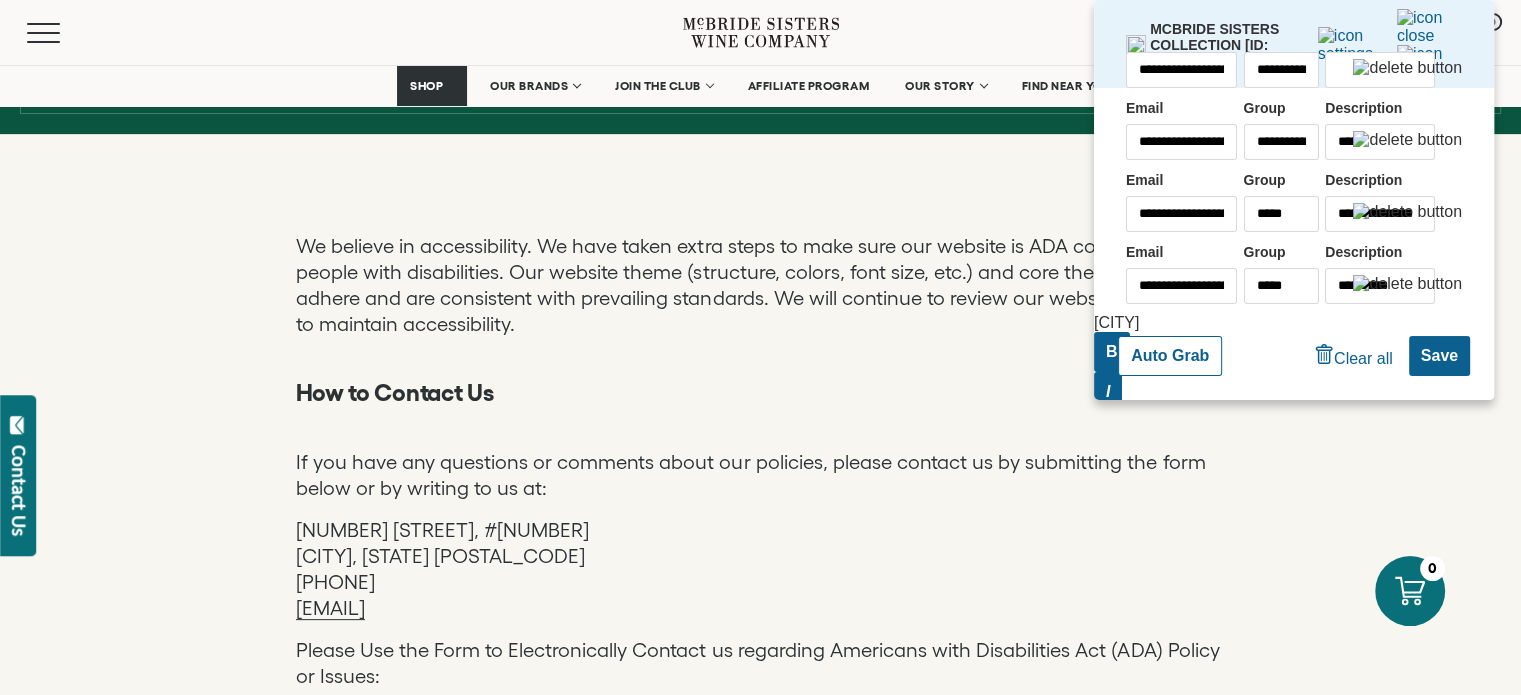 scroll, scrollTop: 285, scrollLeft: 0, axis: vertical 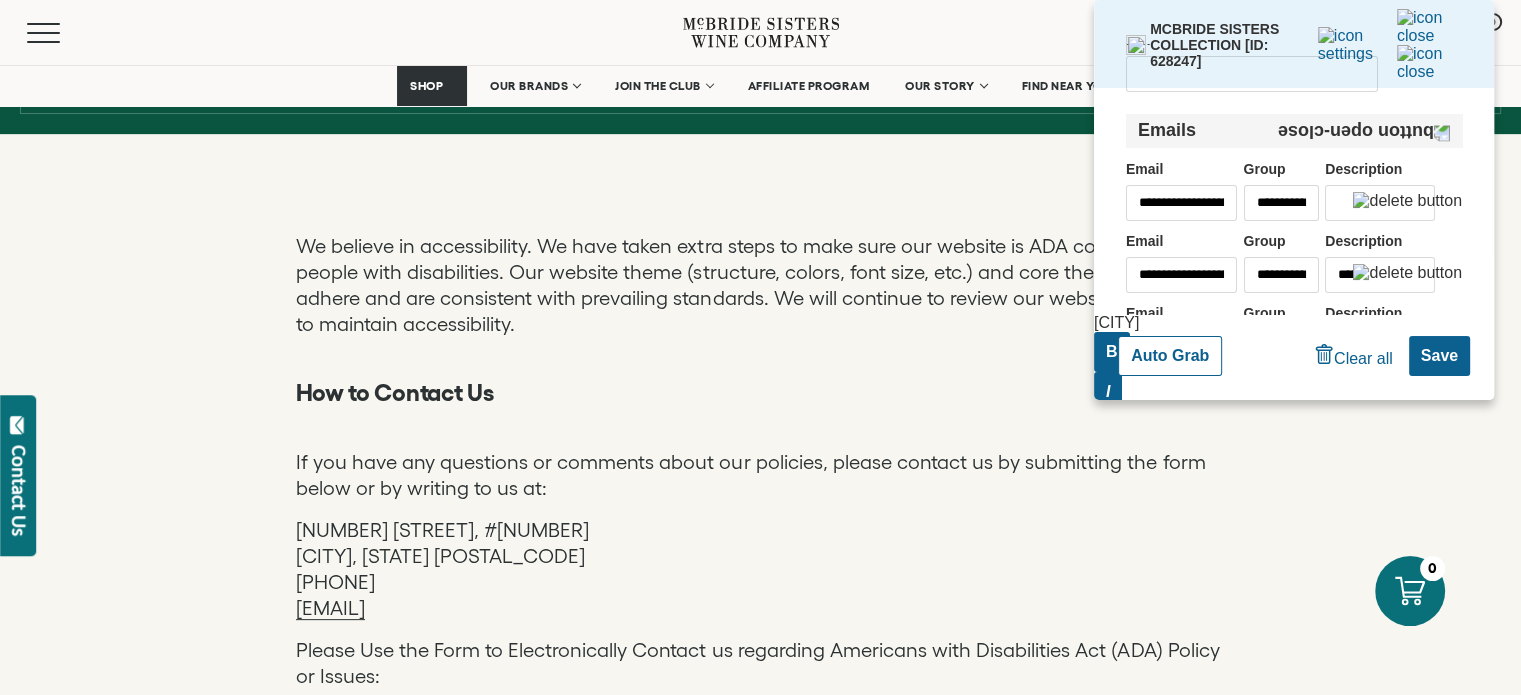 click on "**********" at bounding box center (1281, 191) 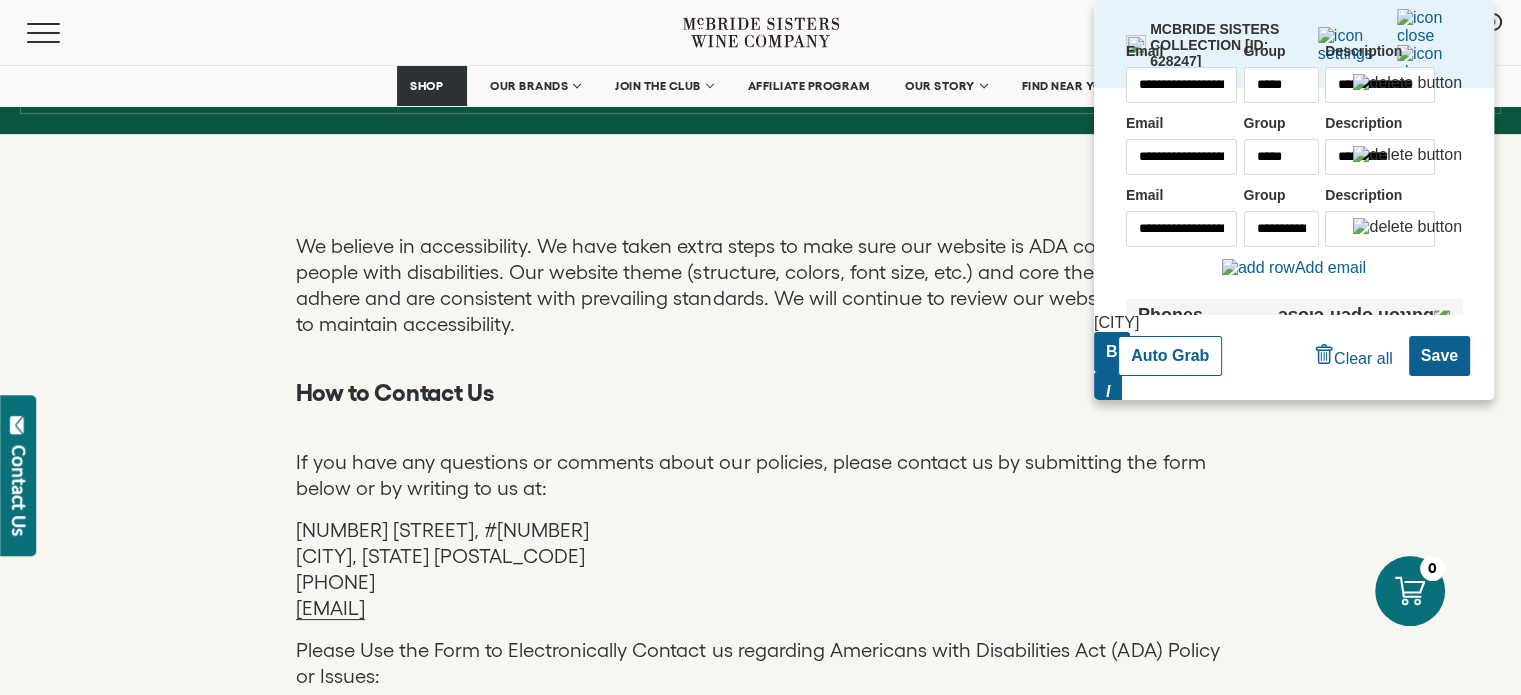 scroll, scrollTop: 552, scrollLeft: 0, axis: vertical 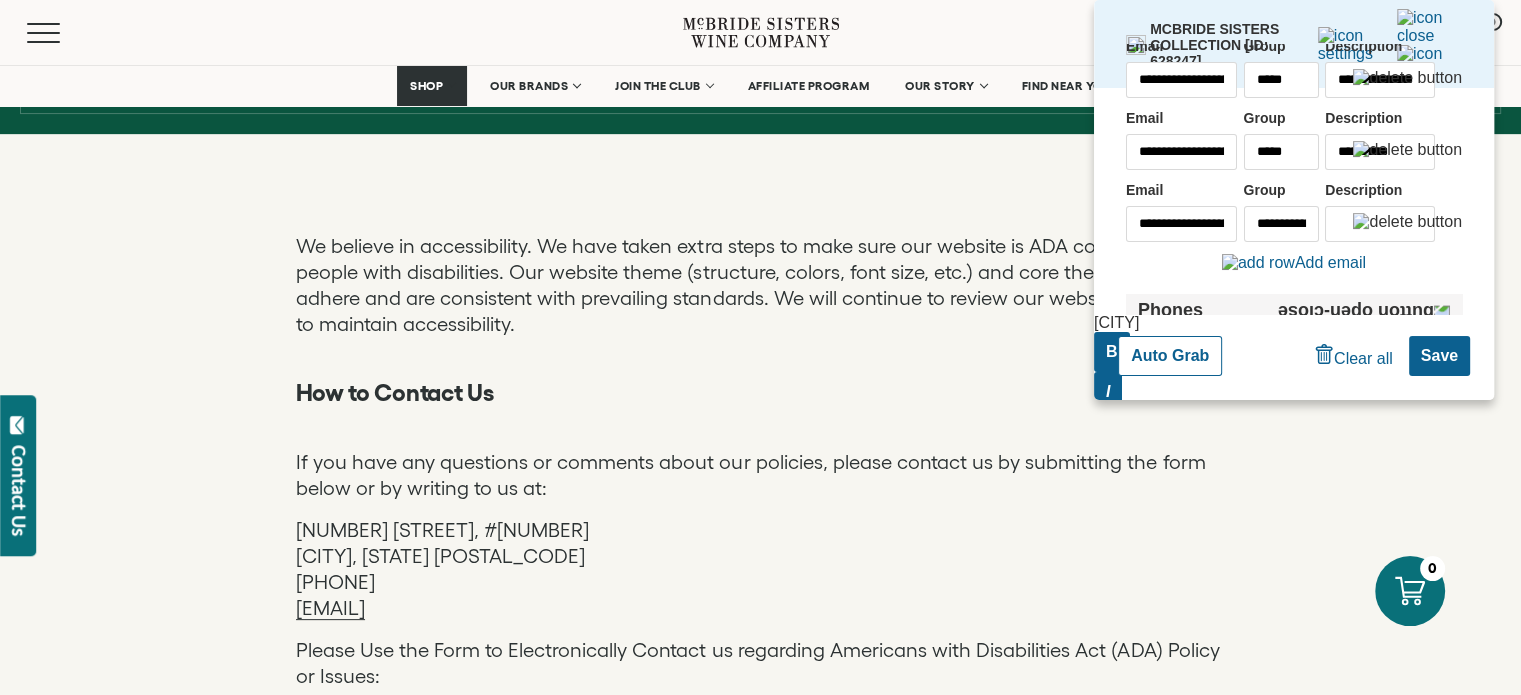 click on "**********" at bounding box center (1281, 224) 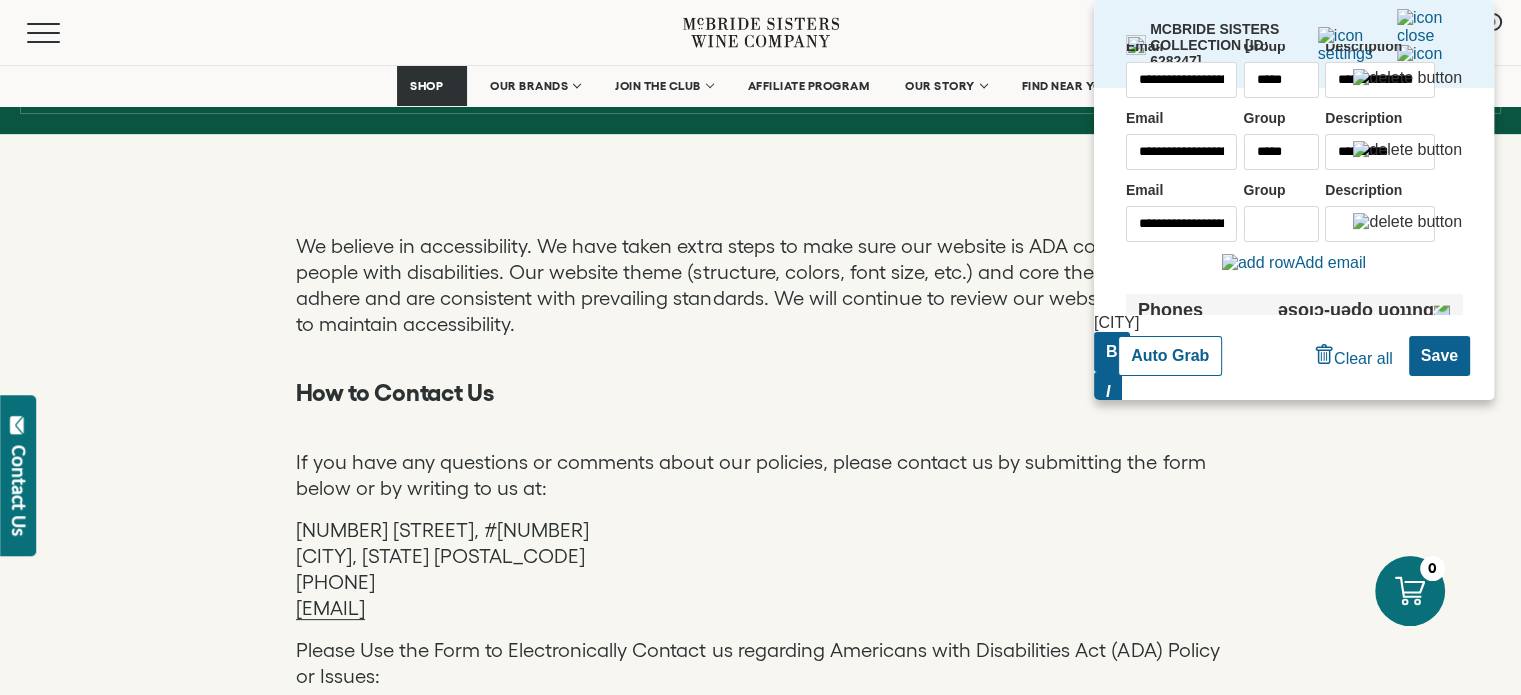 scroll, scrollTop: 417, scrollLeft: 0, axis: vertical 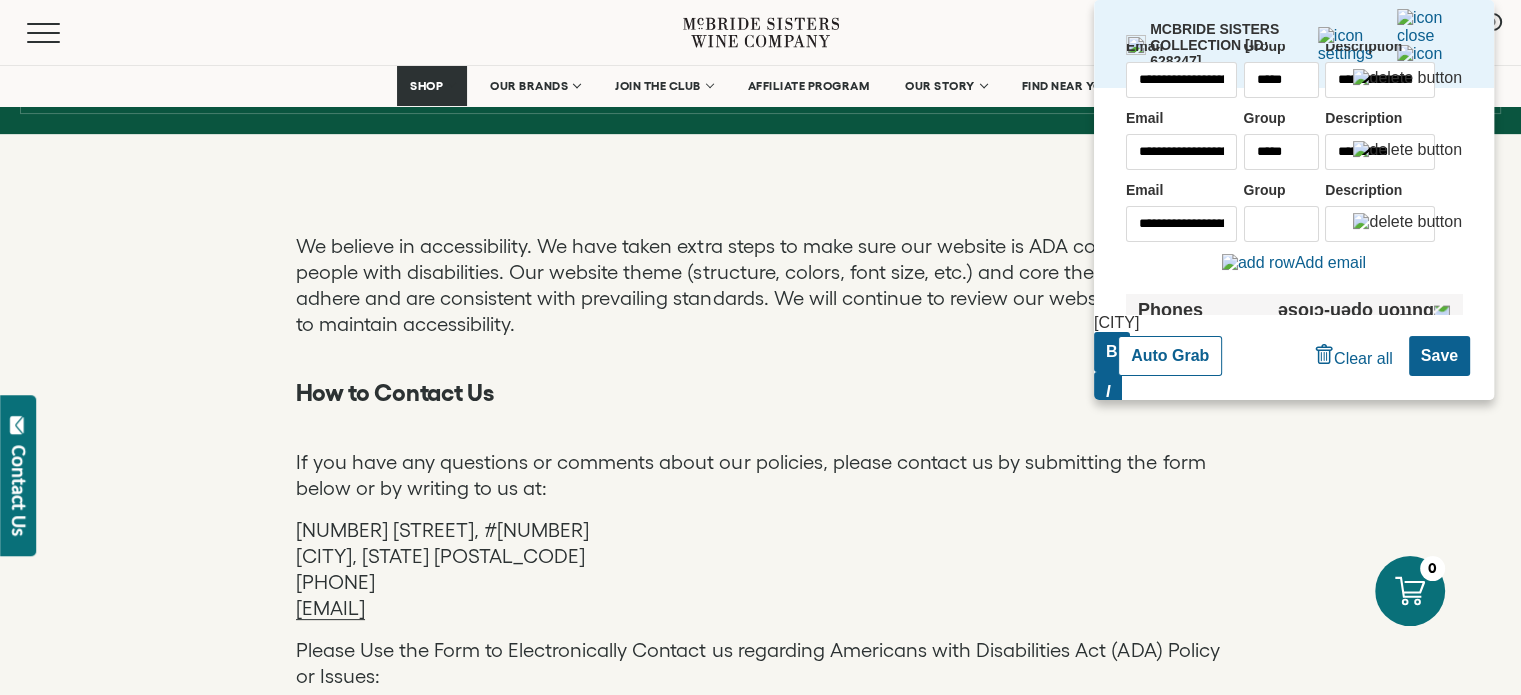 click on "Accessibility" at bounding box center [1215, 1025] 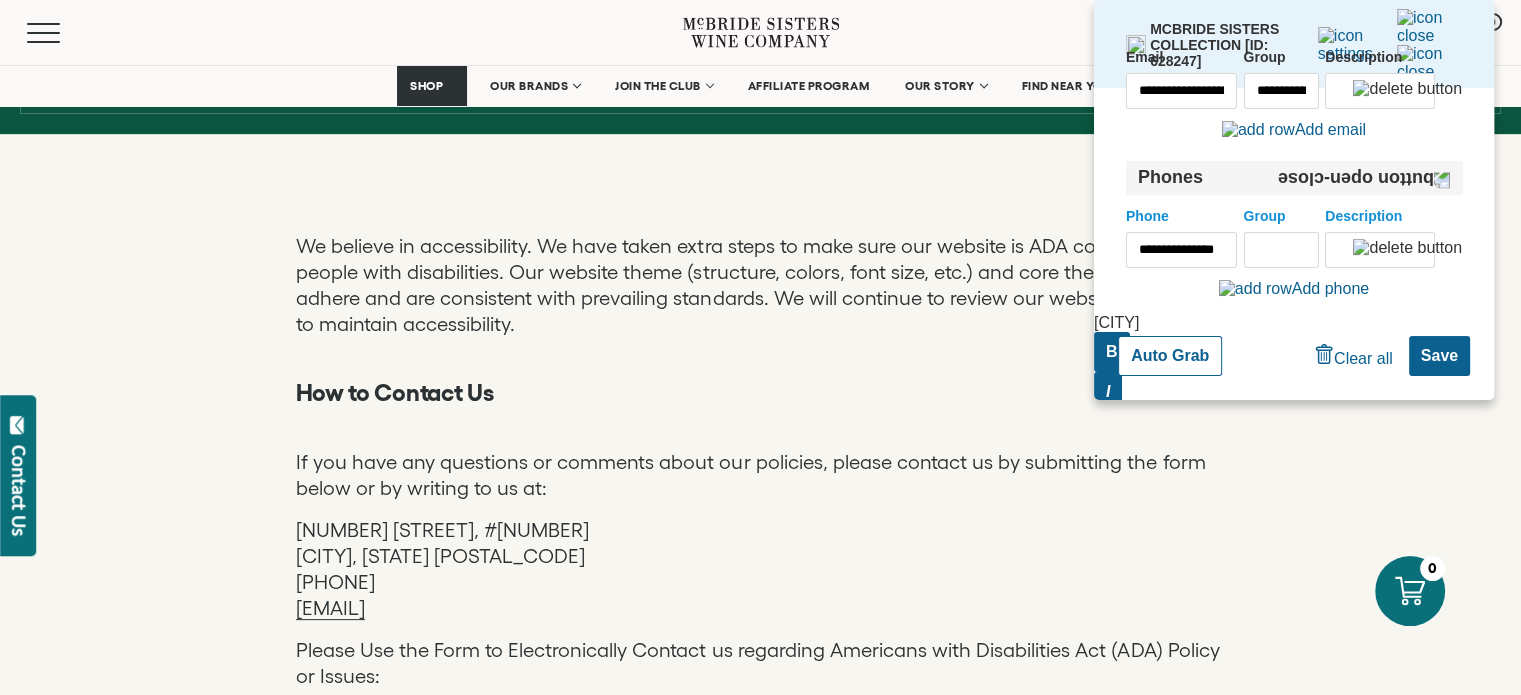 scroll, scrollTop: 818, scrollLeft: 0, axis: vertical 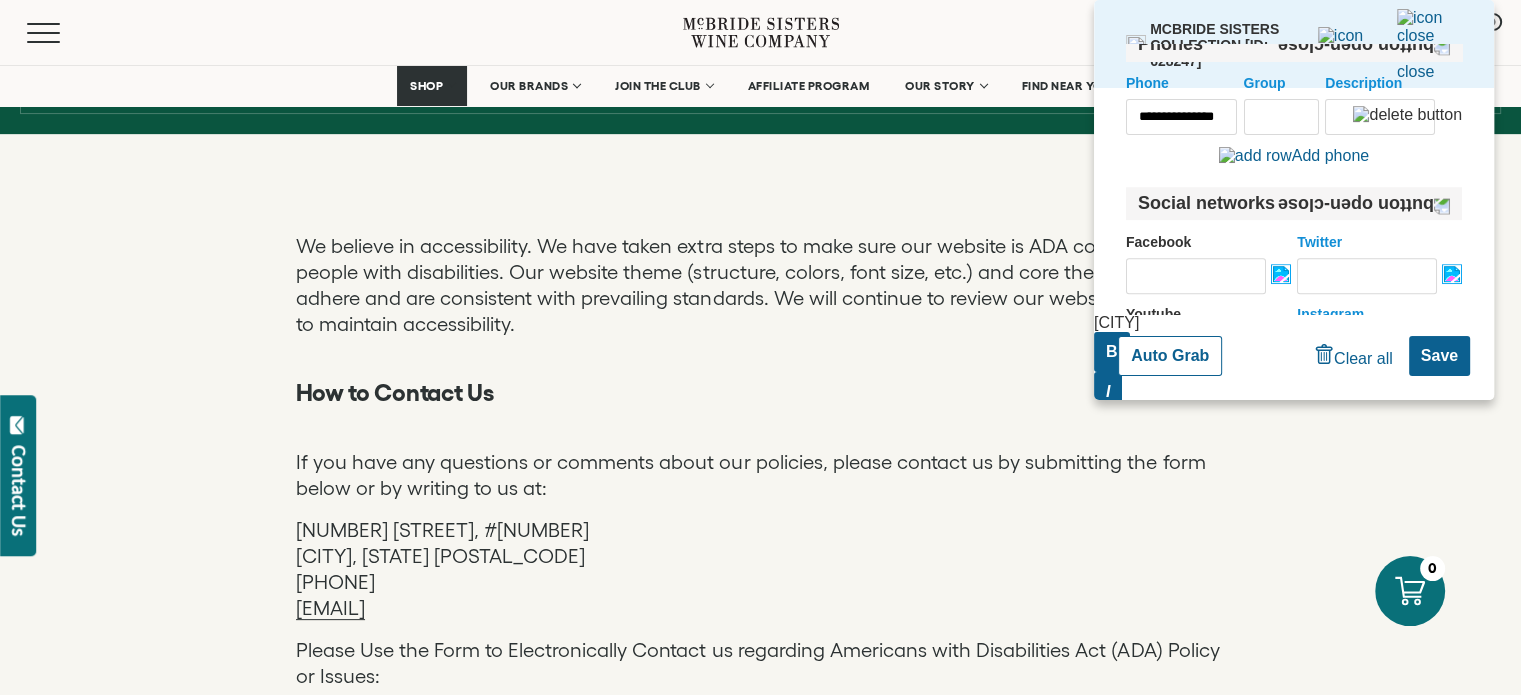type on "**********" 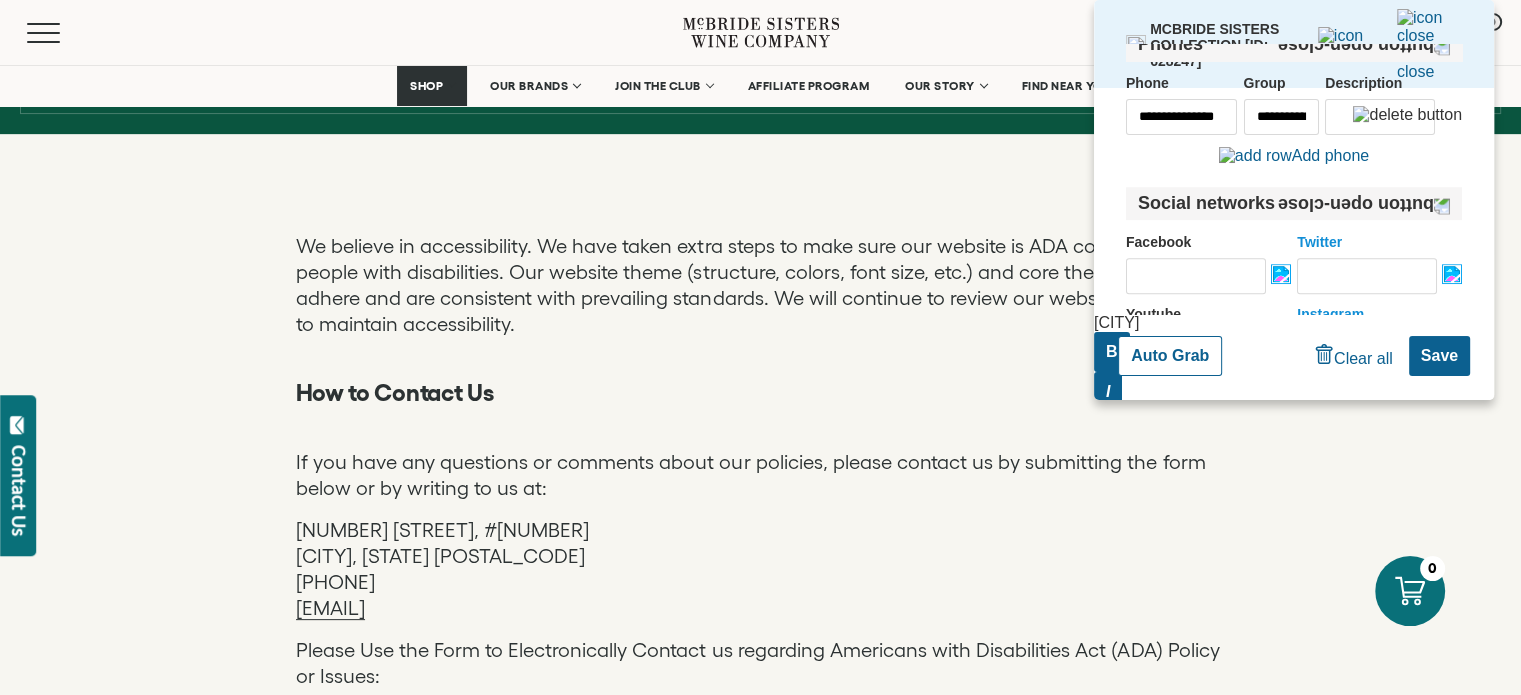 scroll, scrollTop: 800, scrollLeft: 0, axis: vertical 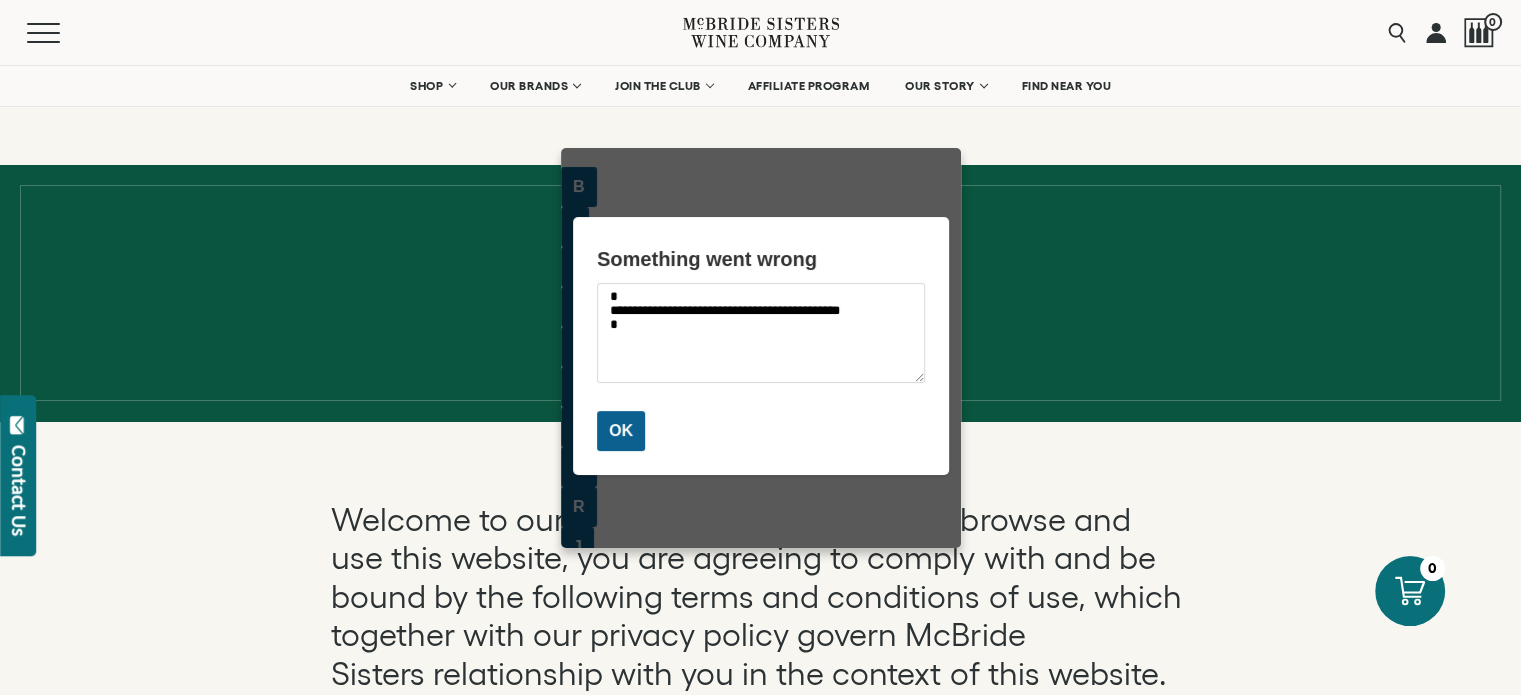 click on "OK" at bounding box center [620, 430] 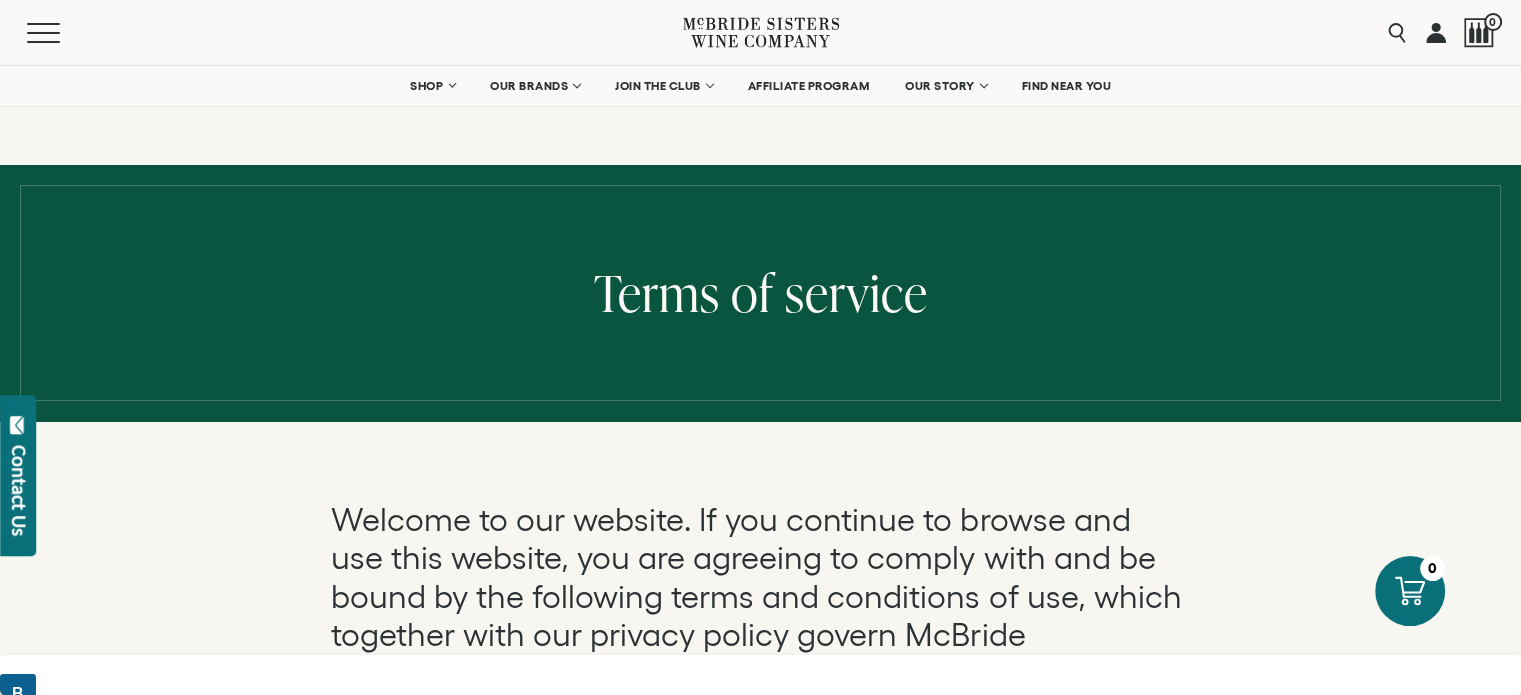 scroll, scrollTop: 0, scrollLeft: 0, axis: both 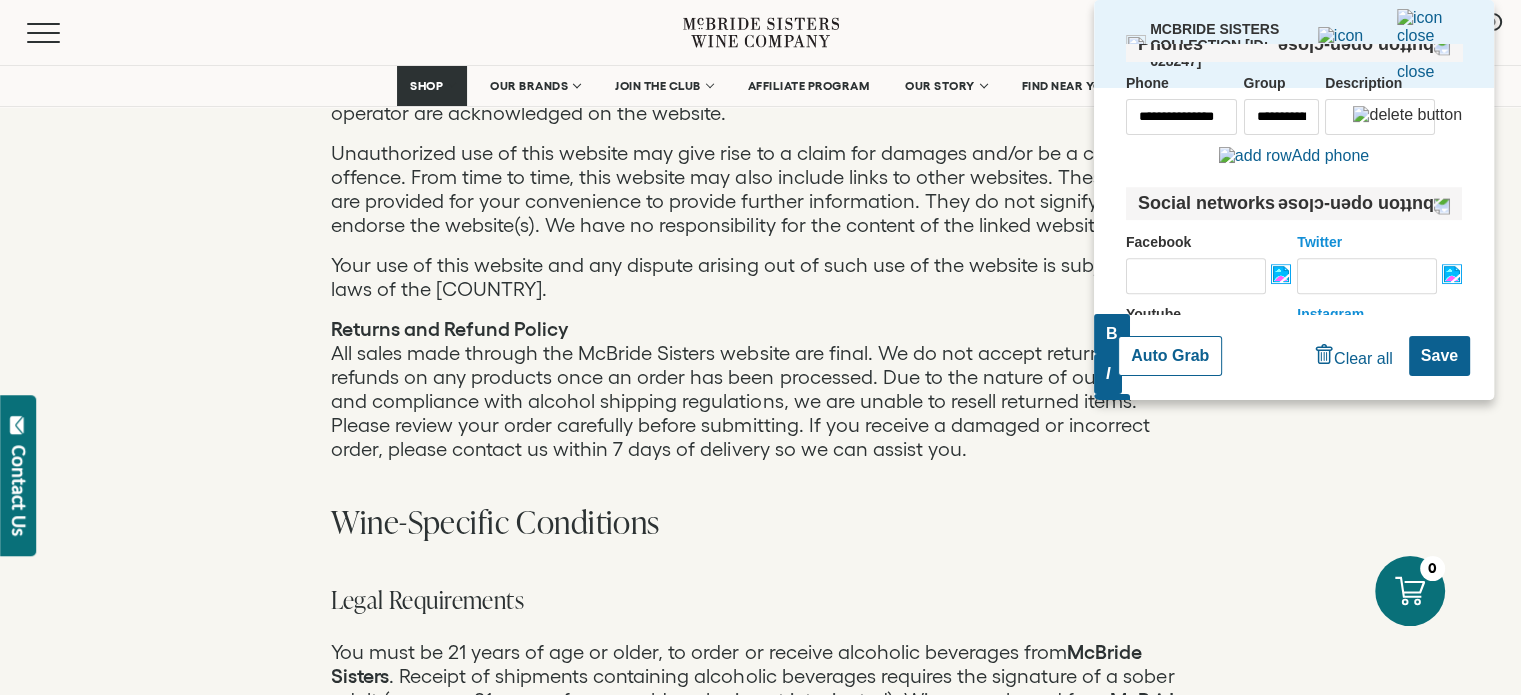 click on "Auto Grab" at bounding box center [1170, 356] 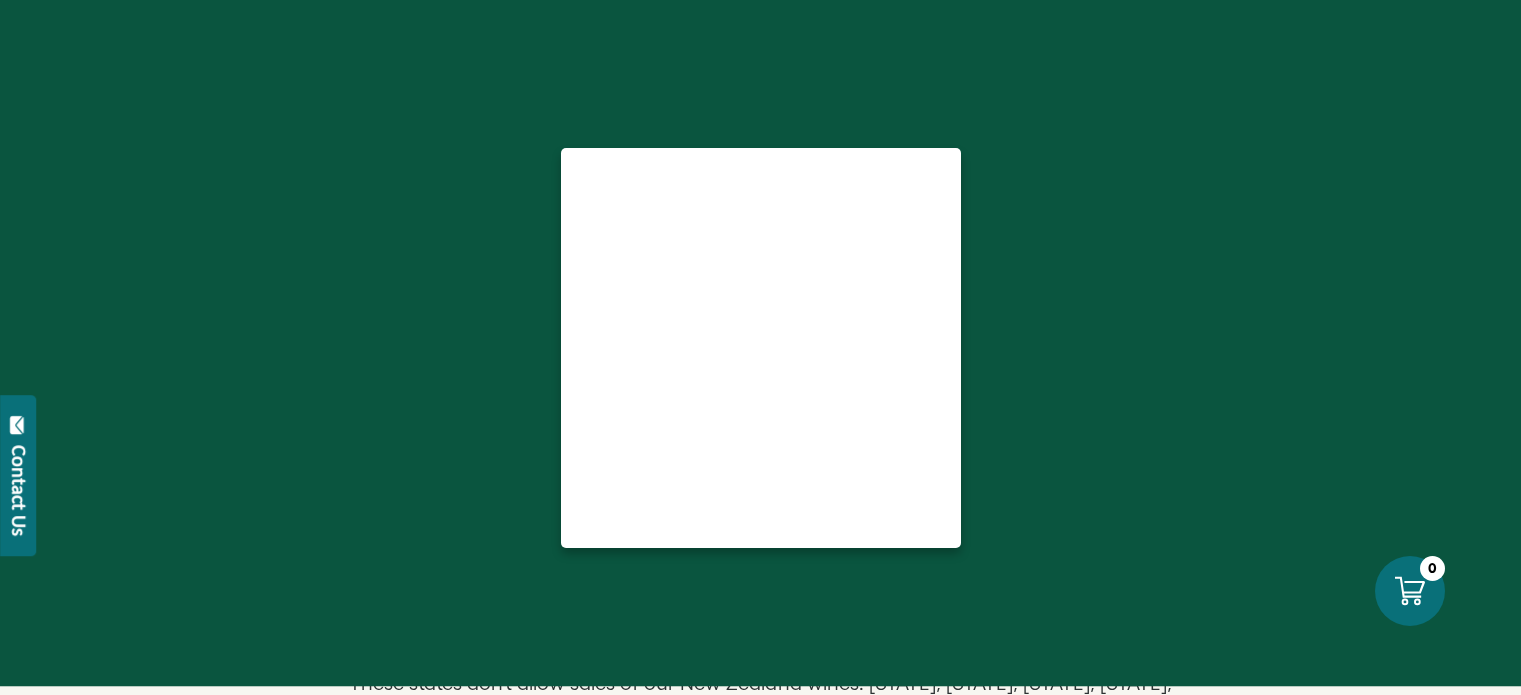 scroll, scrollTop: 0, scrollLeft: 0, axis: both 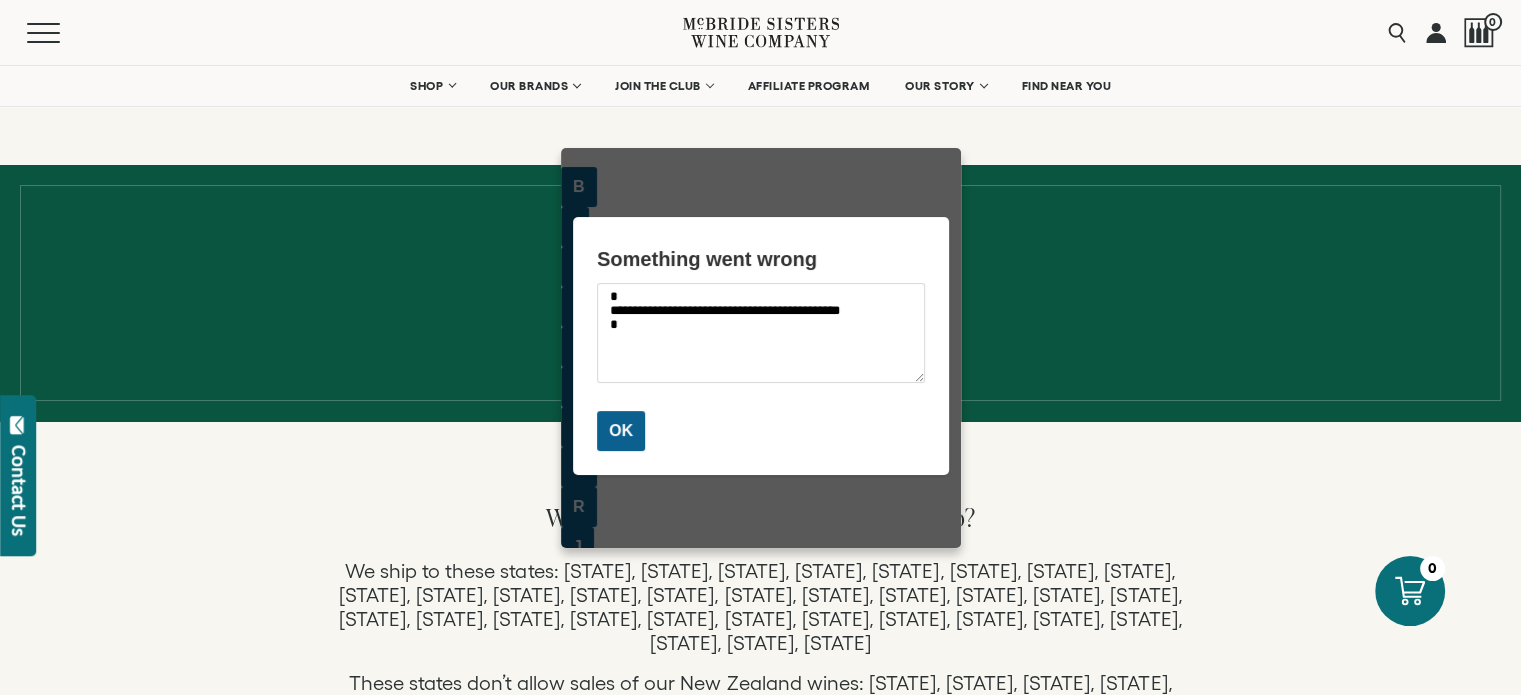 click on "OK" at bounding box center [620, 430] 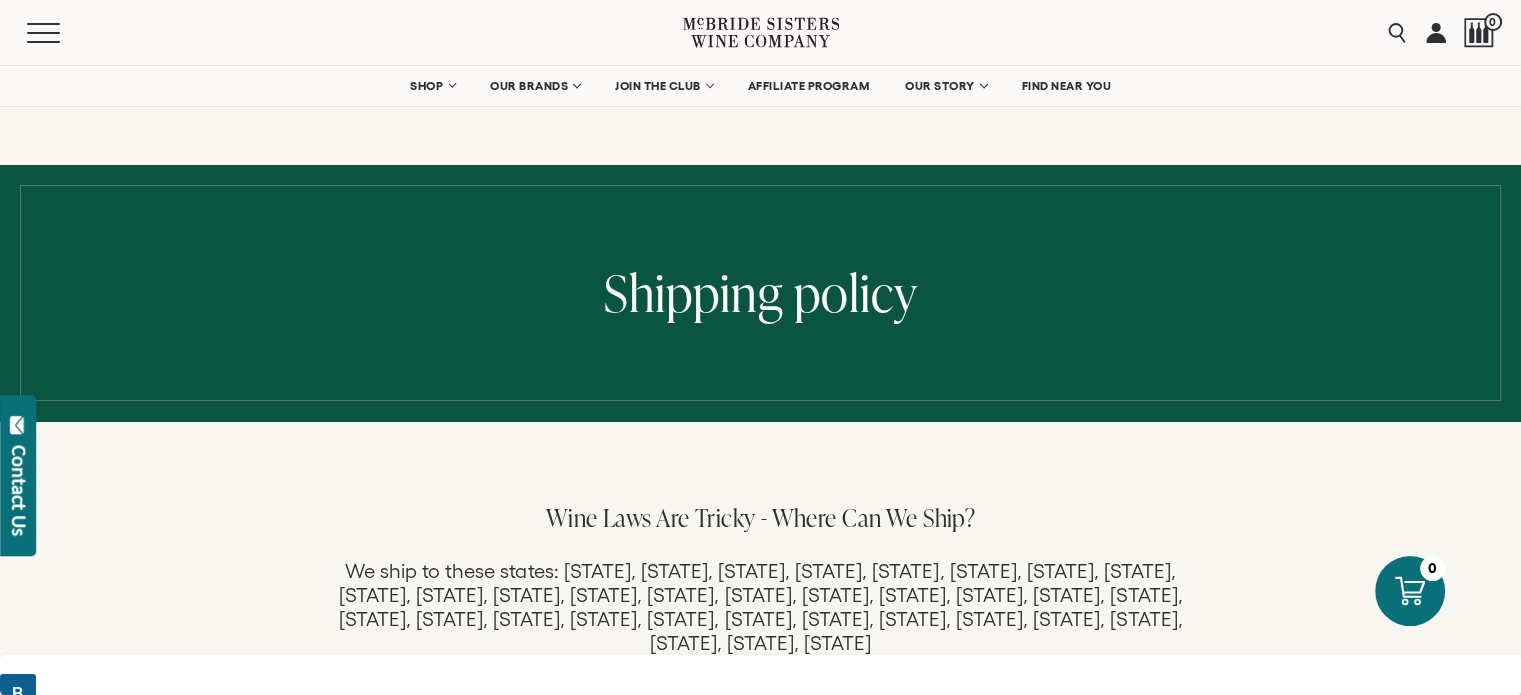 scroll, scrollTop: 0, scrollLeft: 0, axis: both 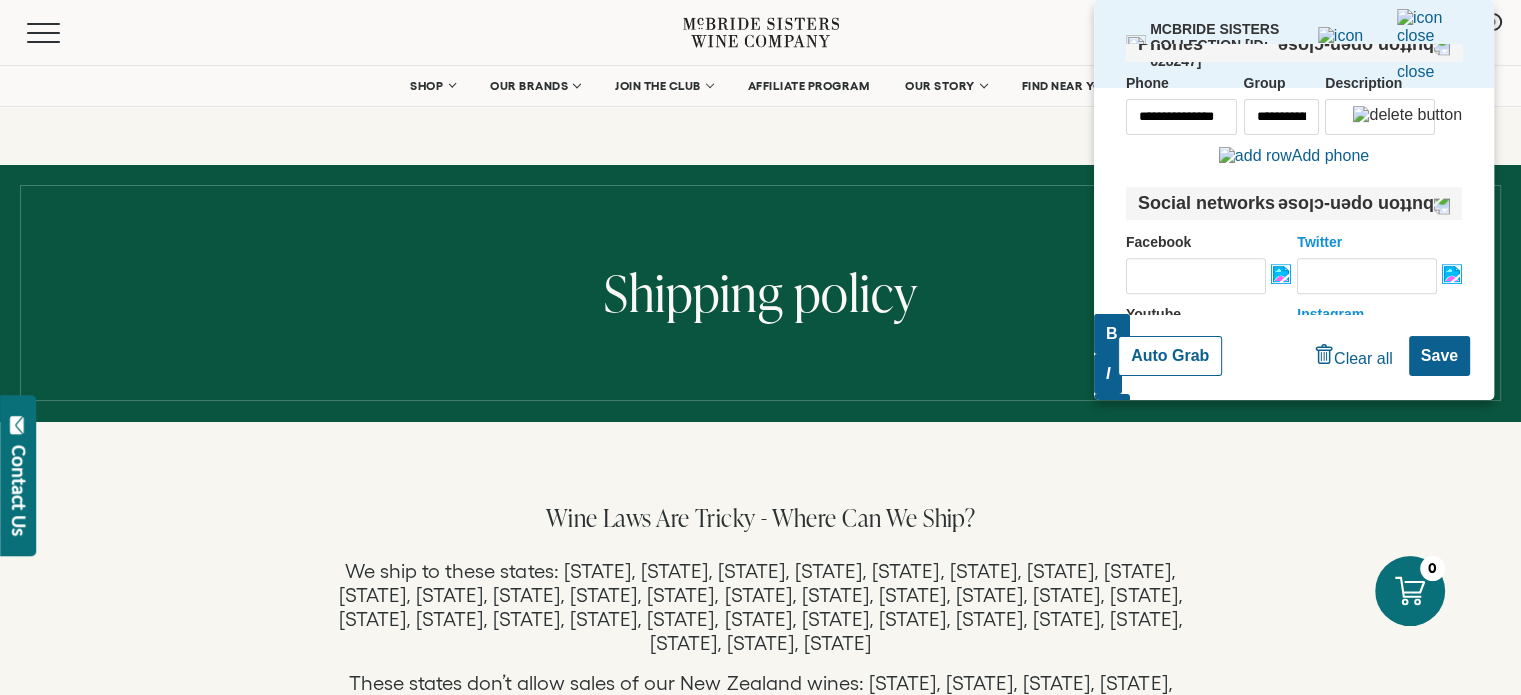 click on "Auto Grab" at bounding box center [1170, 356] 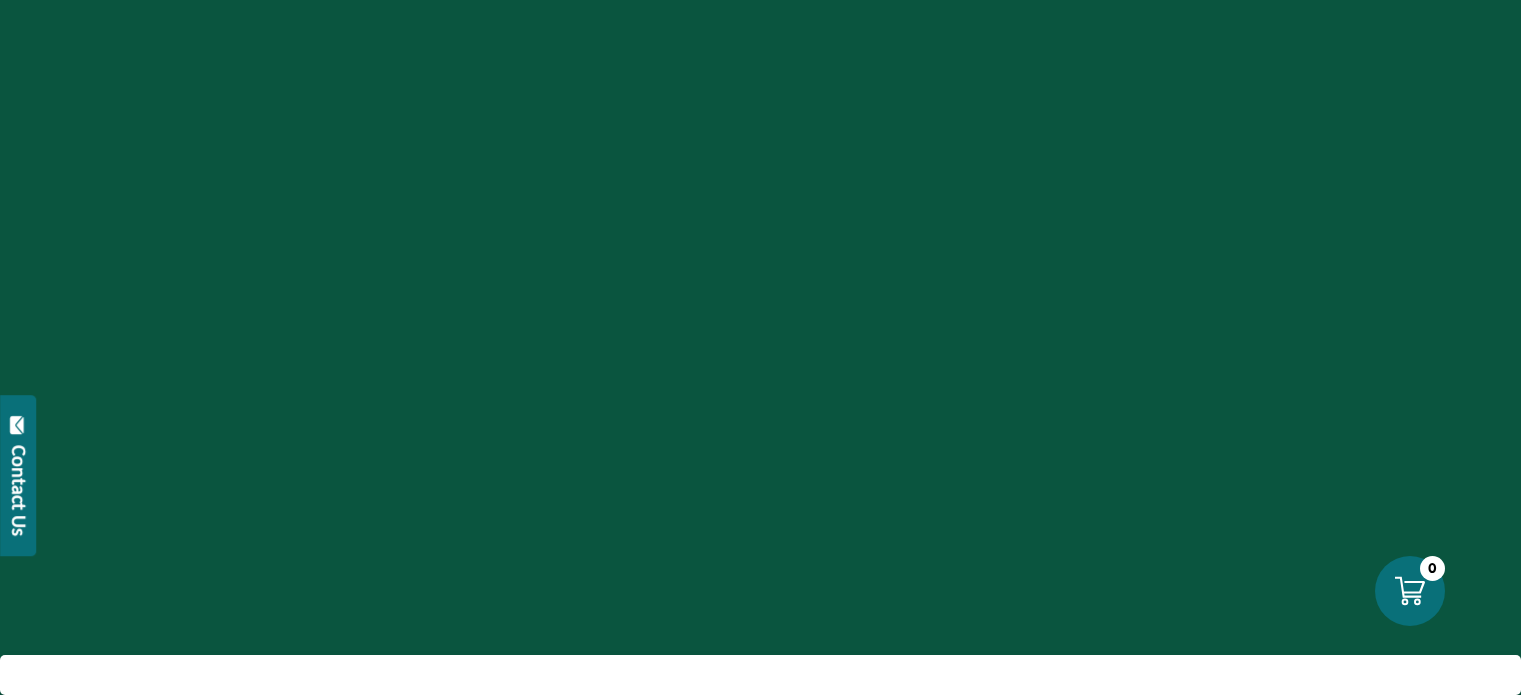 scroll, scrollTop: 0, scrollLeft: 0, axis: both 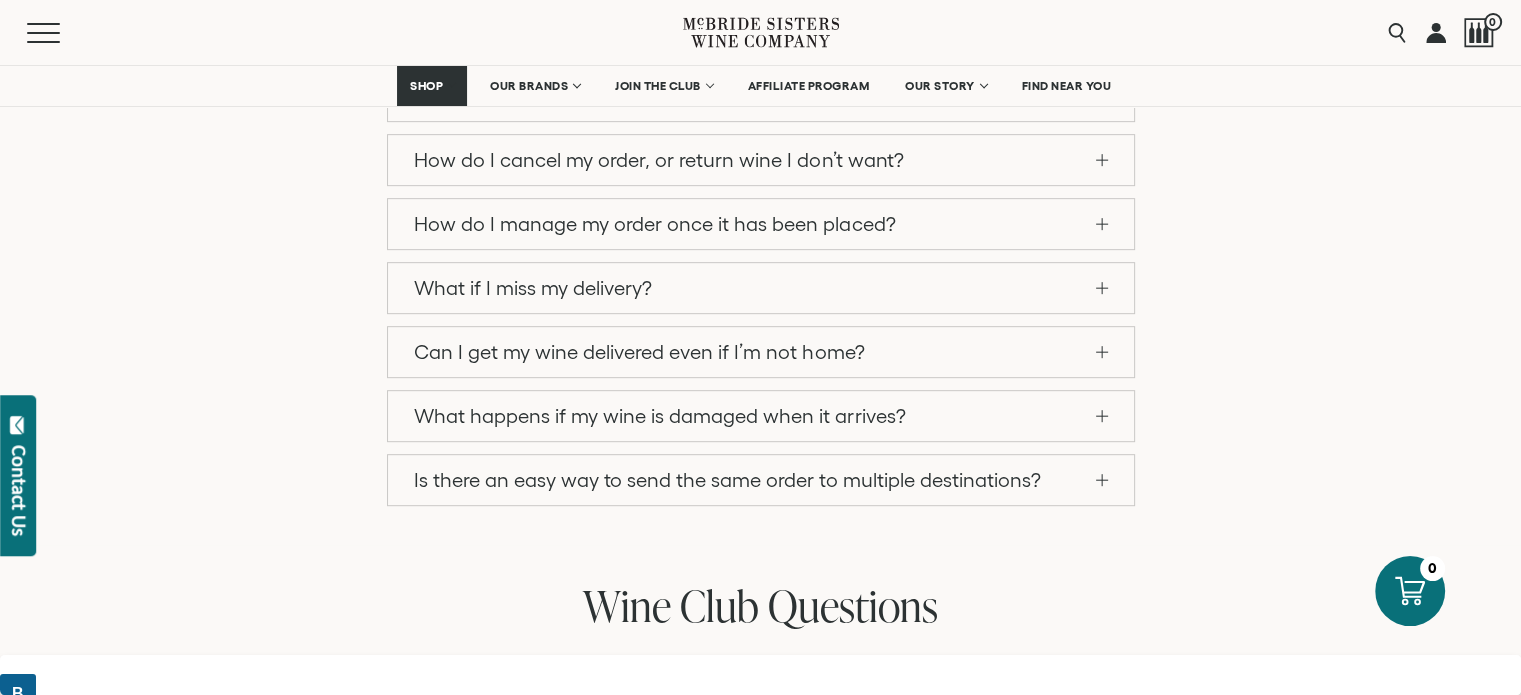 click on "Is there an easy way to send the same order to multiple destinations?" at bounding box center [761, 480] 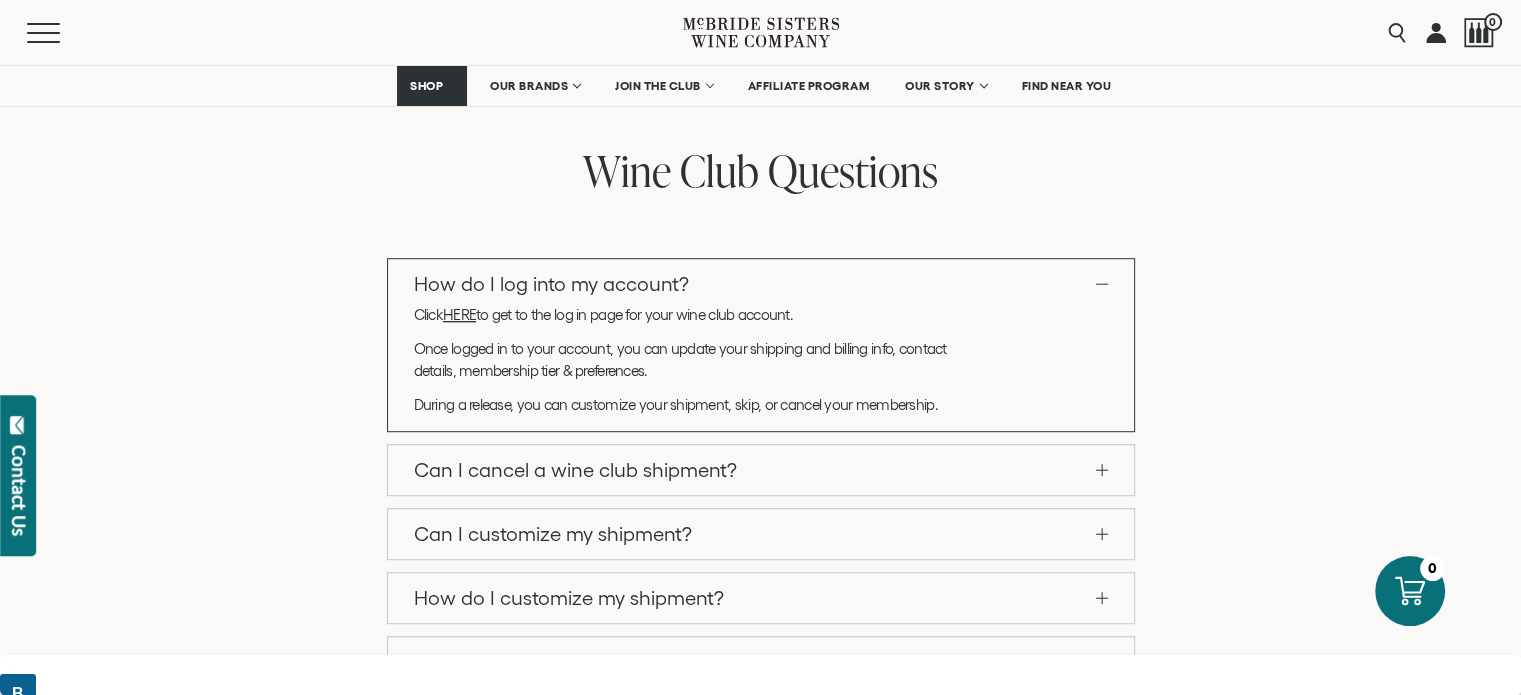 scroll, scrollTop: 881, scrollLeft: 0, axis: vertical 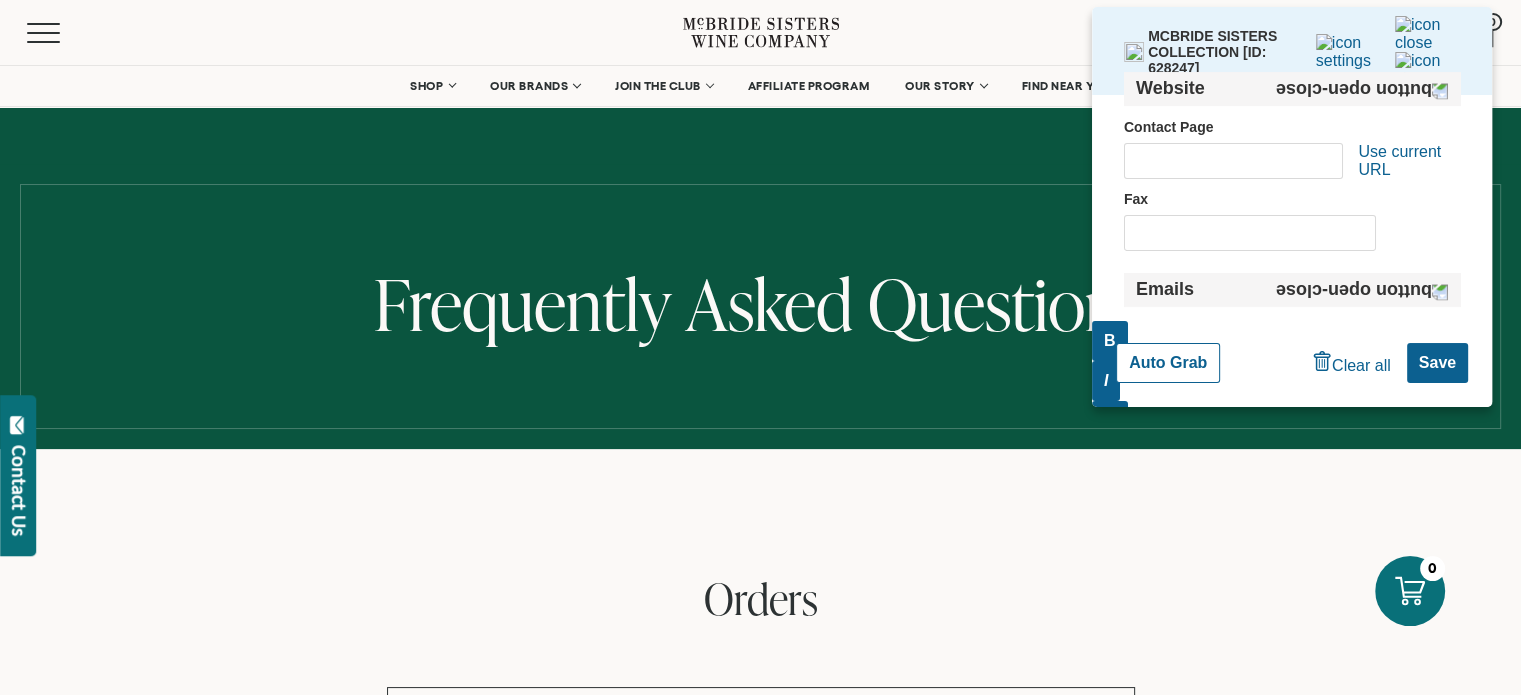 click on "Contact Page" at bounding box center (1292, 127) 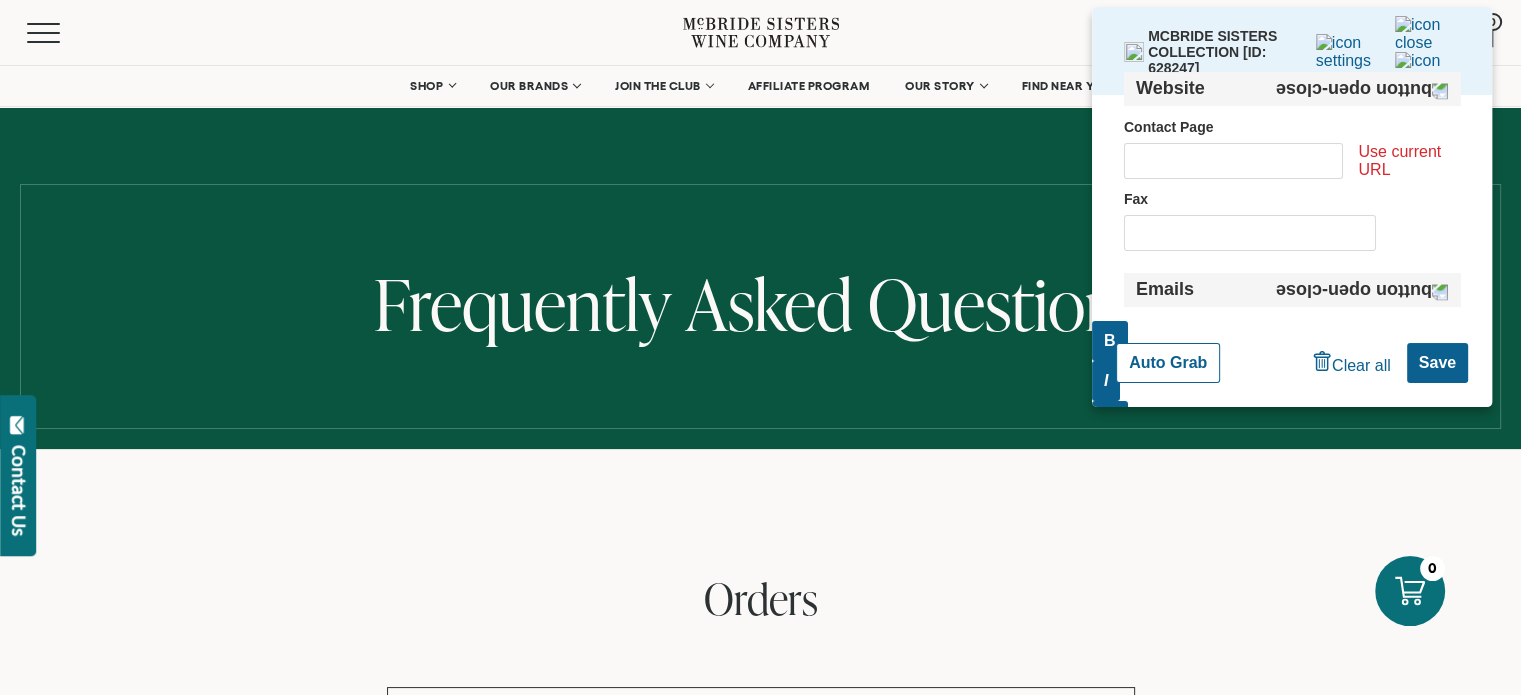 click on "Use current URL" at bounding box center (1410, 161) 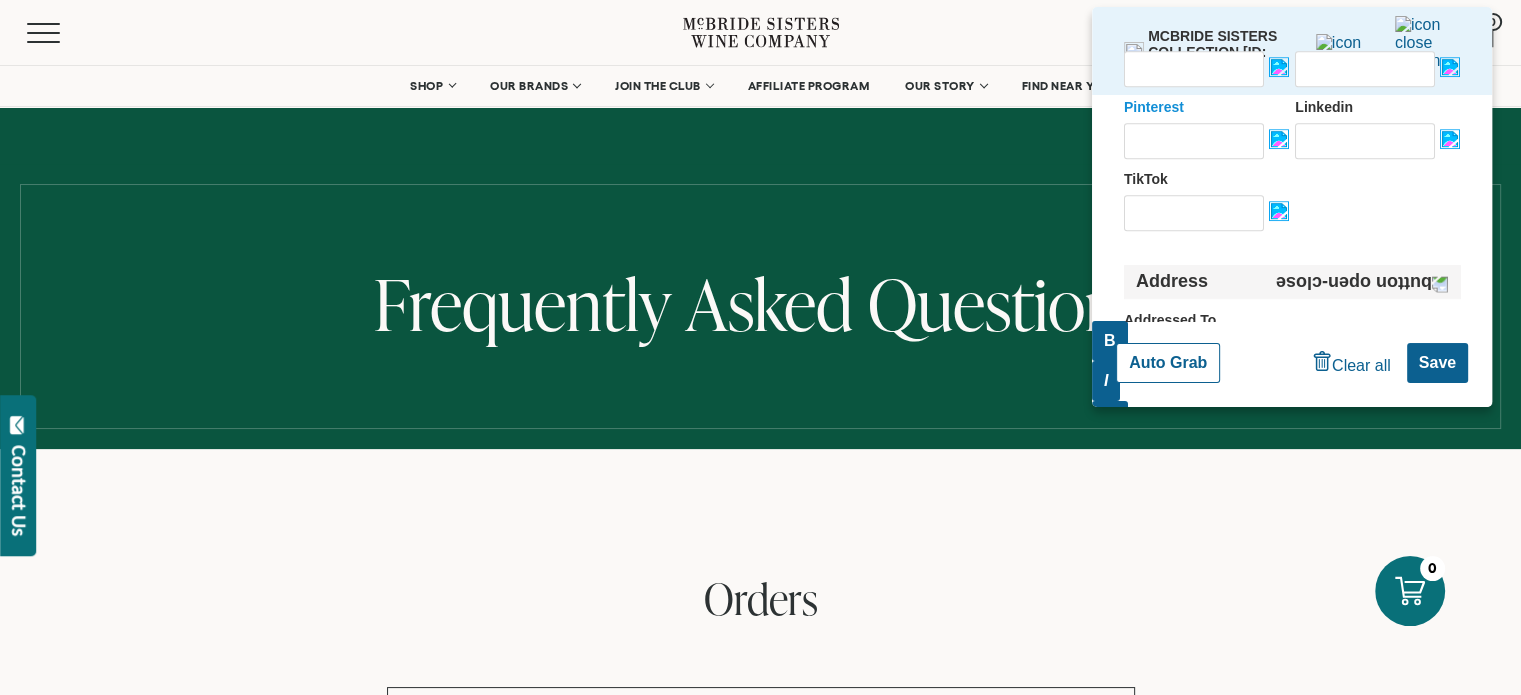 scroll, scrollTop: 1067, scrollLeft: 0, axis: vertical 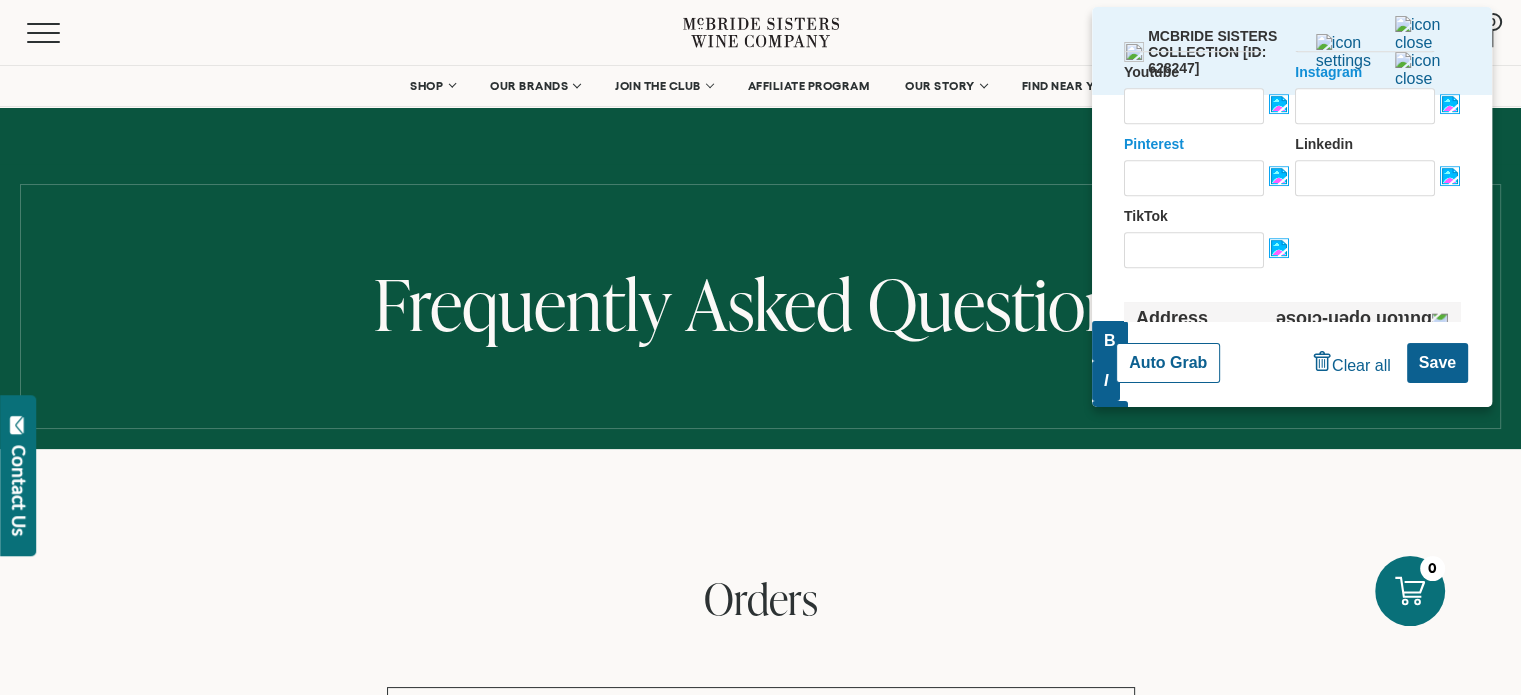 click on "TikTok" at bounding box center (1194, 250) 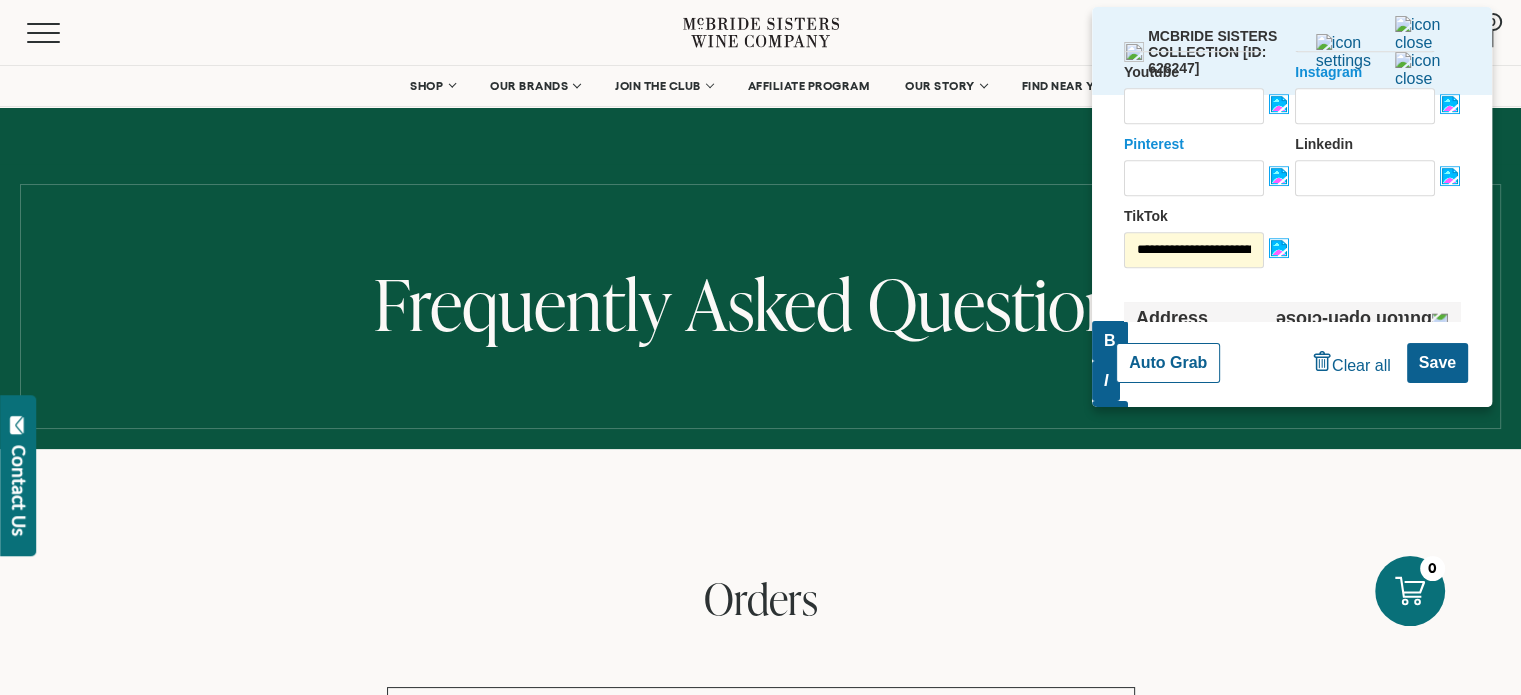 scroll, scrollTop: 0, scrollLeft: 184, axis: horizontal 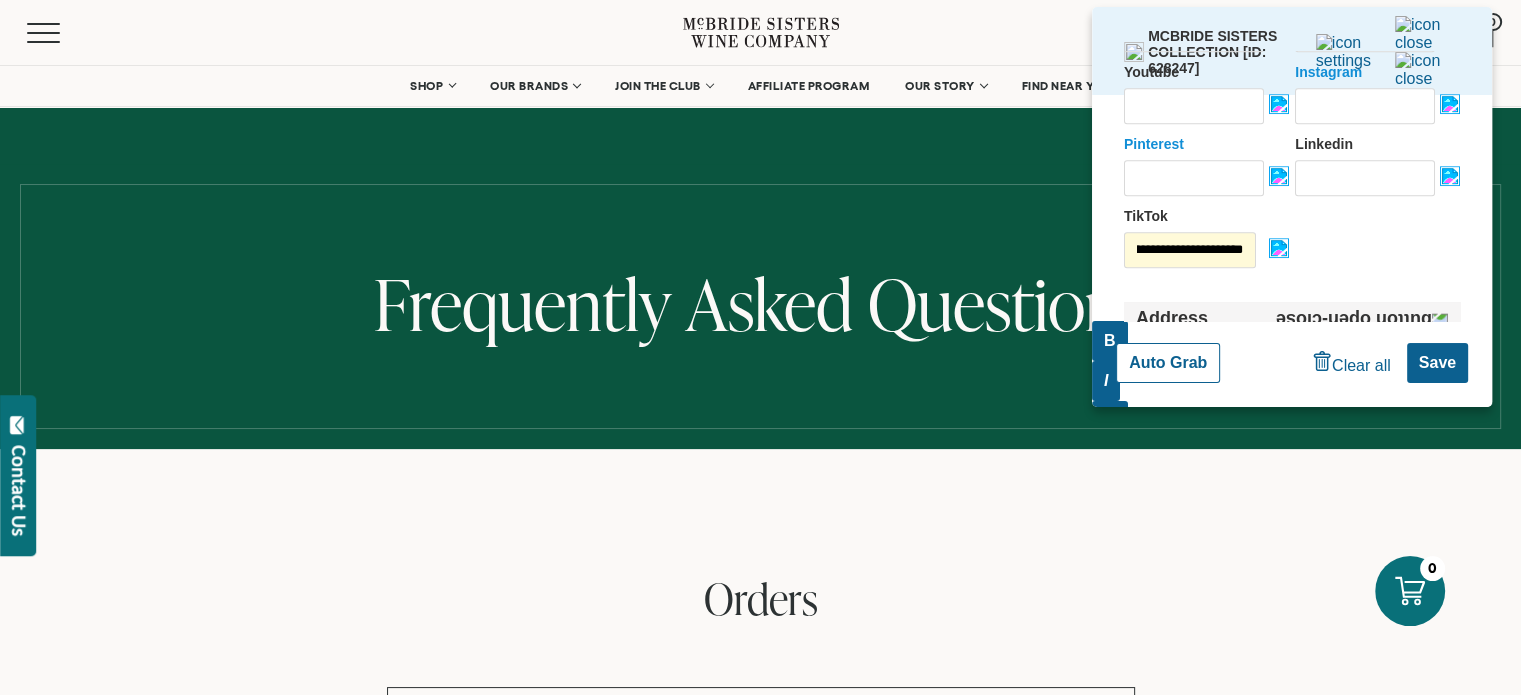 type on "**********" 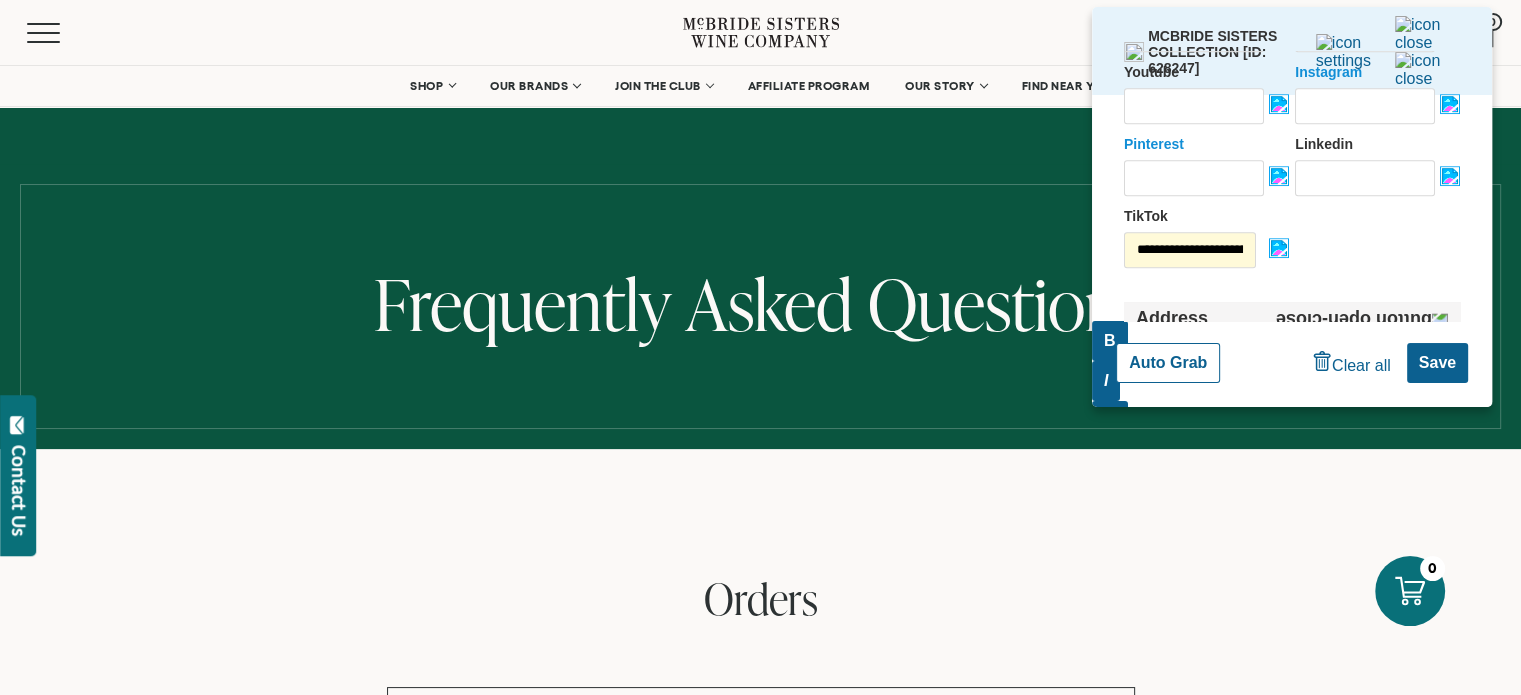 click on "**********" at bounding box center [1292, 238] 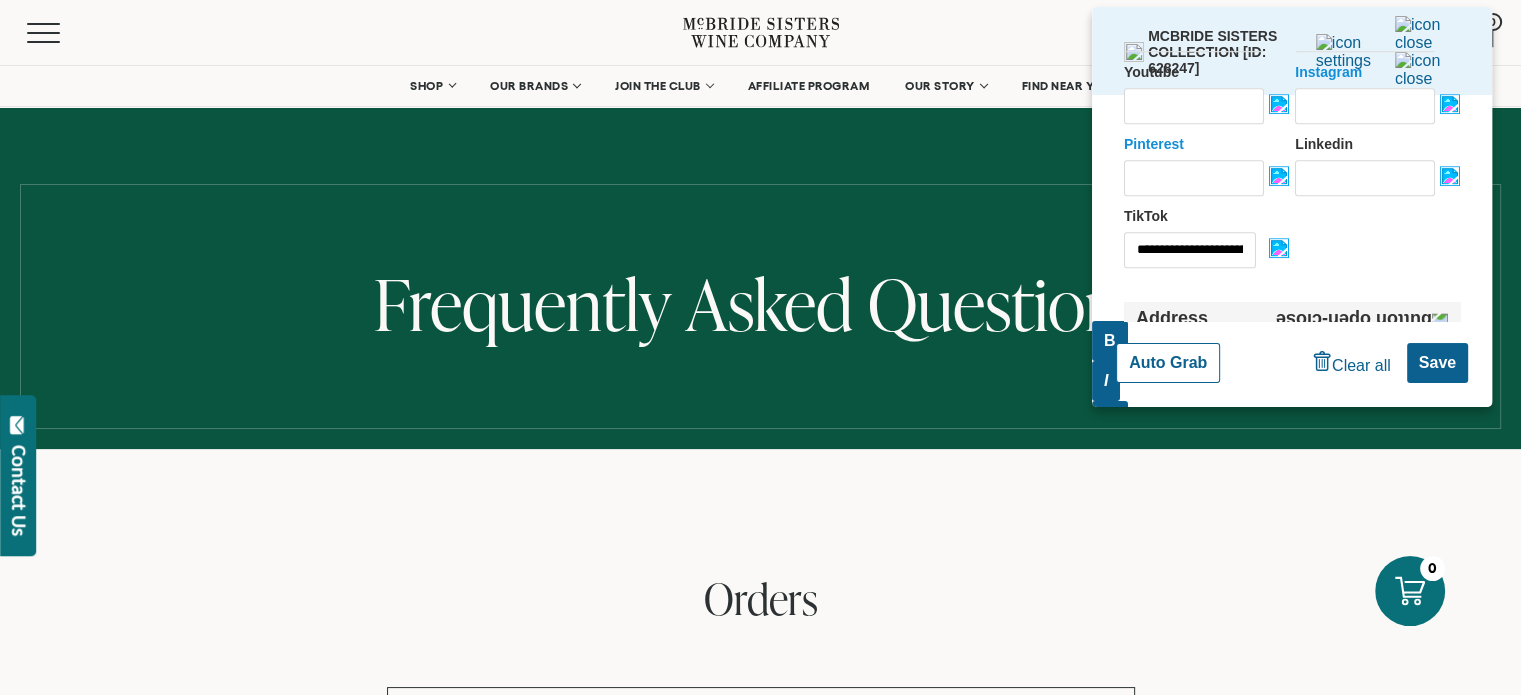 click on "Youtube" at bounding box center [1194, 106] 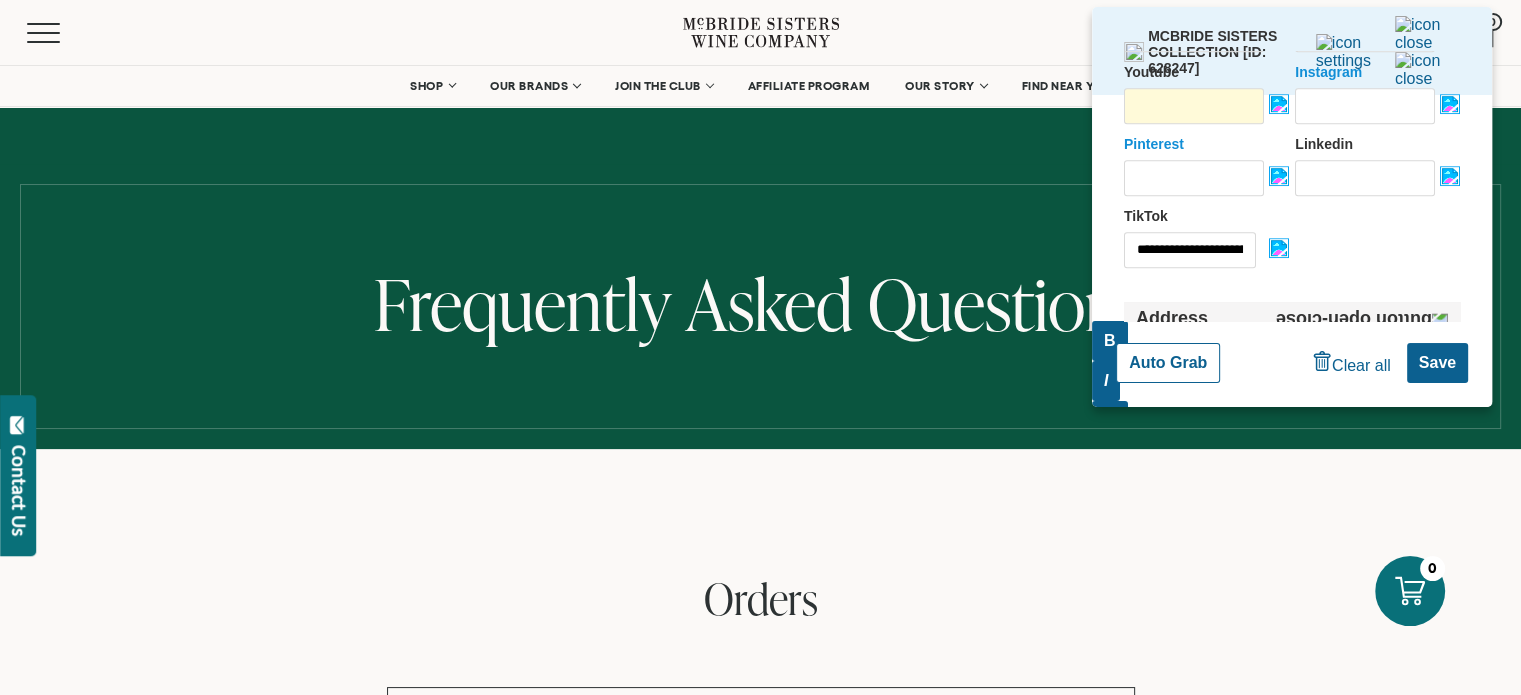 paste on "**********" 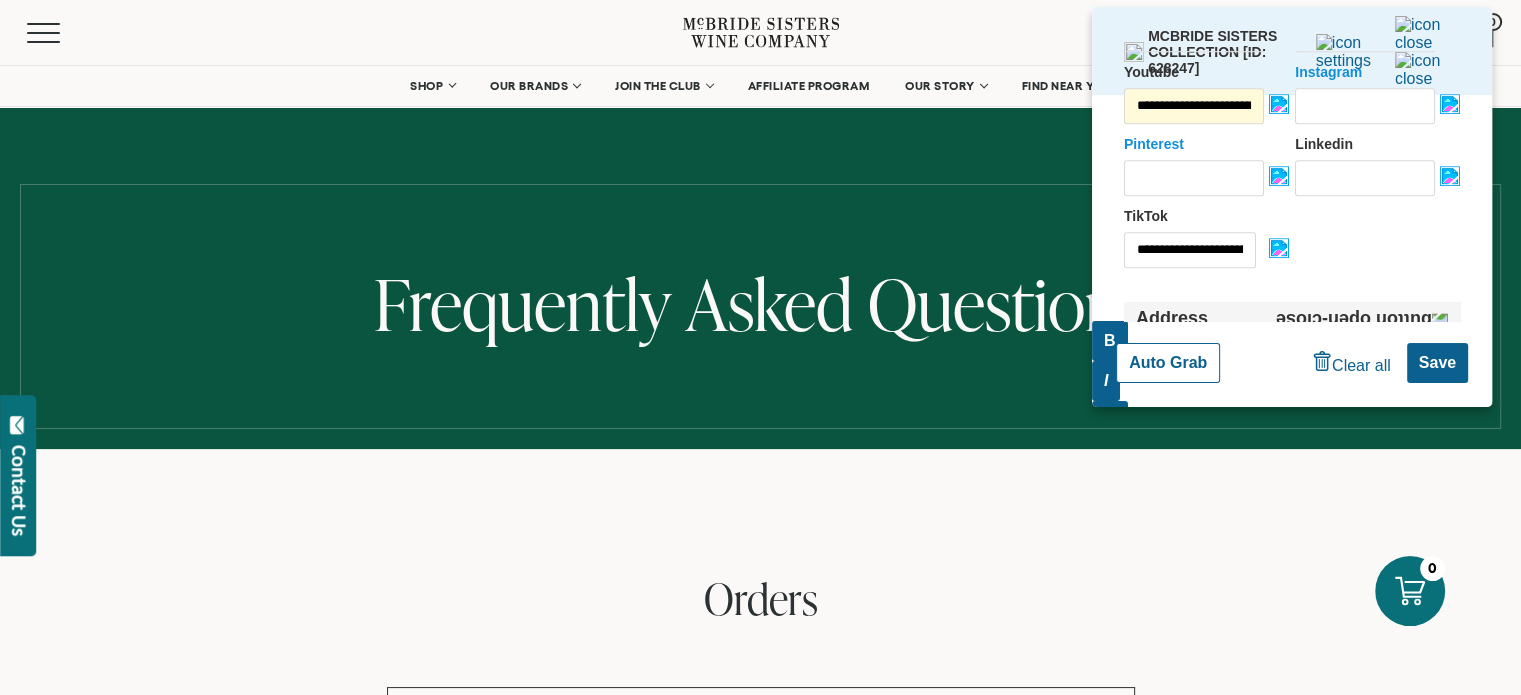 scroll, scrollTop: 0, scrollLeft: 207, axis: horizontal 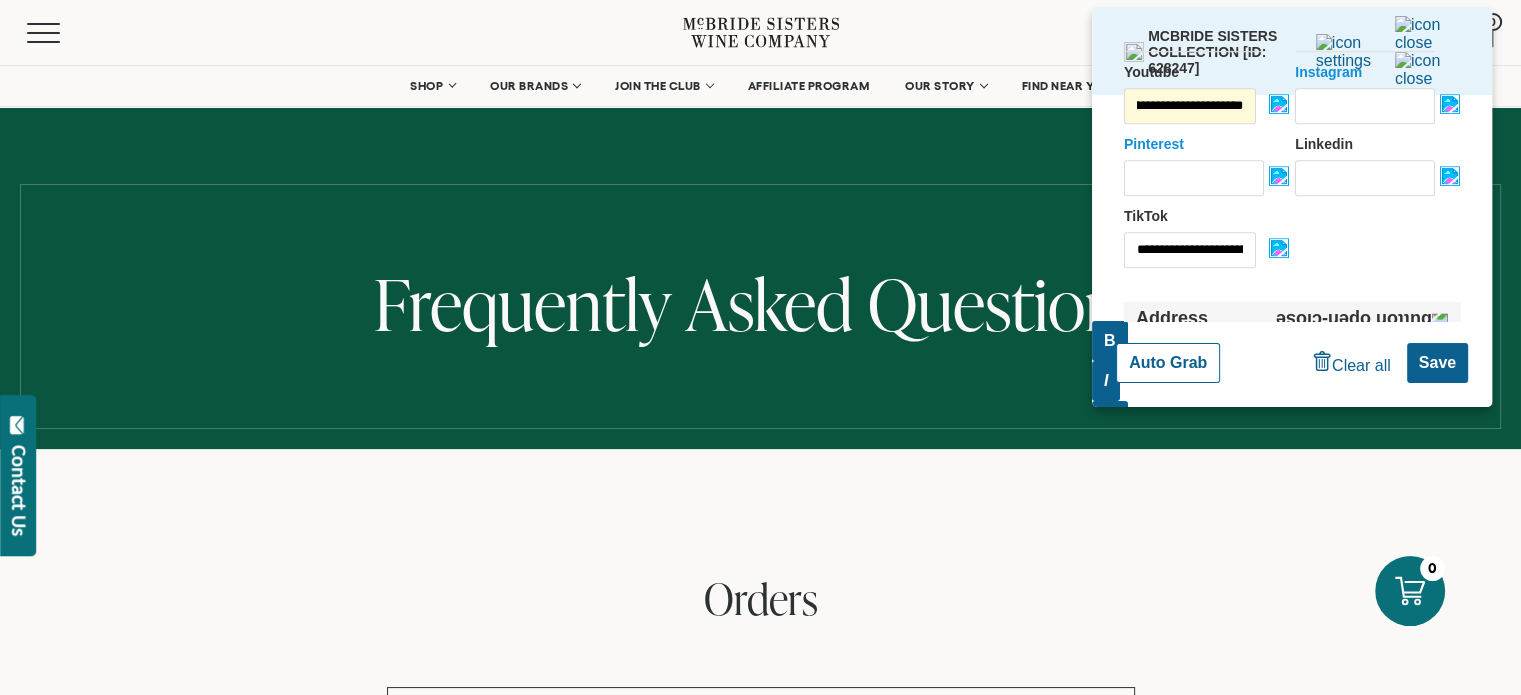 type on "**********" 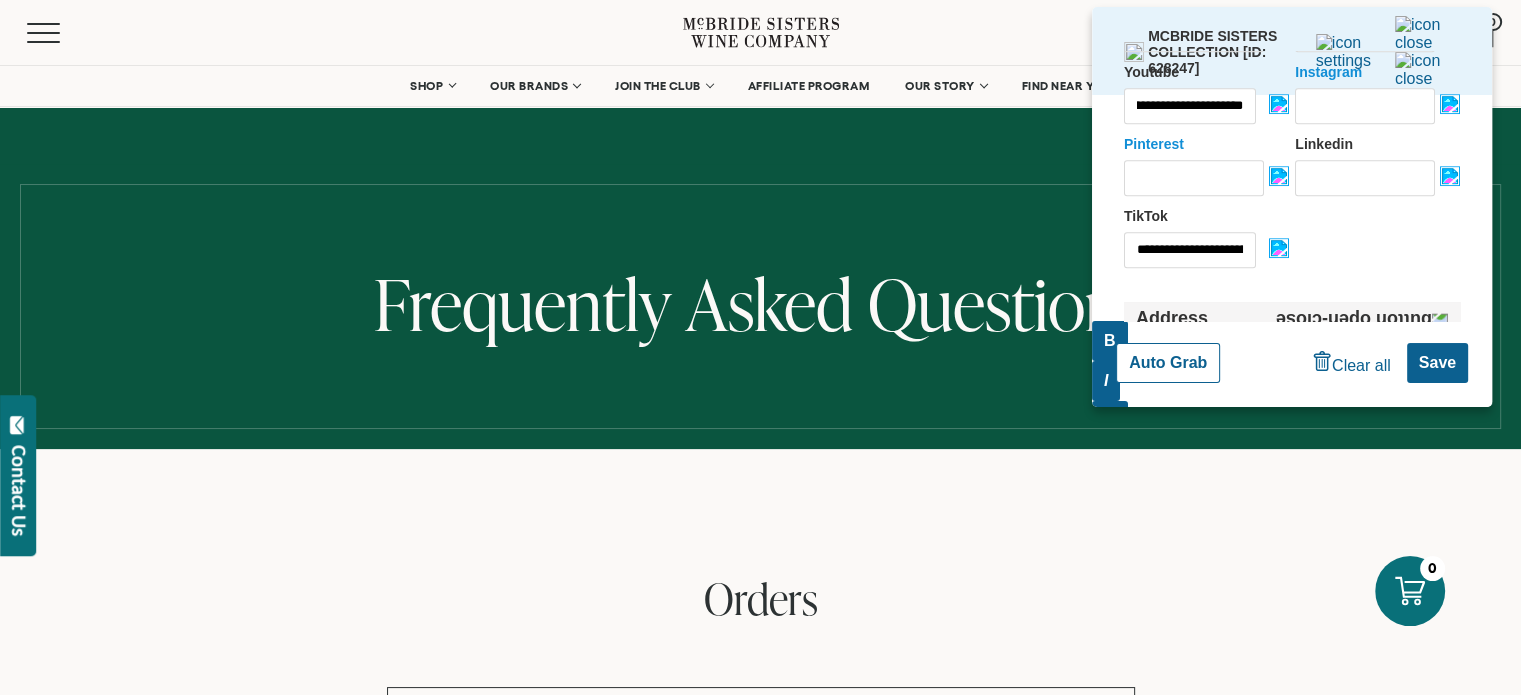 scroll, scrollTop: 0, scrollLeft: 0, axis: both 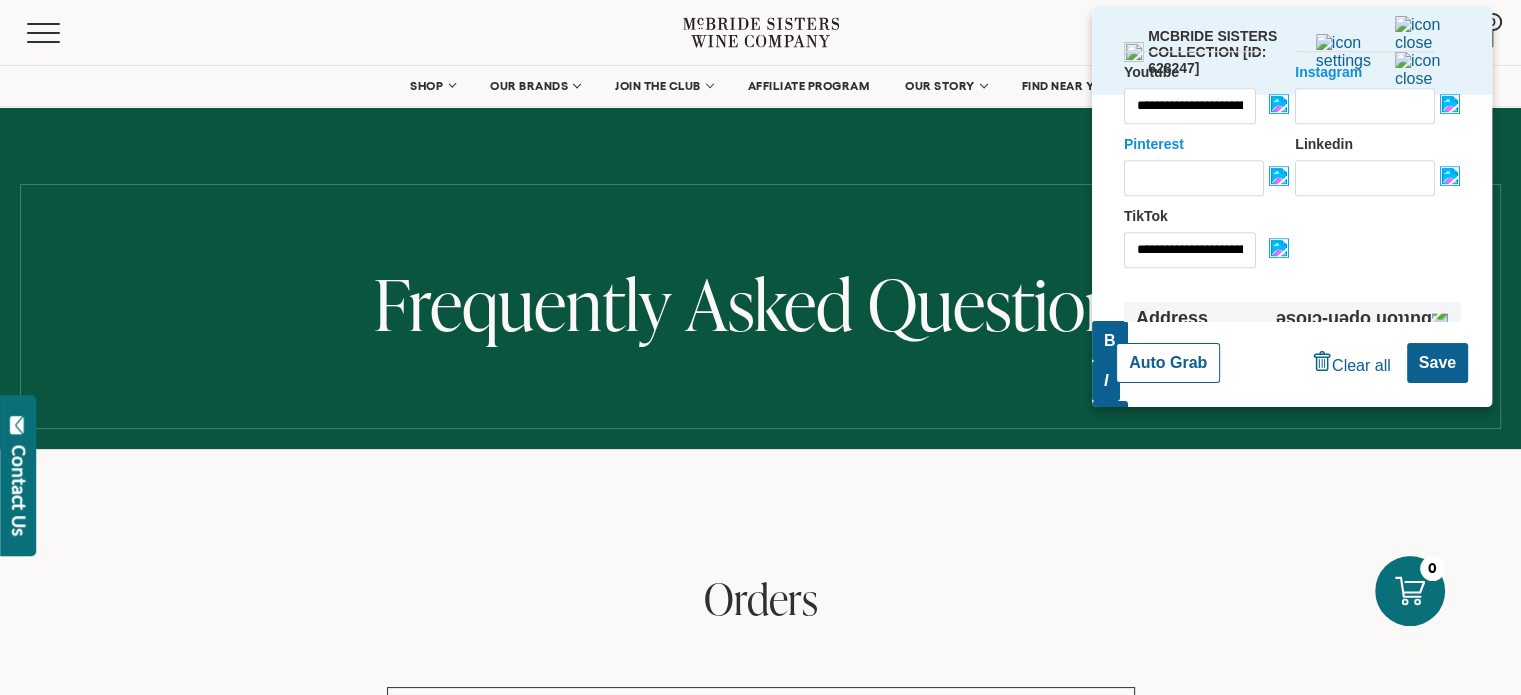 click on "**********" at bounding box center (1292, 129) 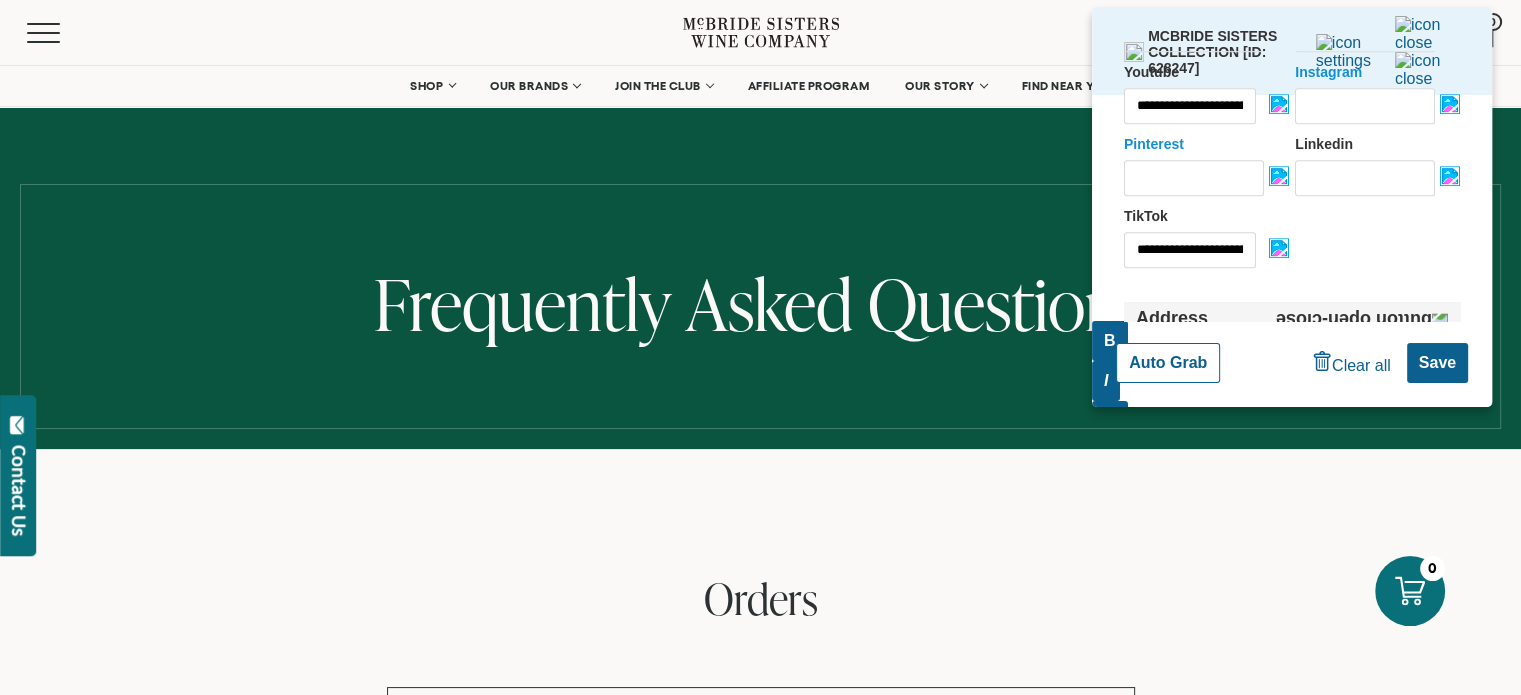 scroll, scrollTop: 0, scrollLeft: 190, axis: horizontal 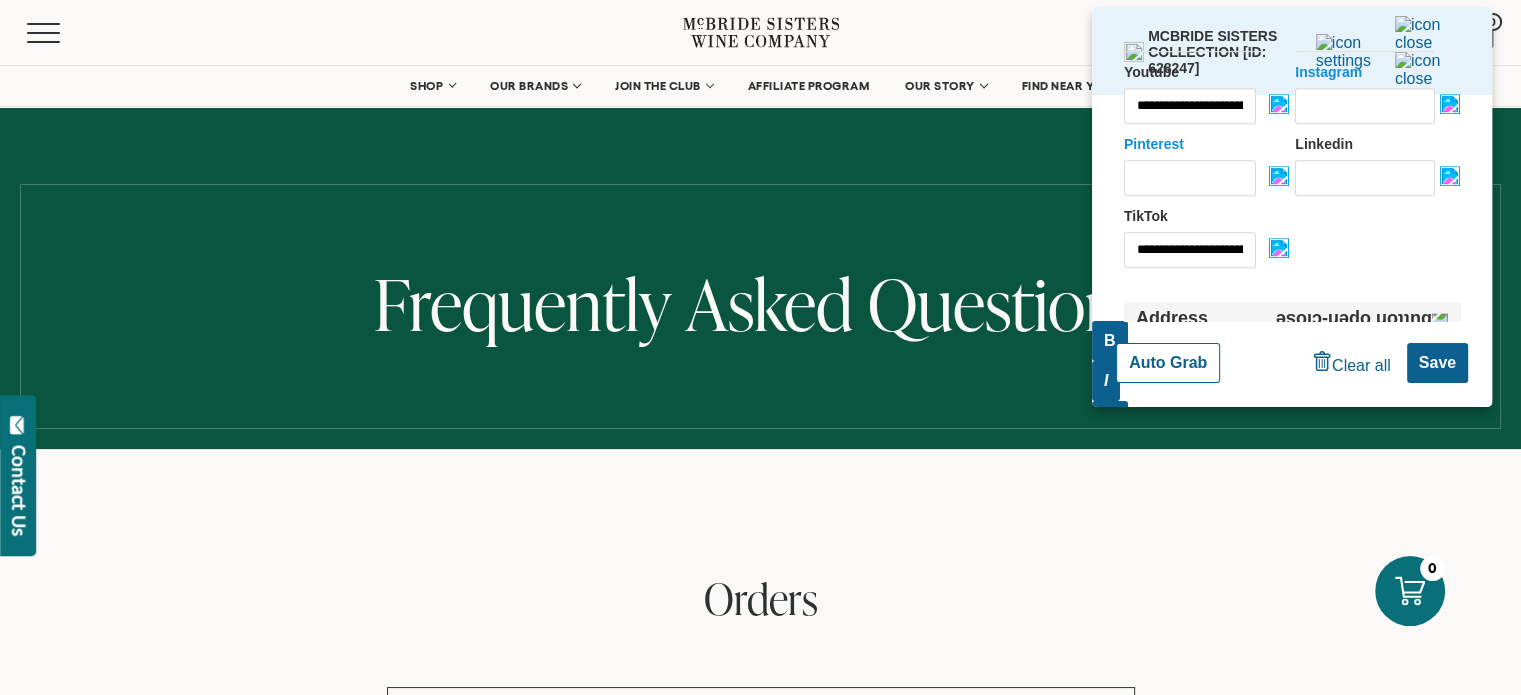 drag, startPoint x: 1165, startPoint y: 186, endPoint x: 1353, endPoint y: 225, distance: 192.00261 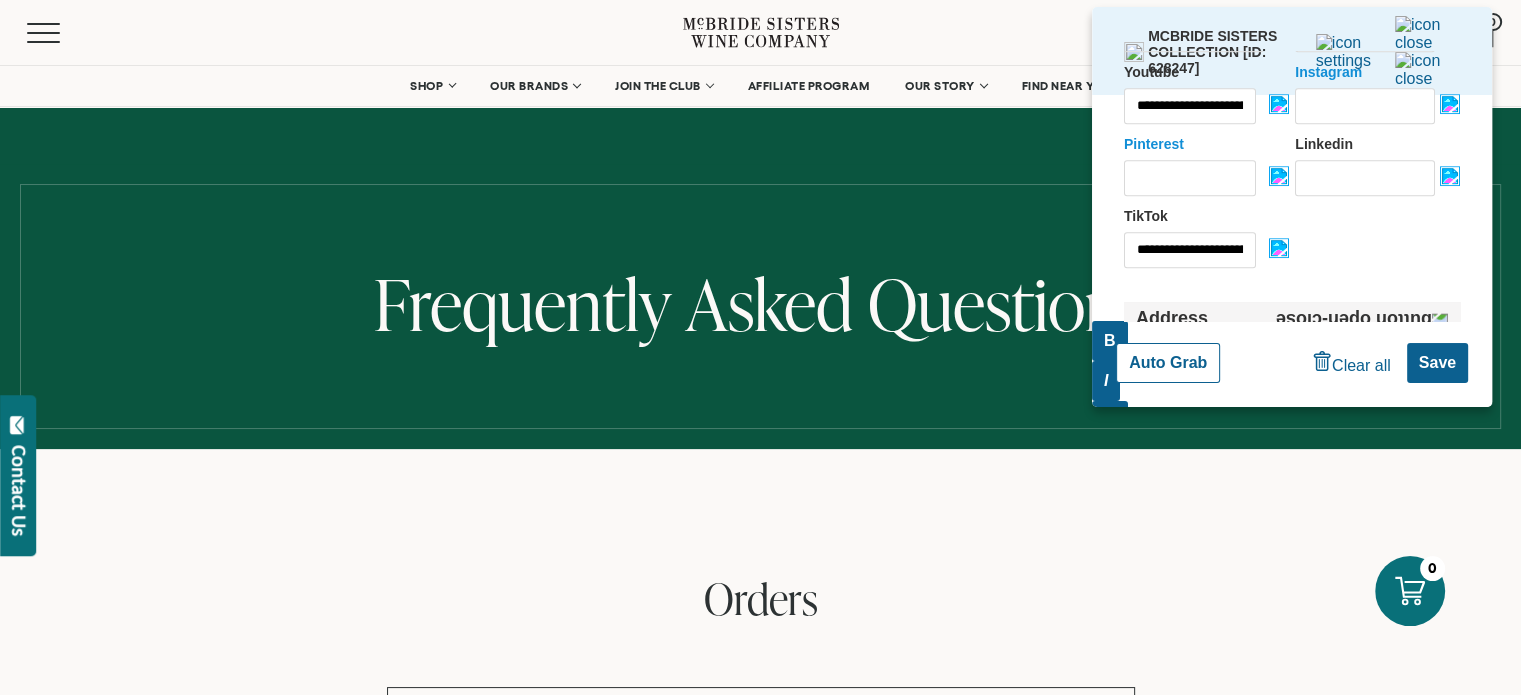 click on "**********" at bounding box center (1292, 129) 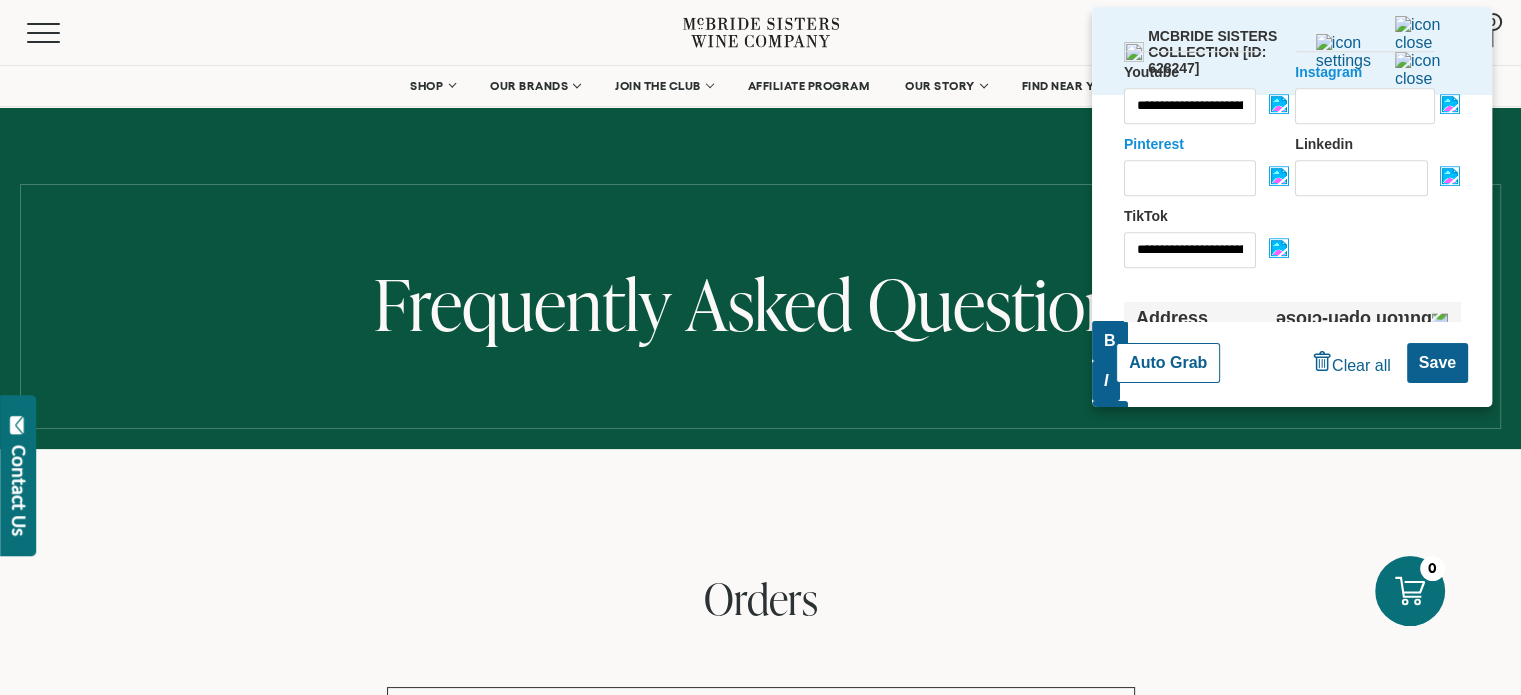 scroll, scrollTop: 0, scrollLeft: 228, axis: horizontal 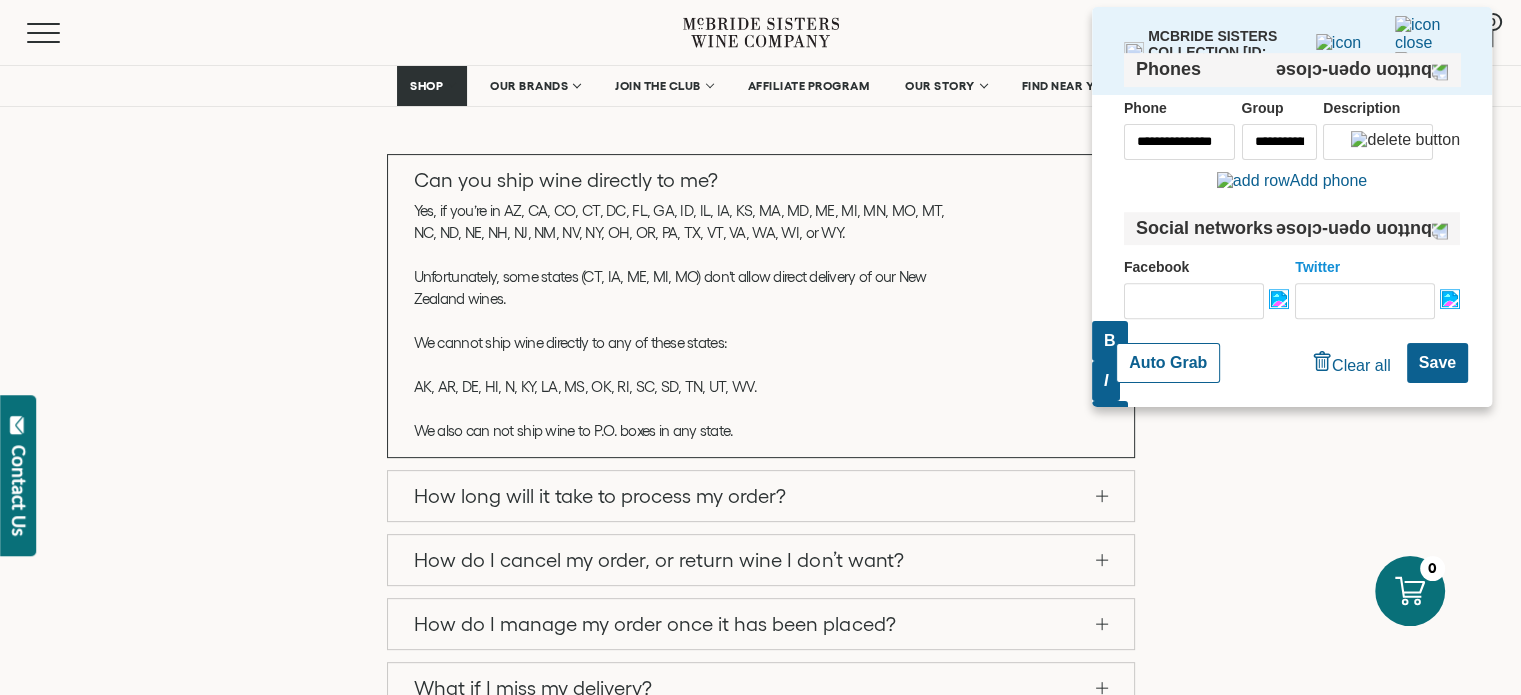 click at bounding box center [1179, 124] 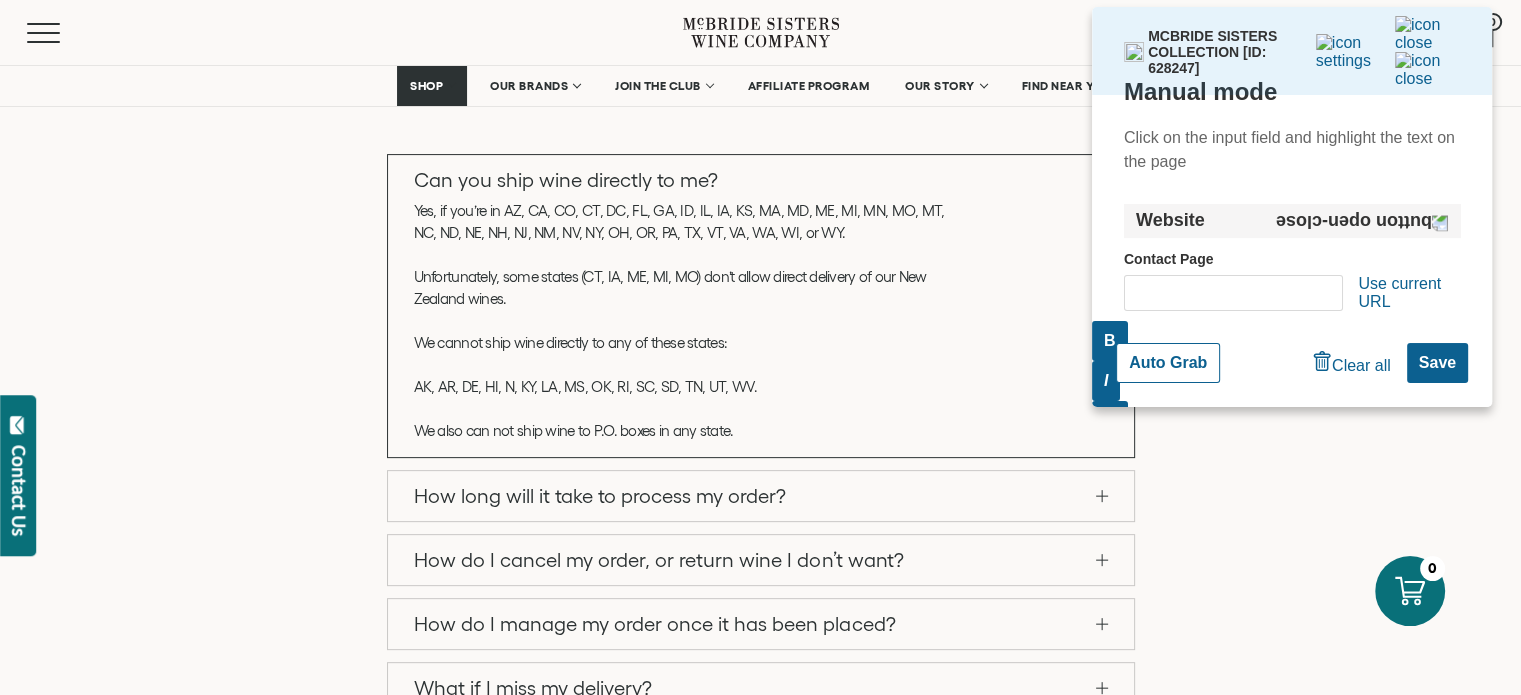 scroll, scrollTop: 0, scrollLeft: 0, axis: both 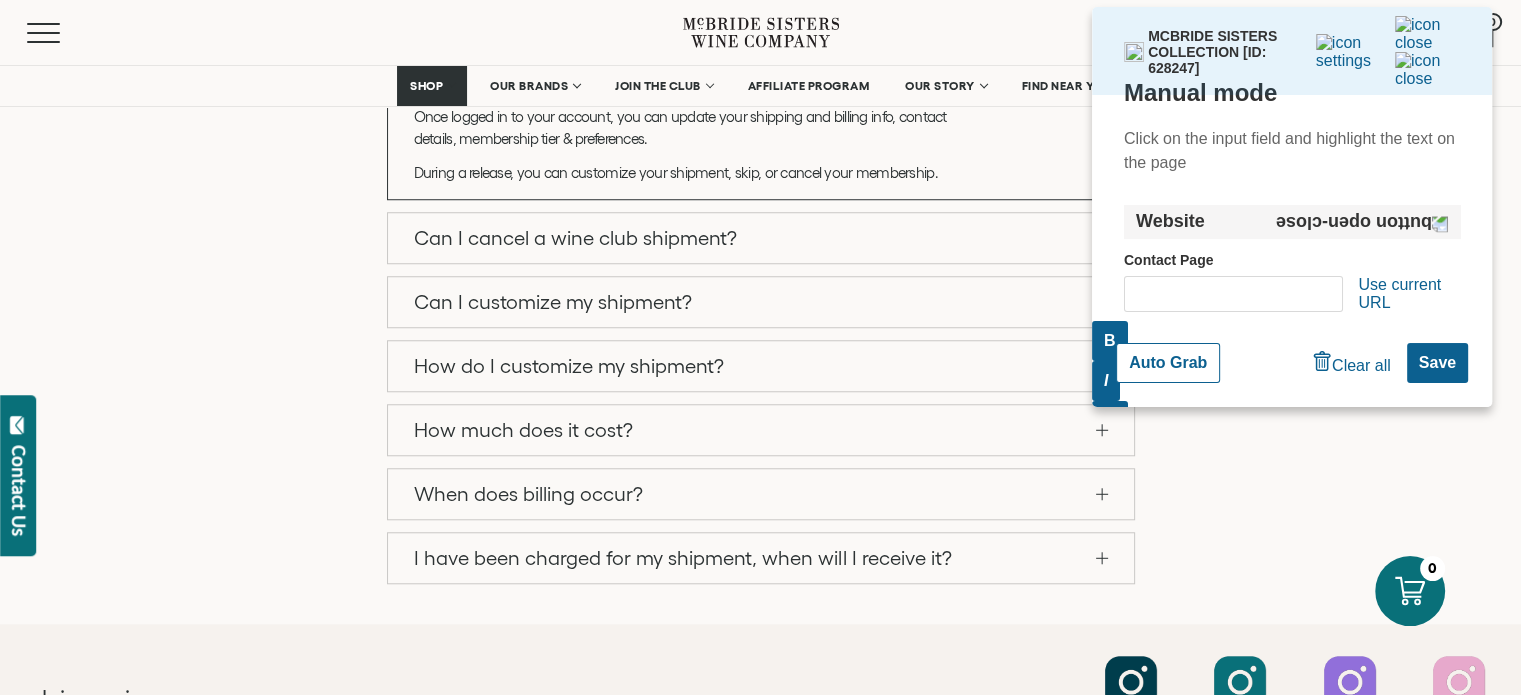click on "I have been charged for my shipment, when will I receive it?" at bounding box center [761, 558] 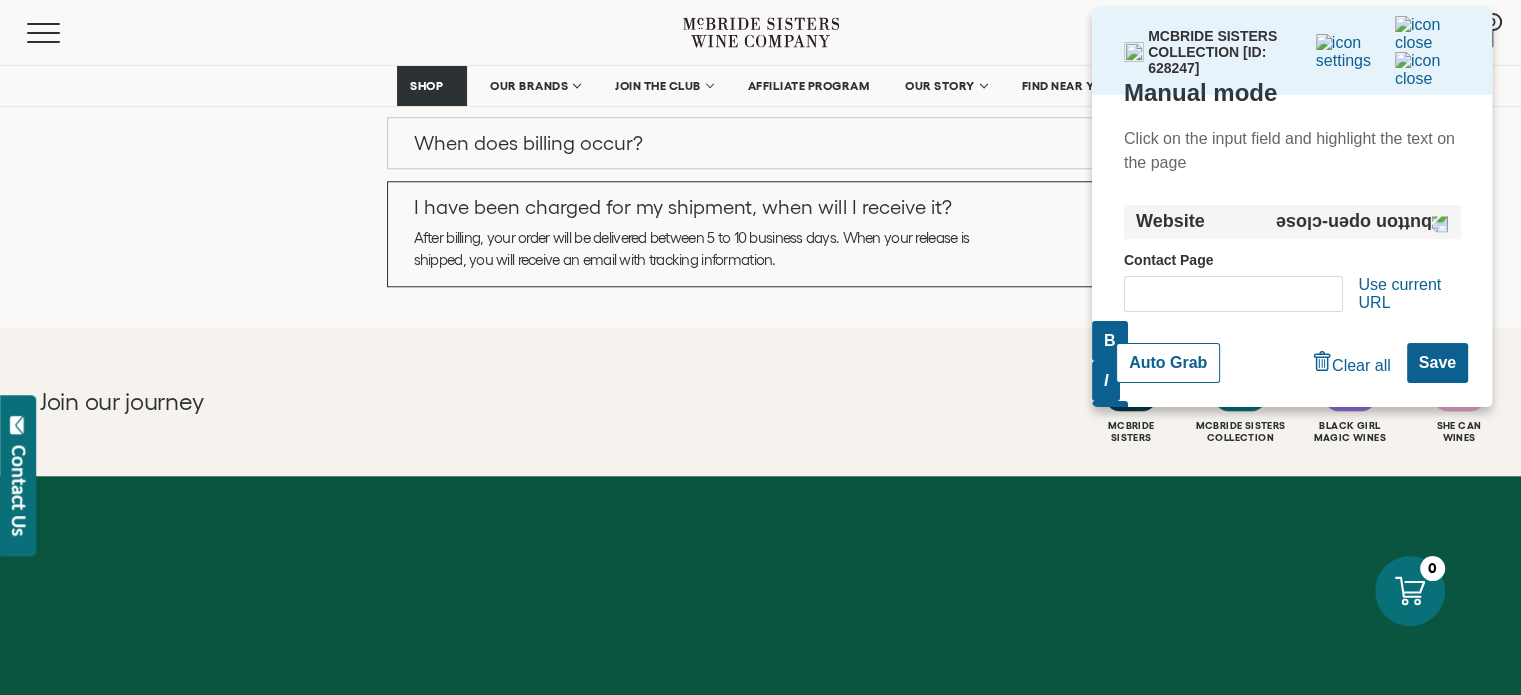 scroll, scrollTop: 2090, scrollLeft: 0, axis: vertical 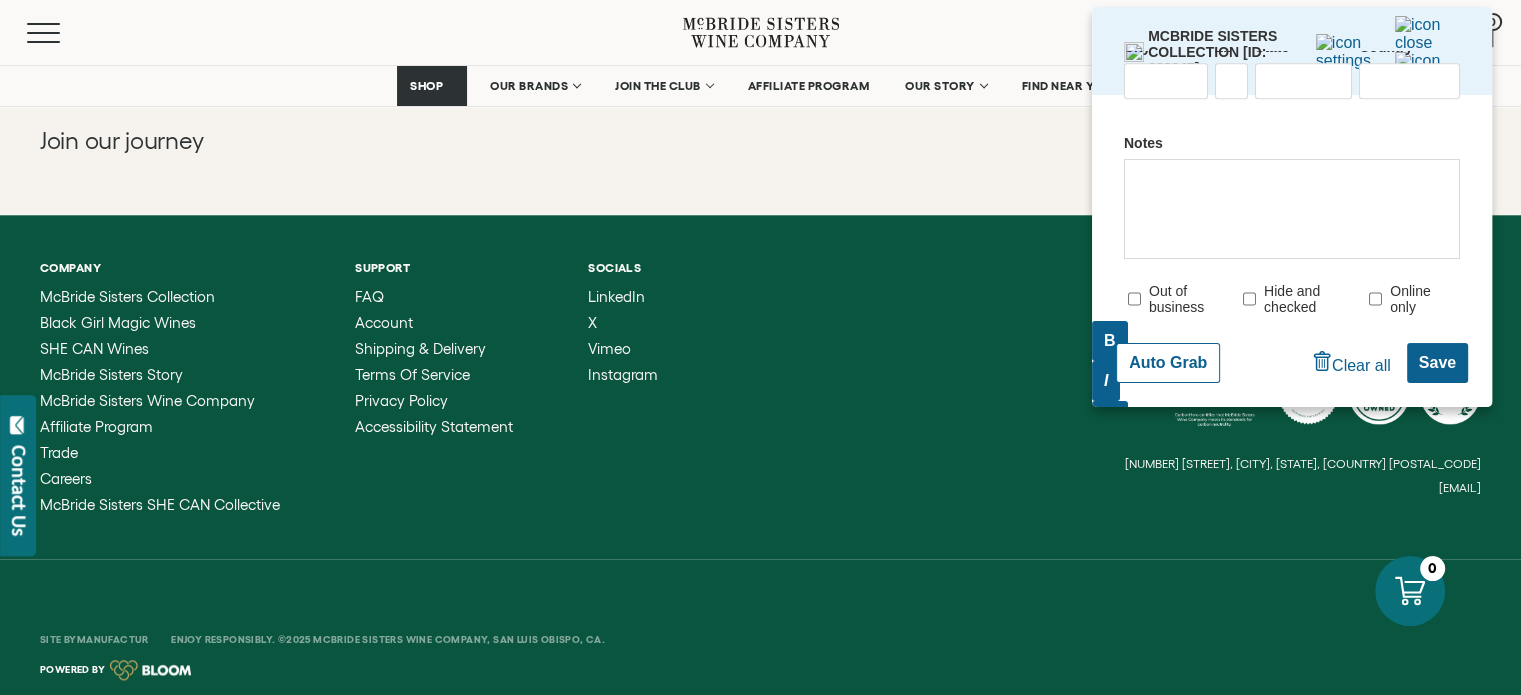 click on "Save" at bounding box center [1437, 363] 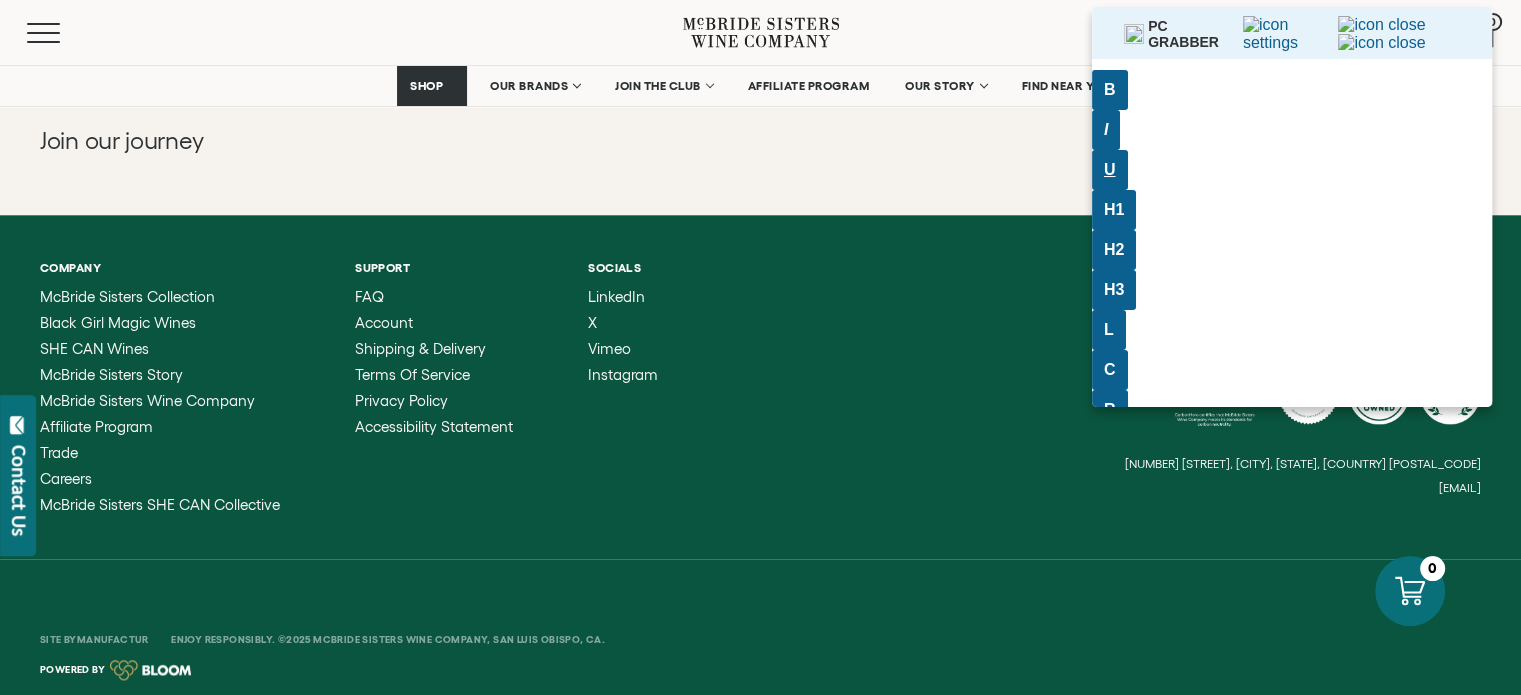 scroll, scrollTop: 0, scrollLeft: 0, axis: both 